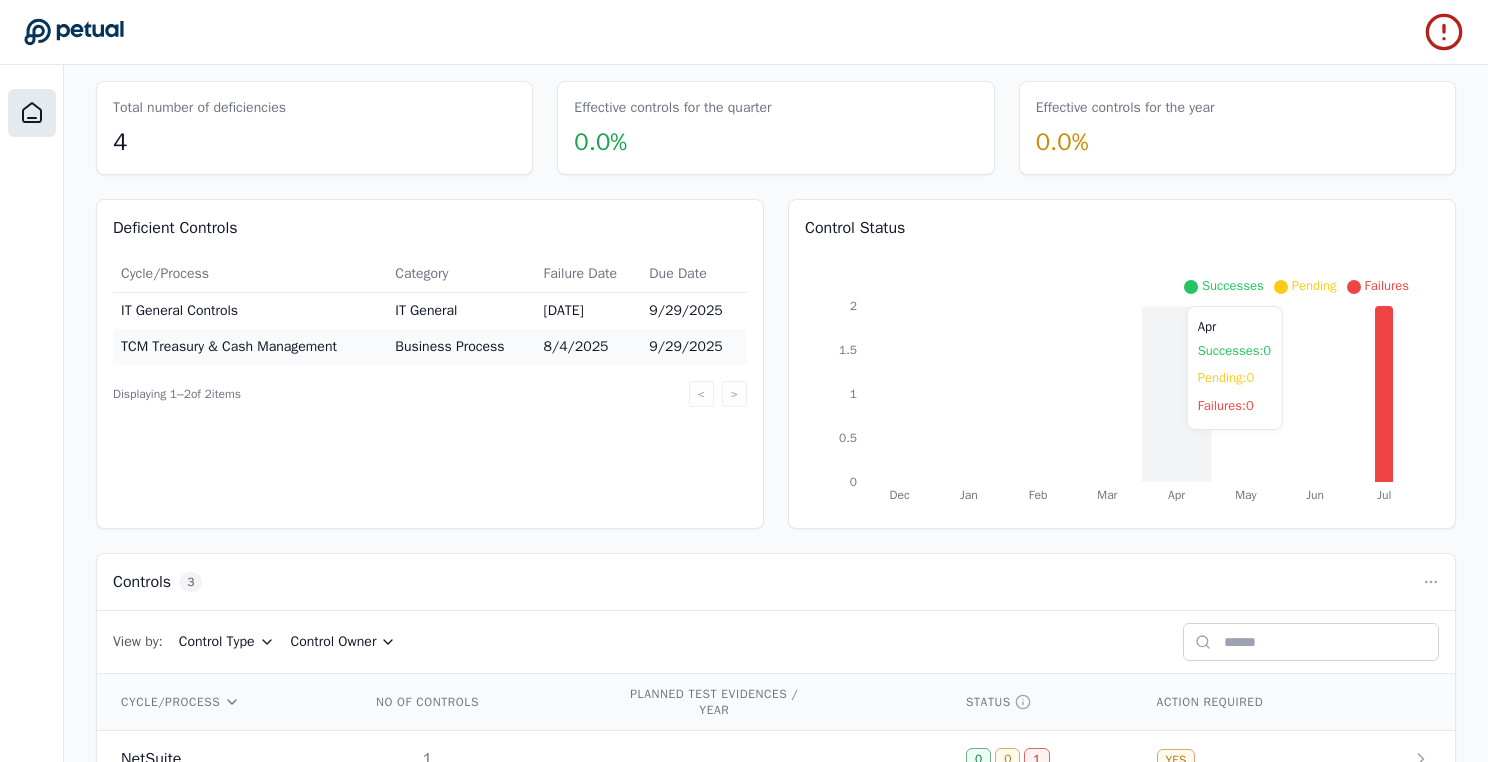 scroll, scrollTop: 0, scrollLeft: 0, axis: both 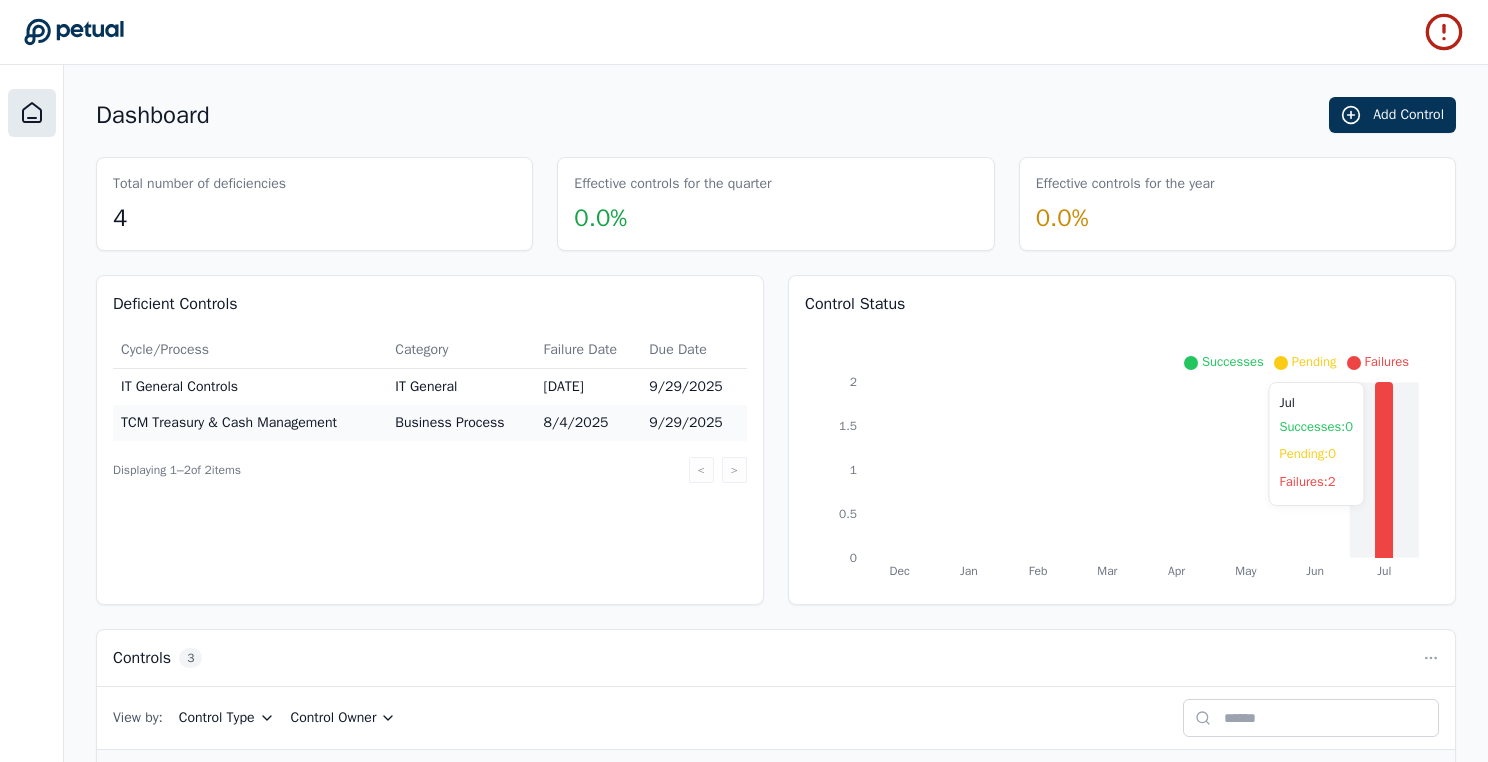 click on "Dec Jan Feb Mar Apr May Jun Jul 0 0.5 1 1.5 2" 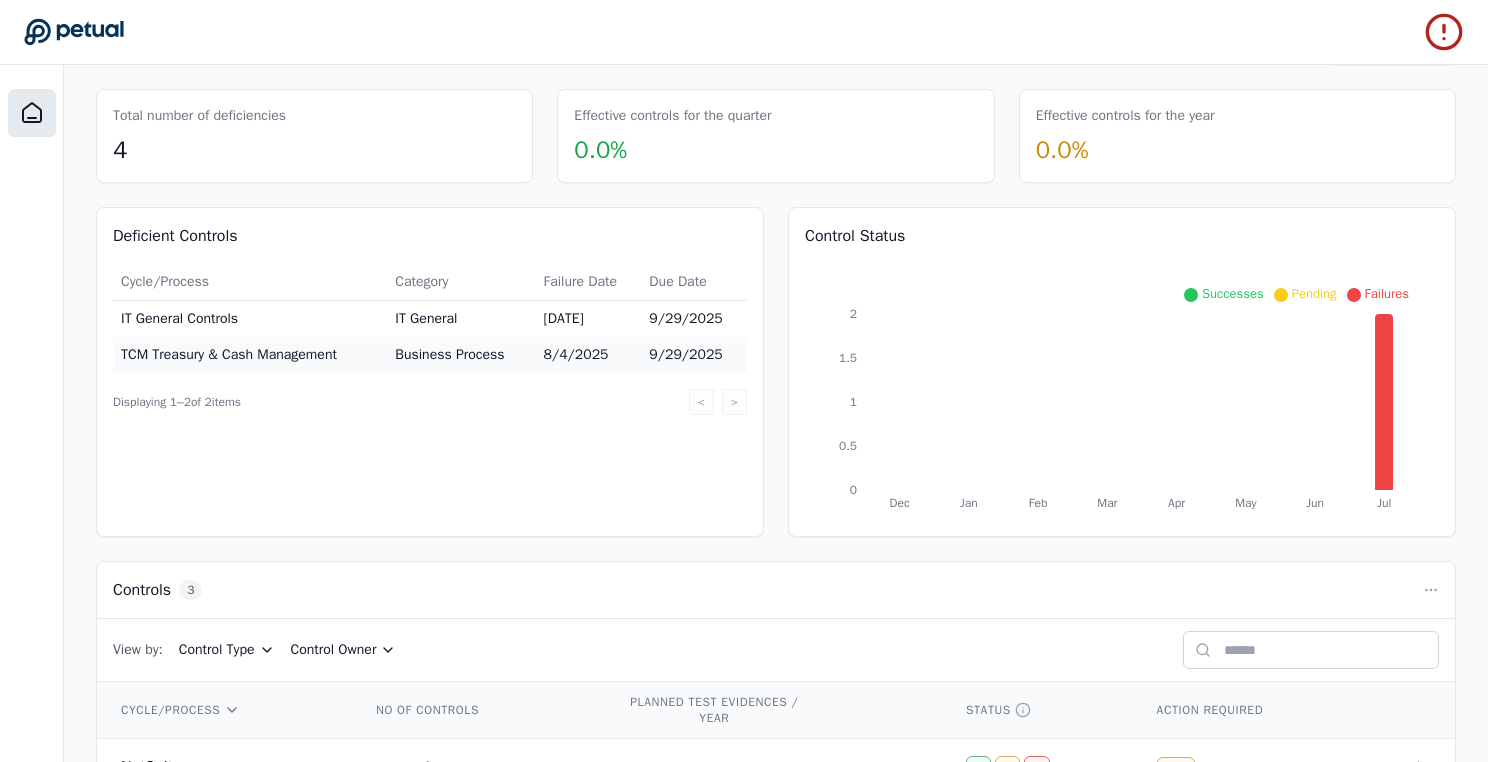 scroll, scrollTop: 0, scrollLeft: 0, axis: both 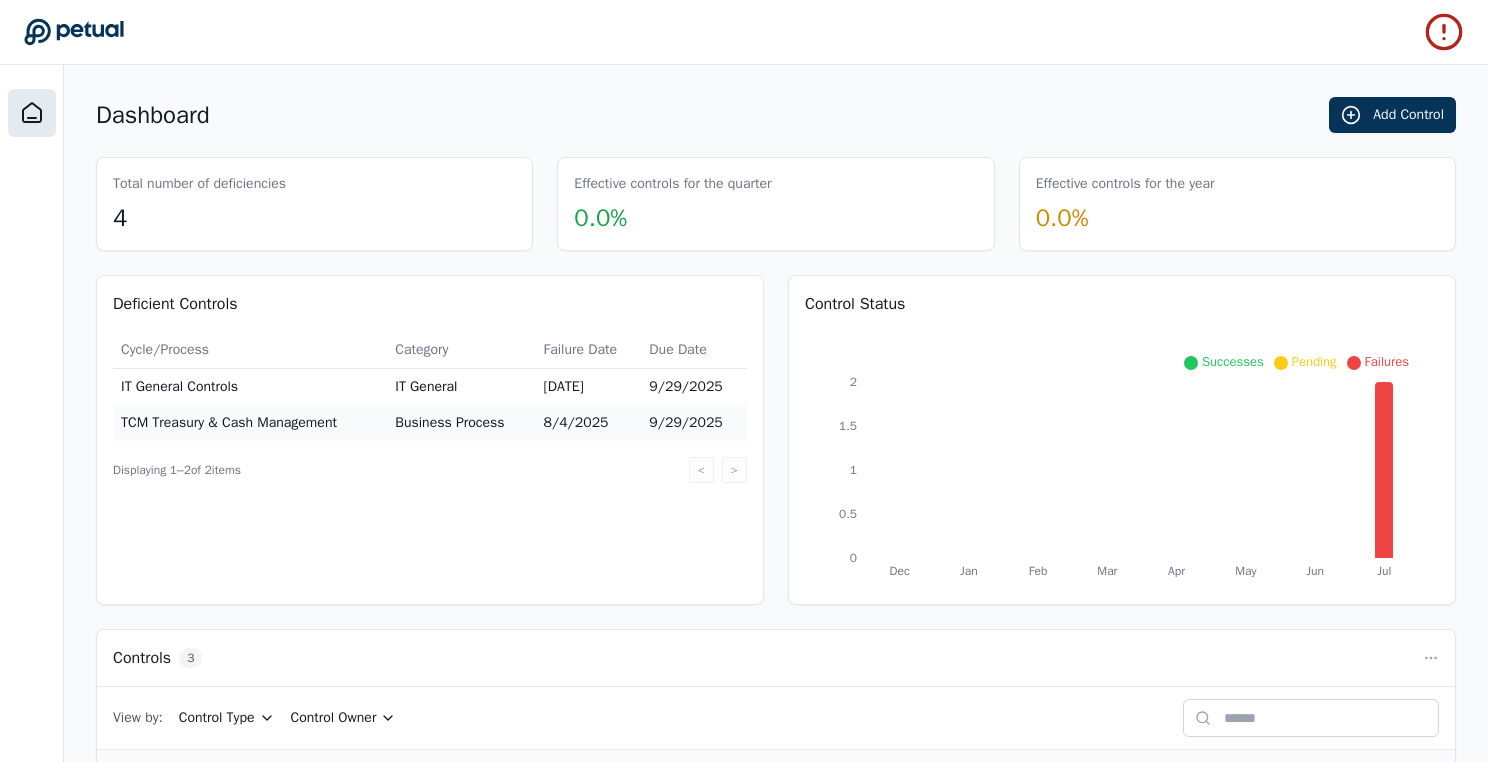 click 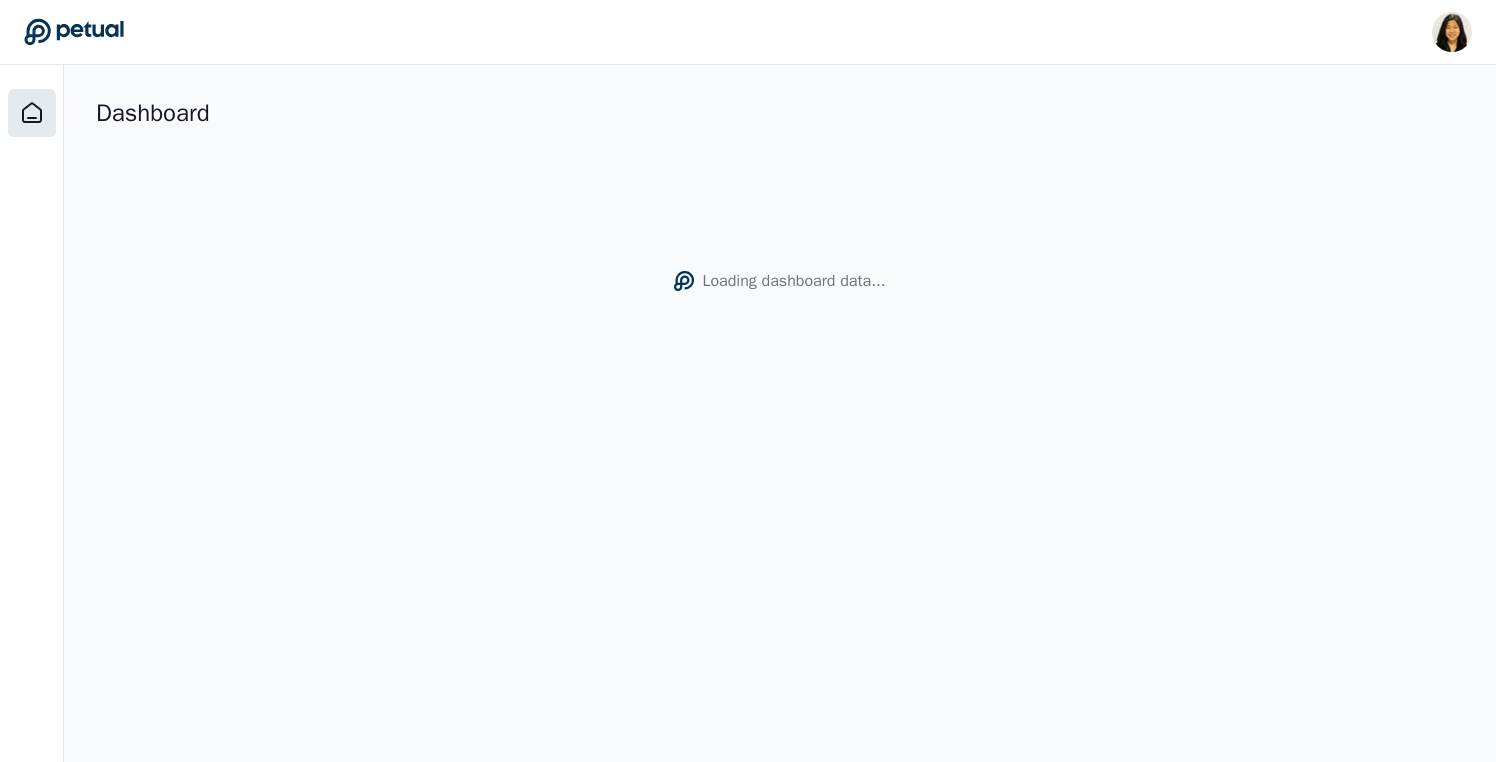 scroll, scrollTop: 0, scrollLeft: 0, axis: both 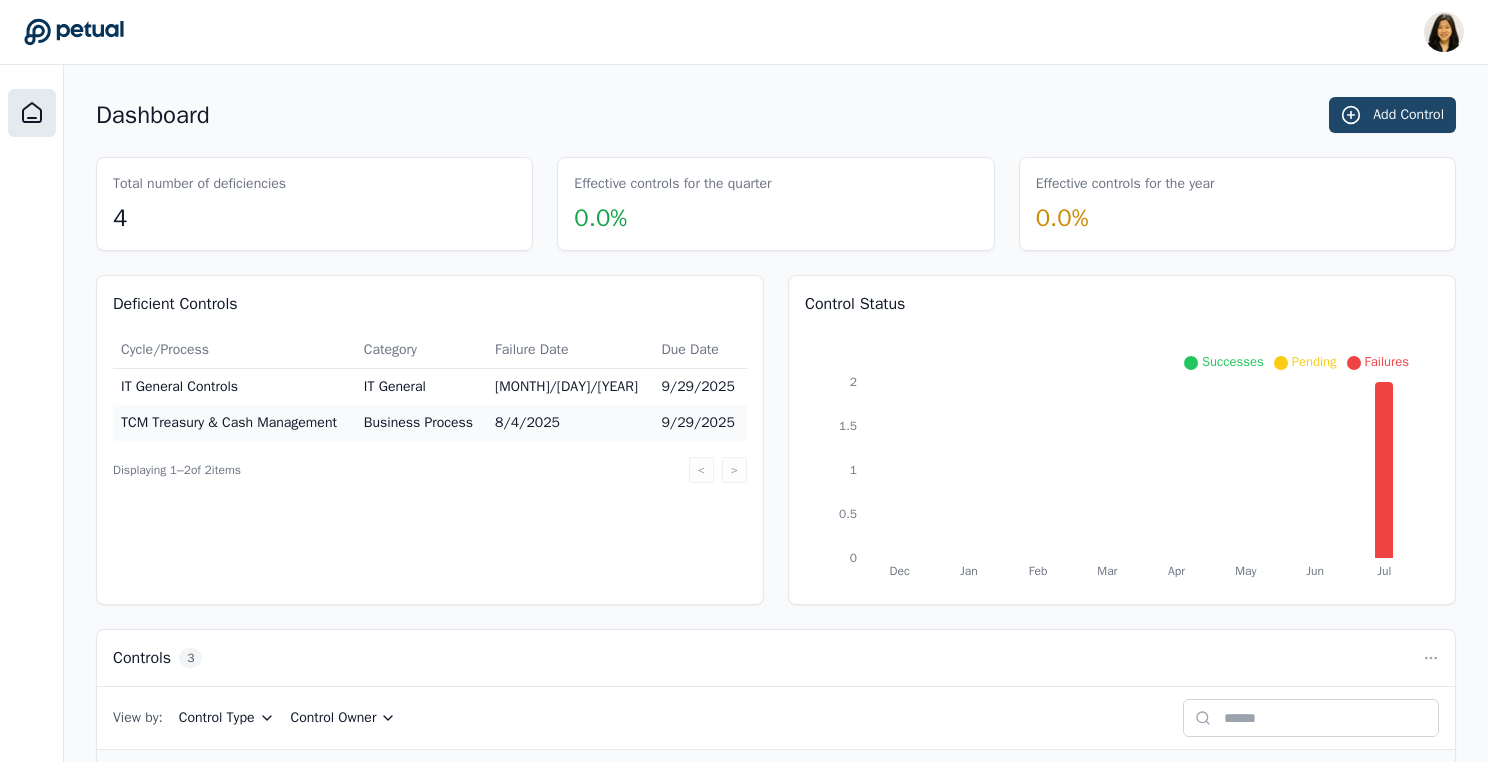 click on "Add Control" at bounding box center (1392, 115) 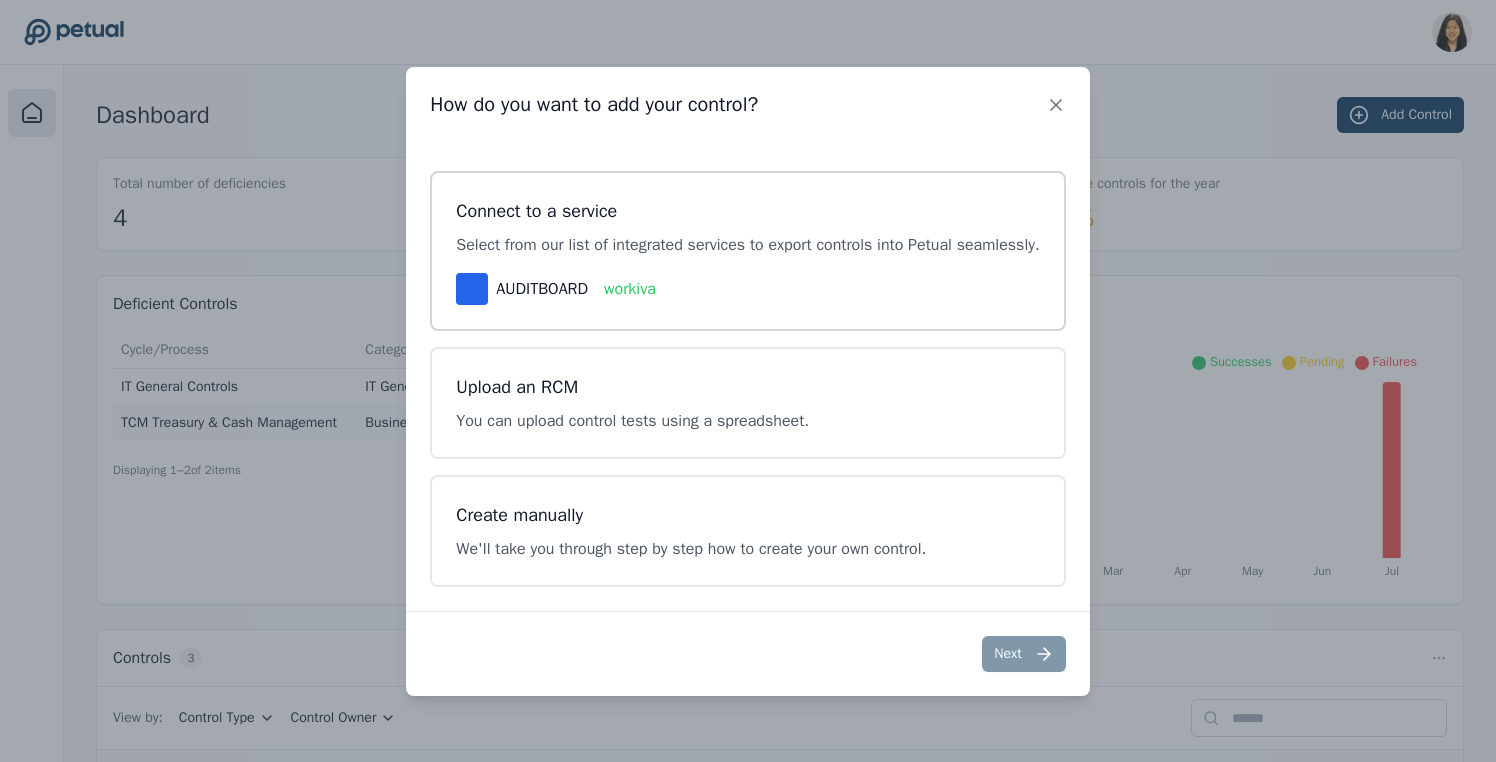 click on "Connect to a service Select from our list of integrated services to export controls into Petual seamlessly. AUDITBOARD workiva" at bounding box center (747, 251) 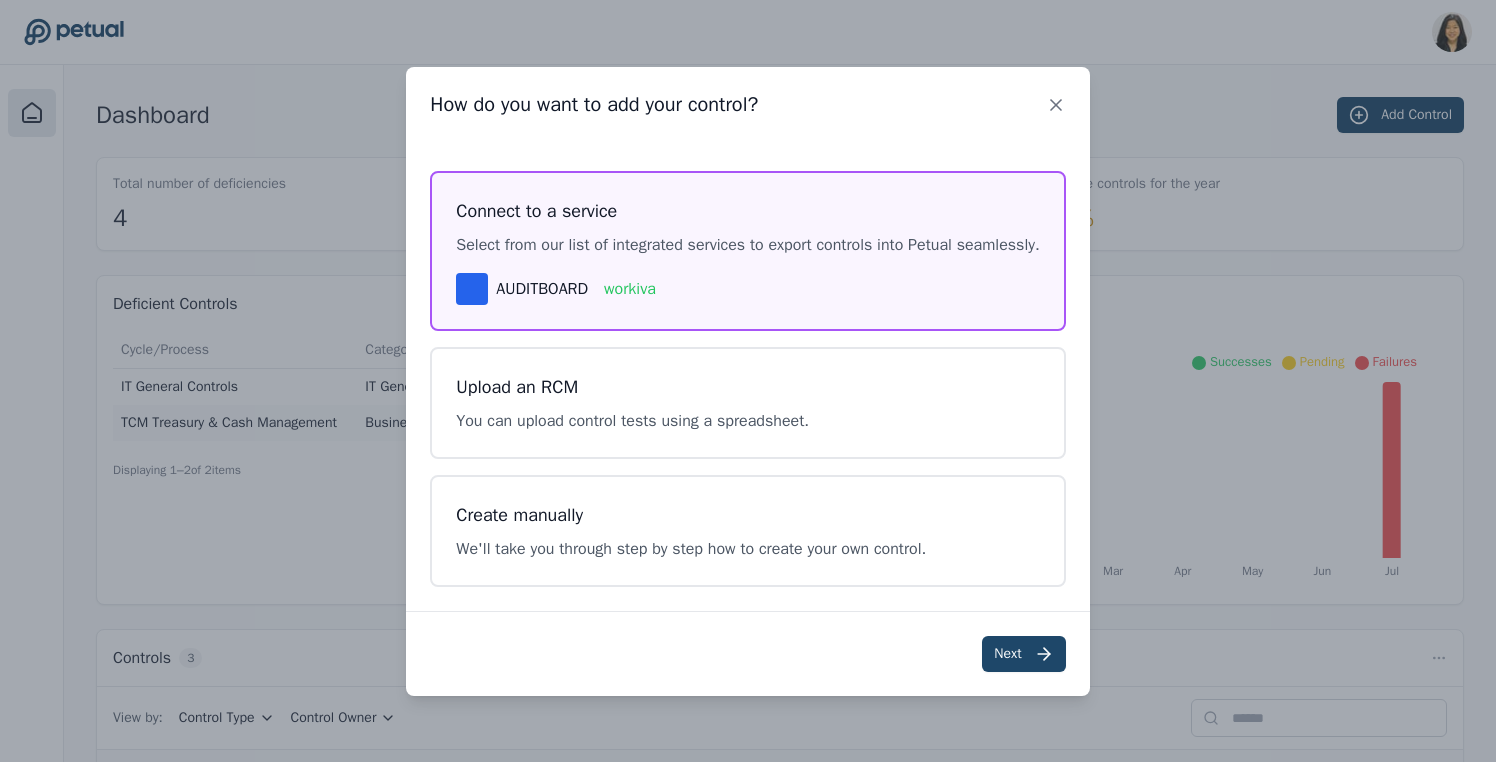 click on "Next" at bounding box center (1023, 654) 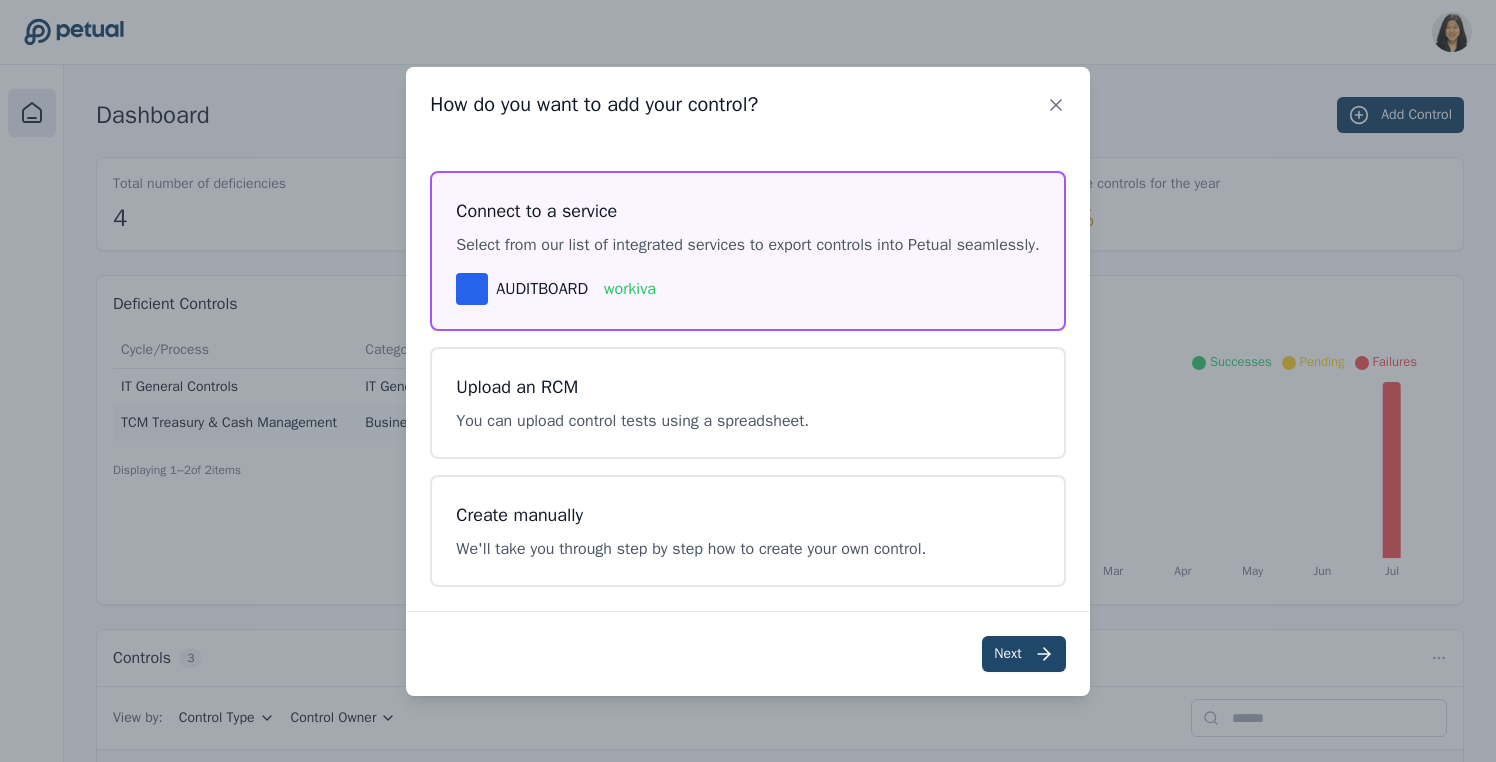 click on "Next" at bounding box center (1023, 654) 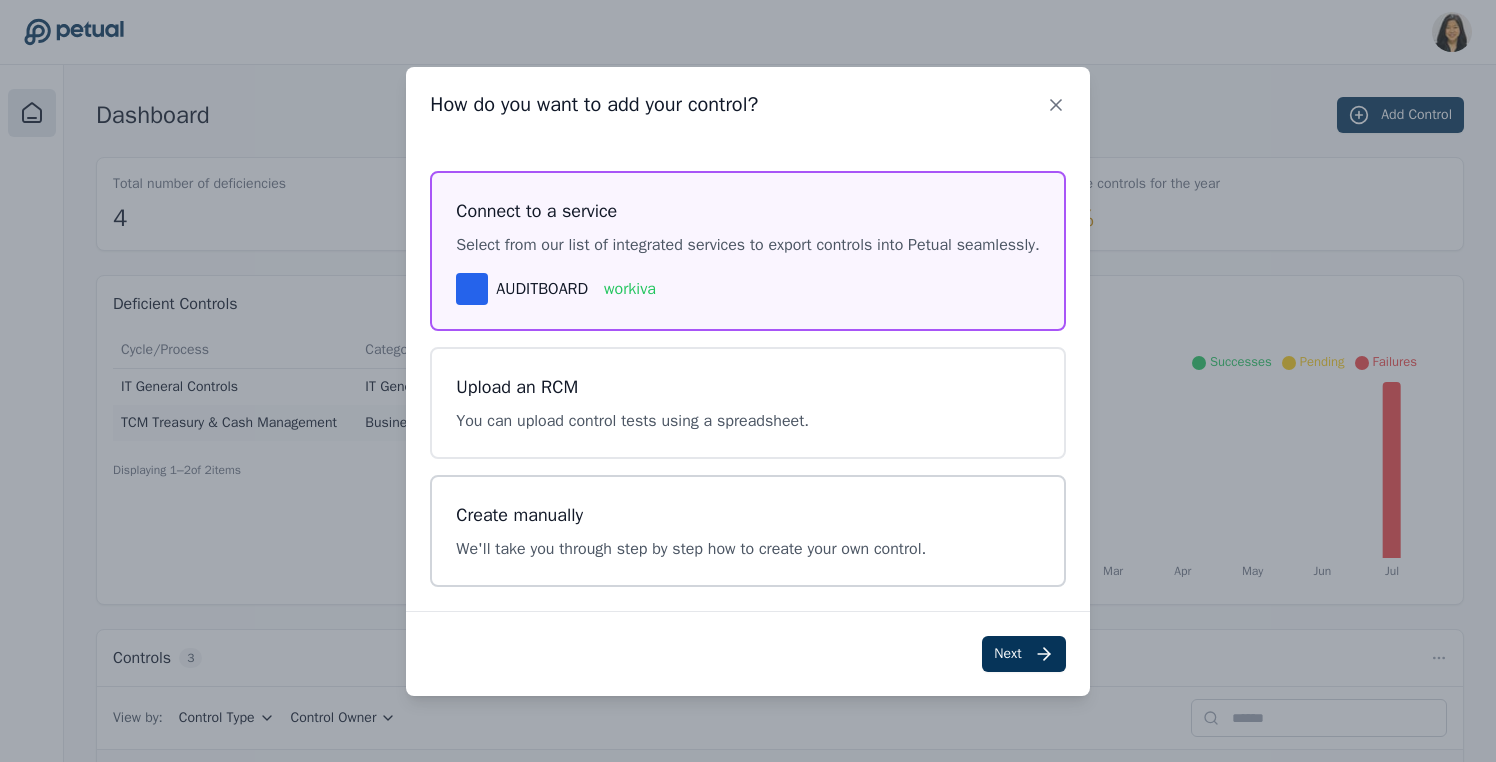 click on "Create manually We'll take you through step by step how to create your own control." at bounding box center (747, 531) 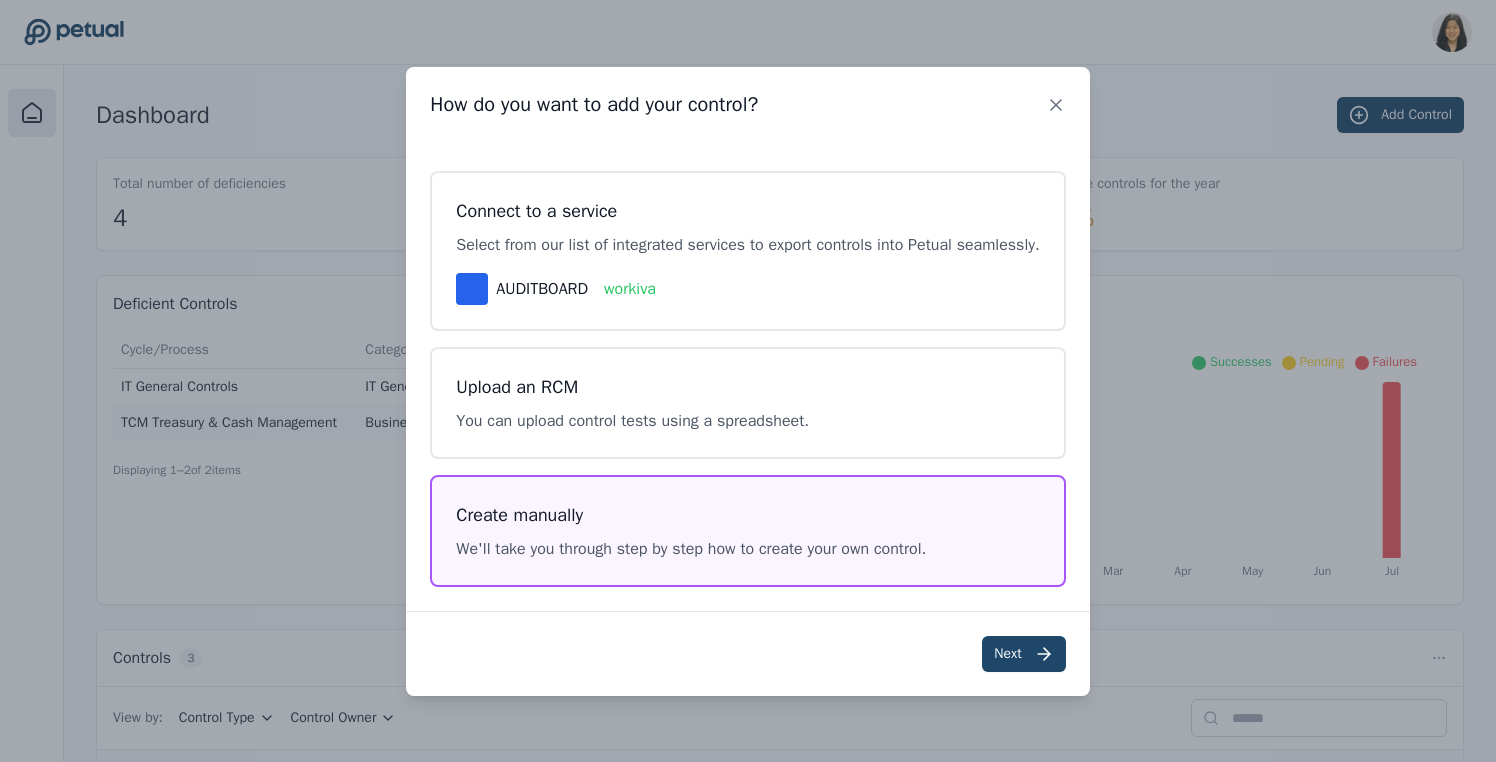 click on "Next" at bounding box center (1023, 654) 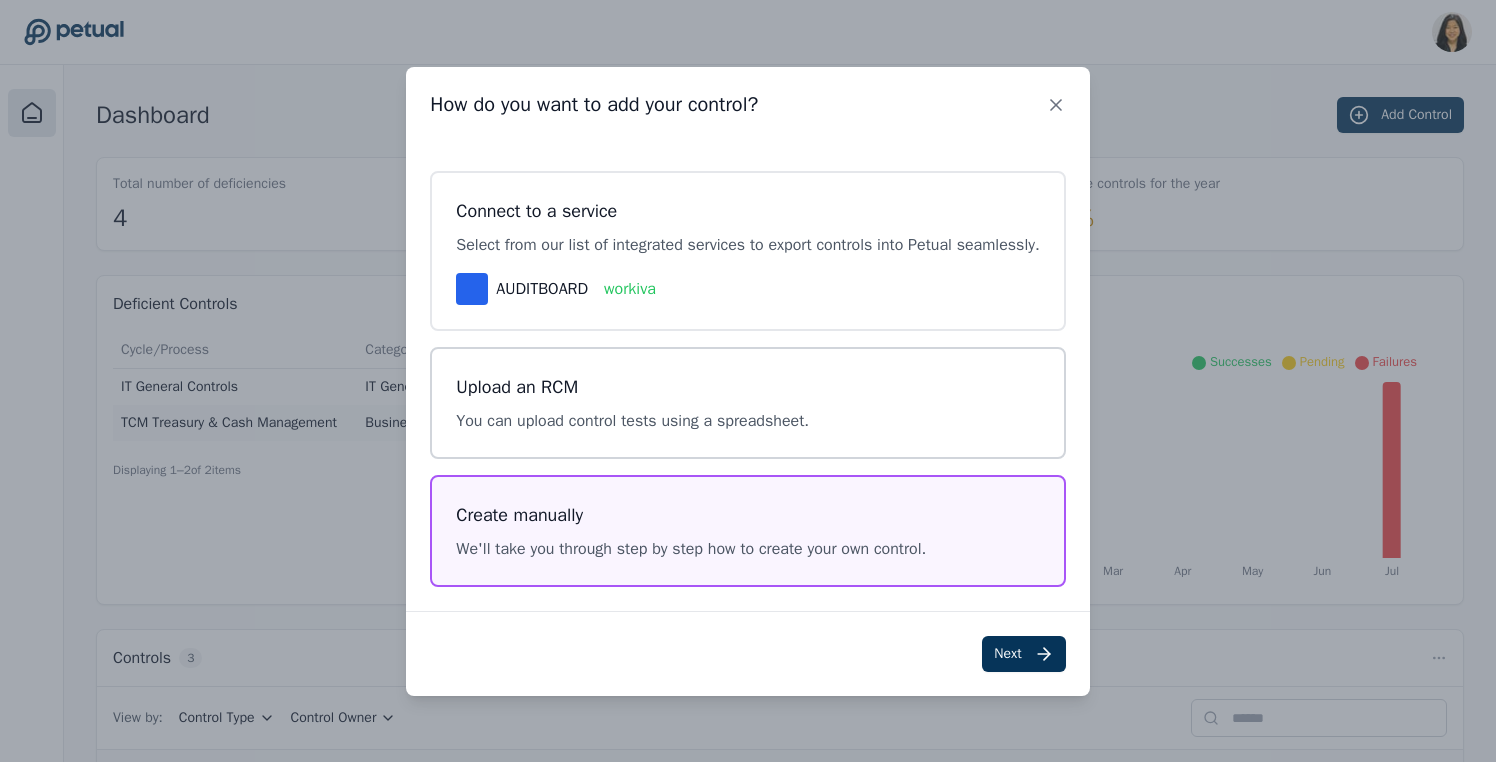 click on "Upload an RCM You can upload control tests using a spreadsheet." at bounding box center [747, 403] 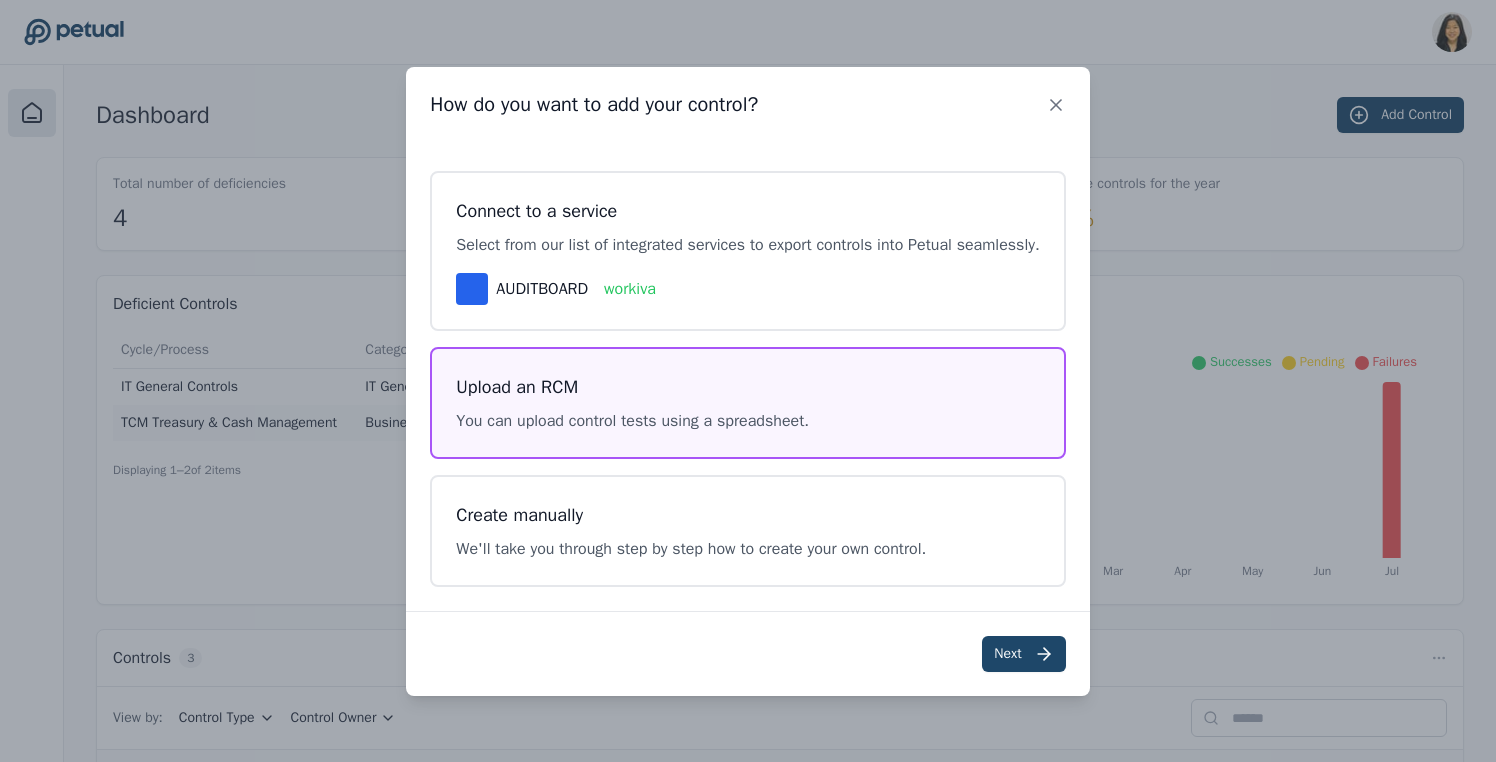 click on "Next" at bounding box center [1023, 654] 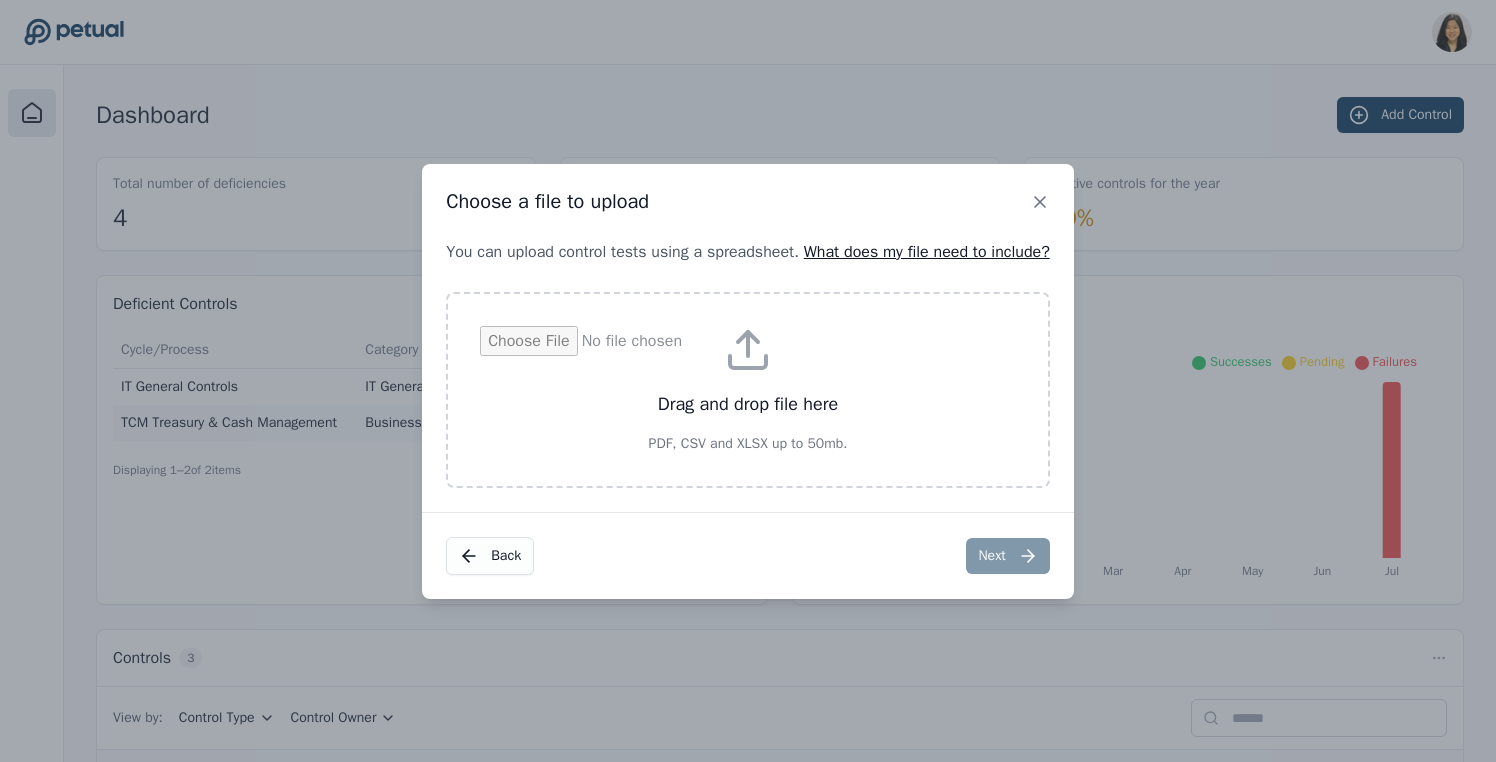 click at bounding box center (748, 390) 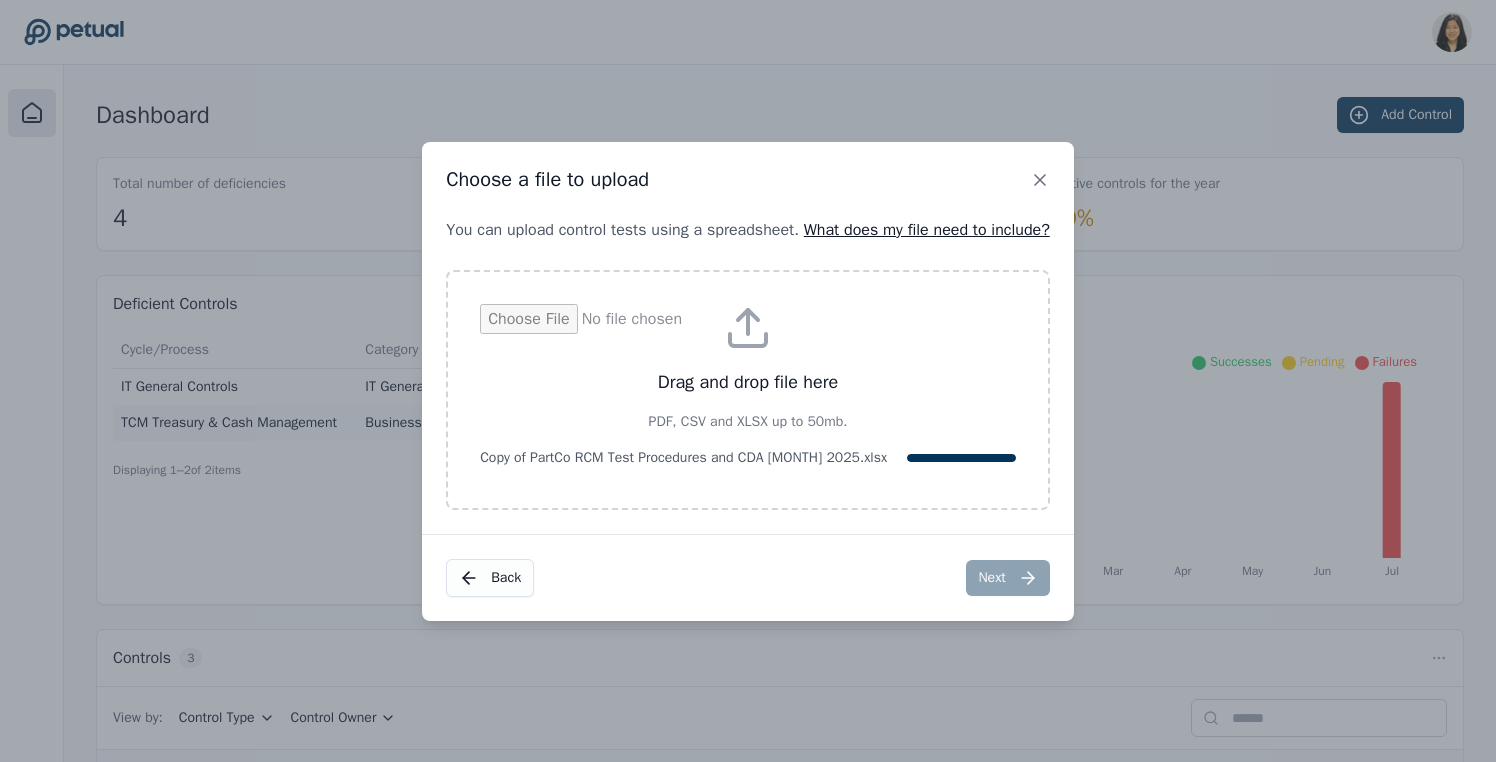 type 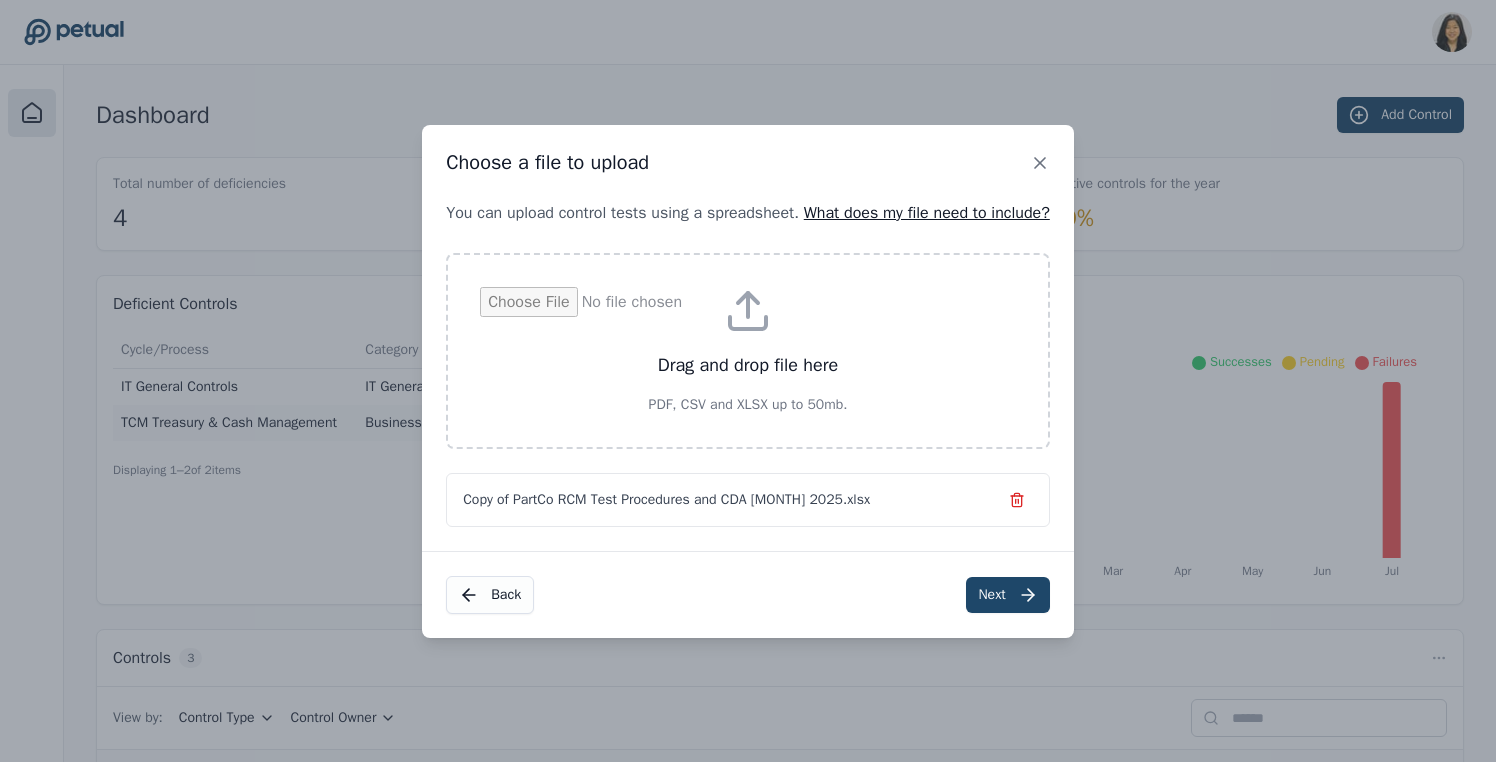 click on "Next" at bounding box center (1007, 595) 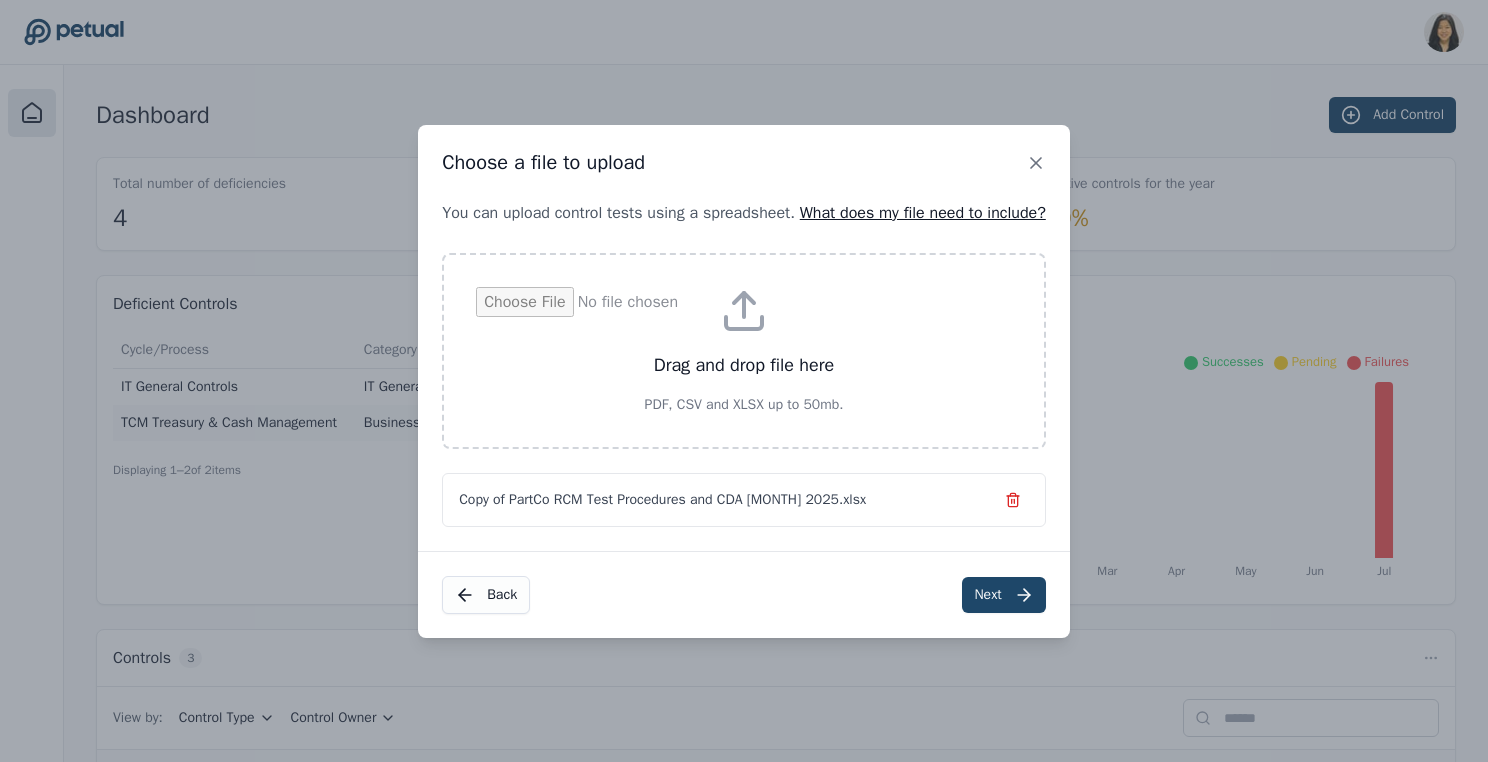 click on "Next" at bounding box center [1003, 595] 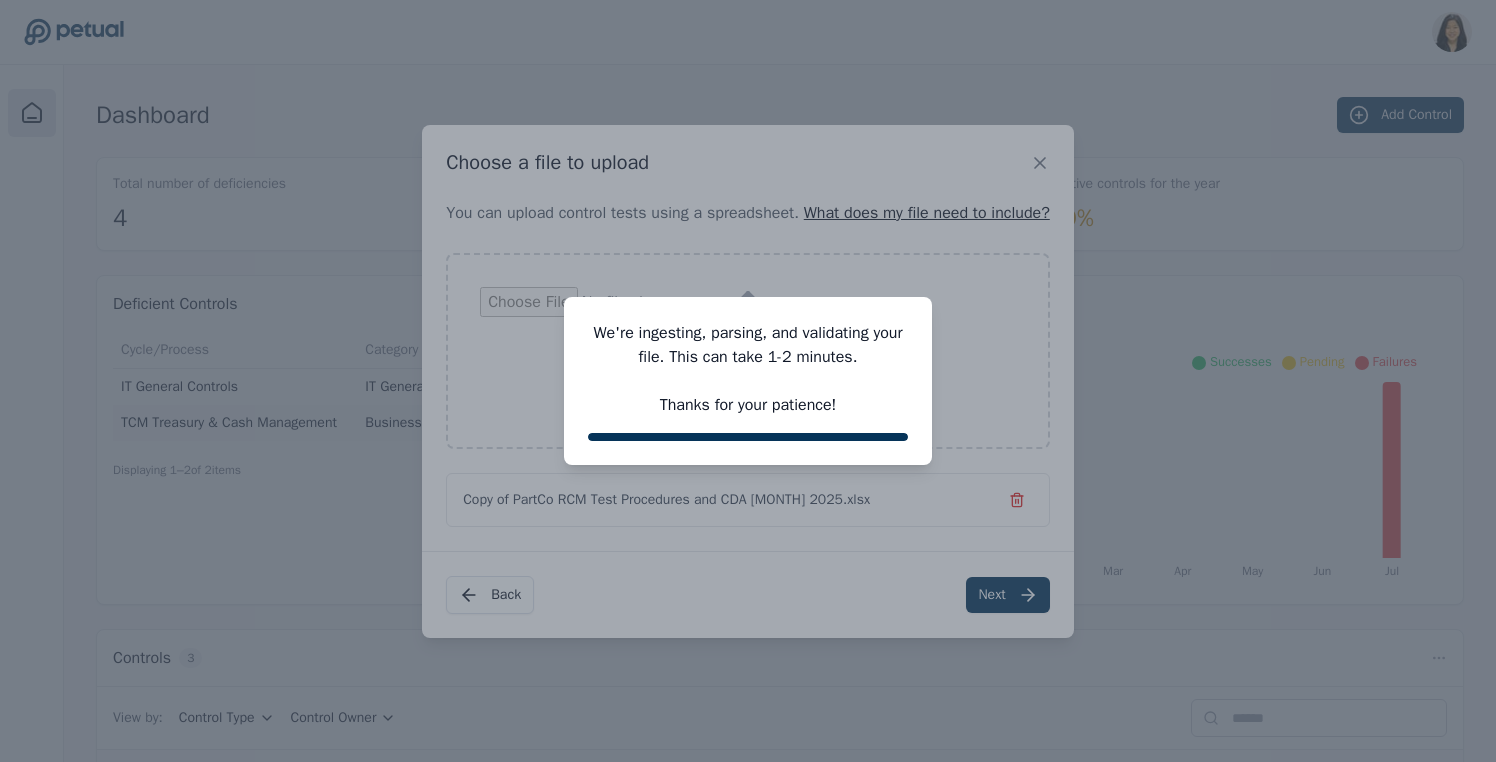 click on "We're ingesting, parsing, and validating your file. This can take 1-2 minutes. Thanks for your patience!" at bounding box center [748, 381] 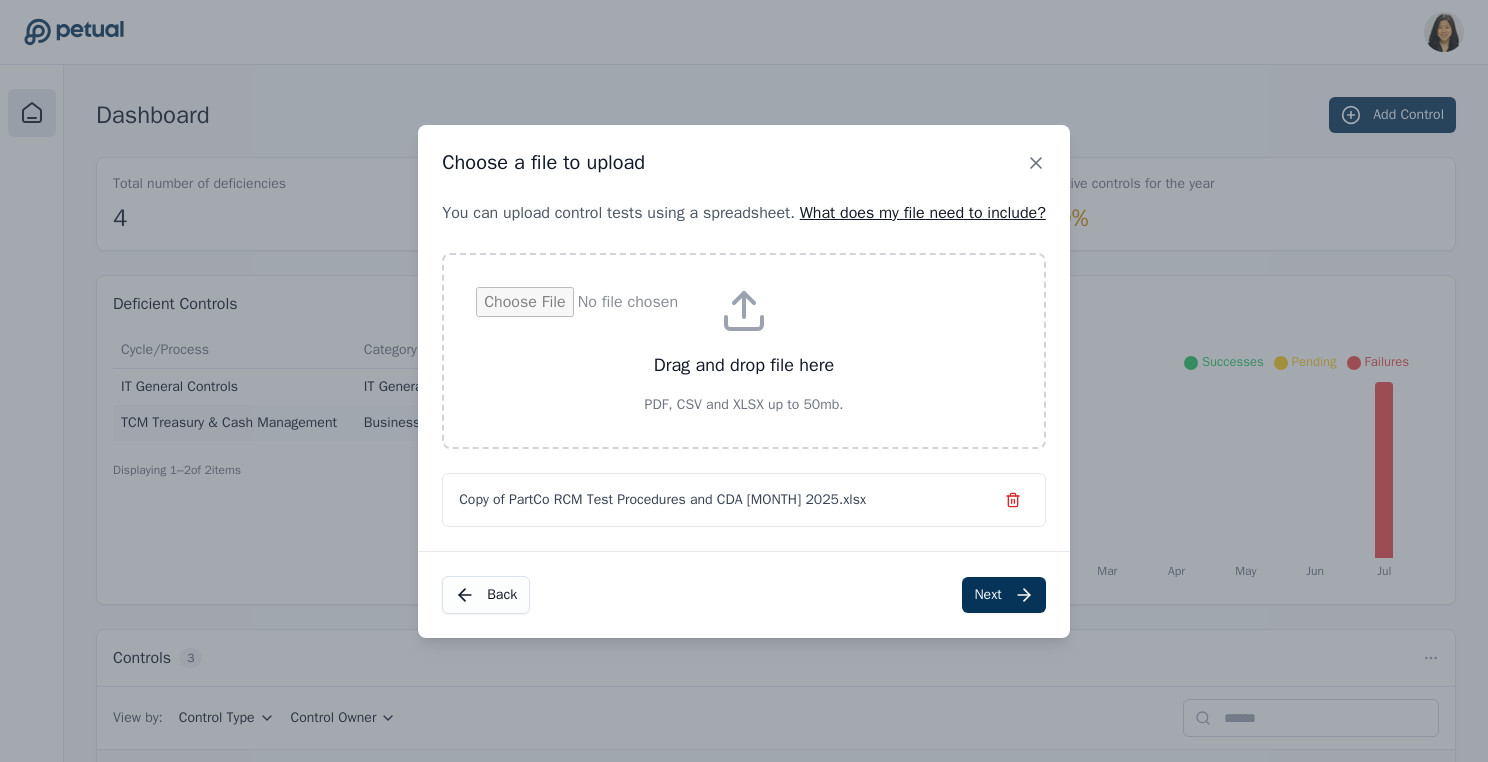 click on "Back" at bounding box center [486, 595] 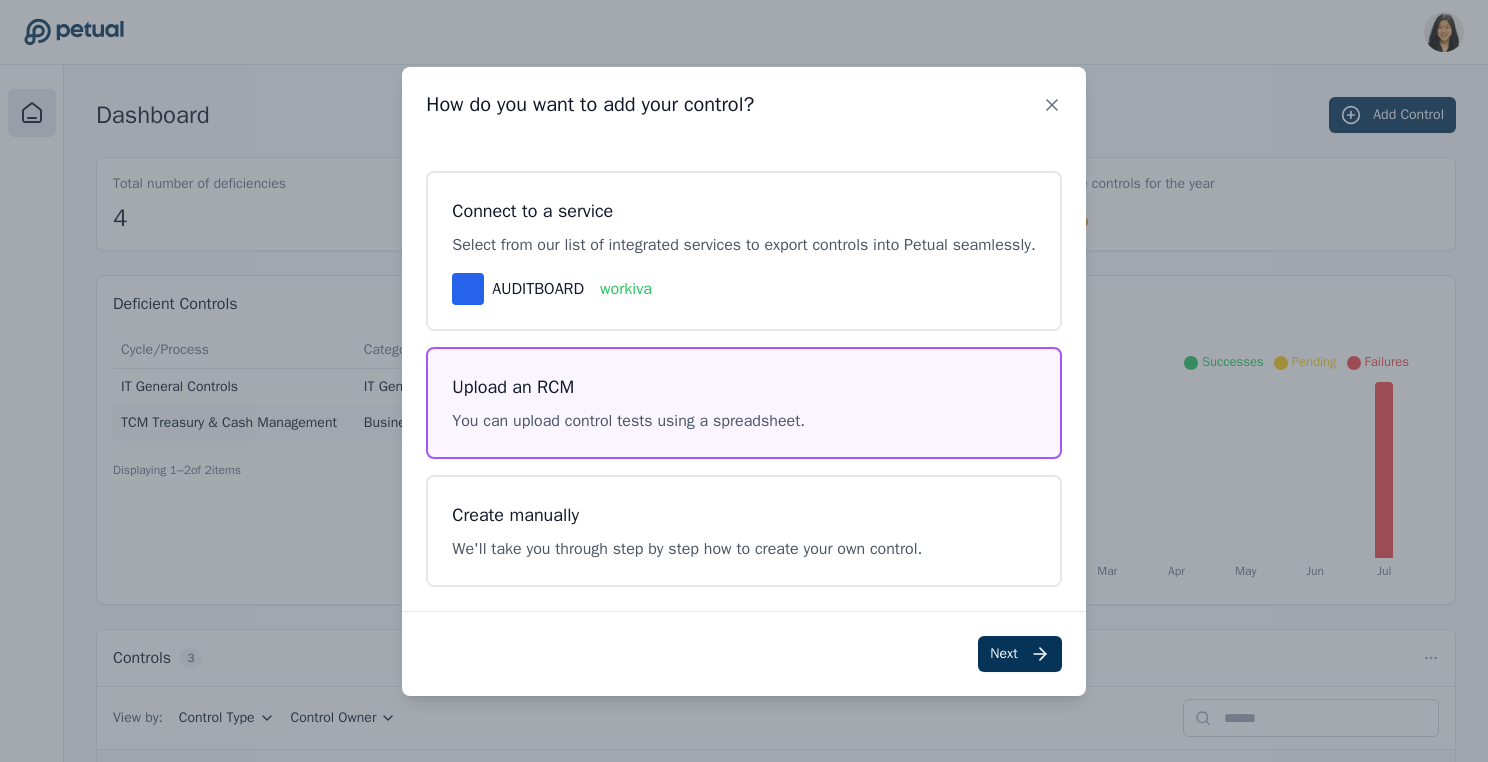 click on "How do you want to add your control?" at bounding box center (743, 105) 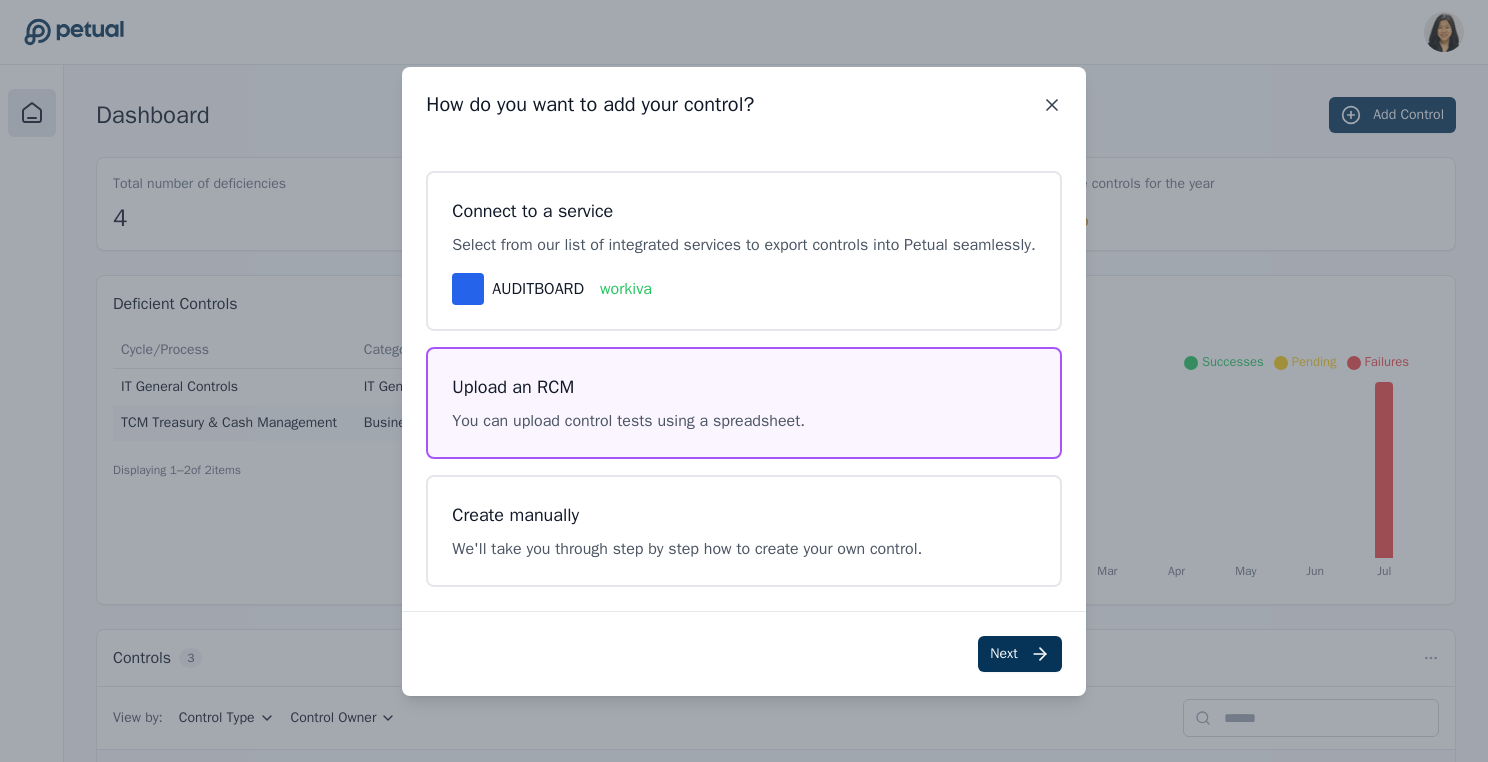 click 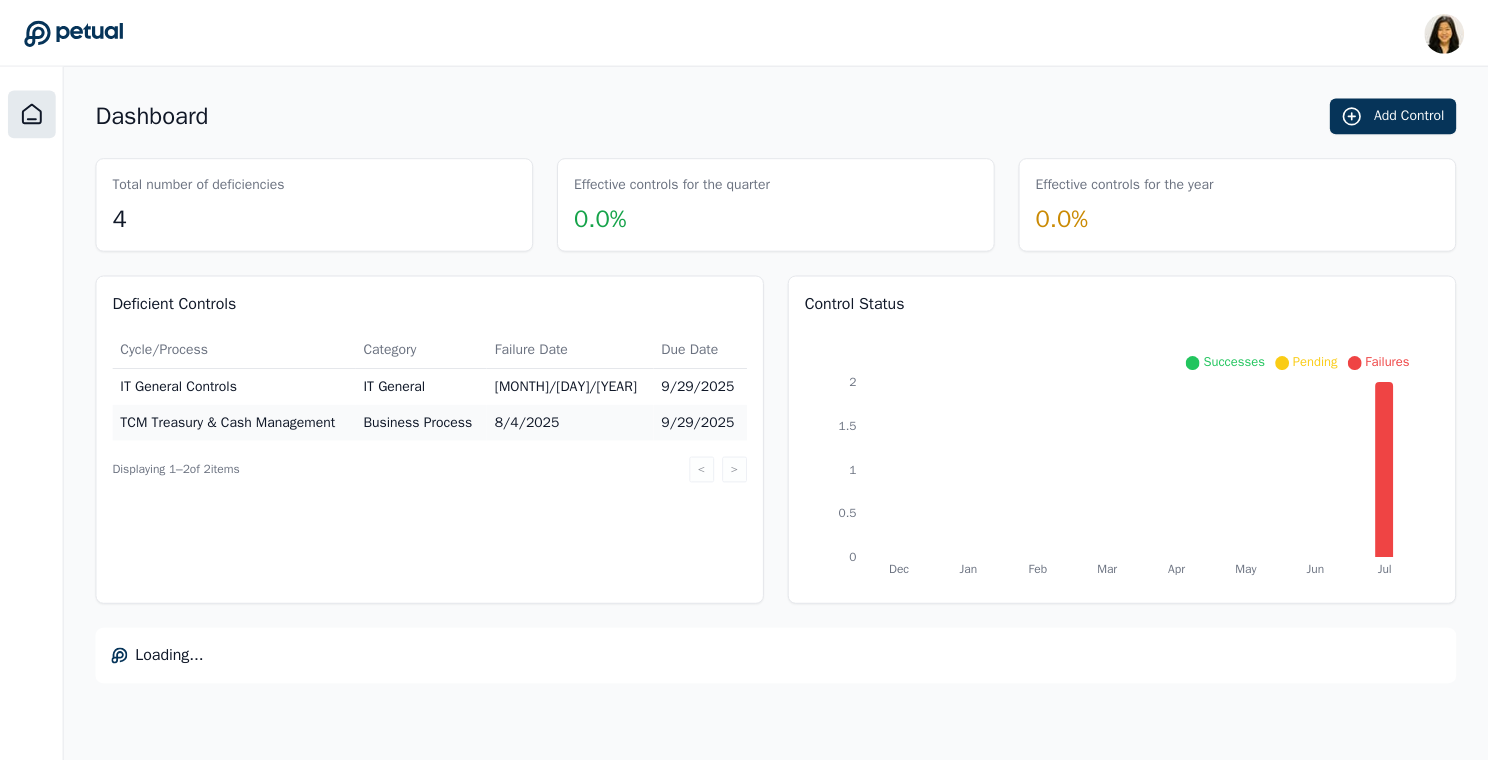 scroll, scrollTop: 249, scrollLeft: 0, axis: vertical 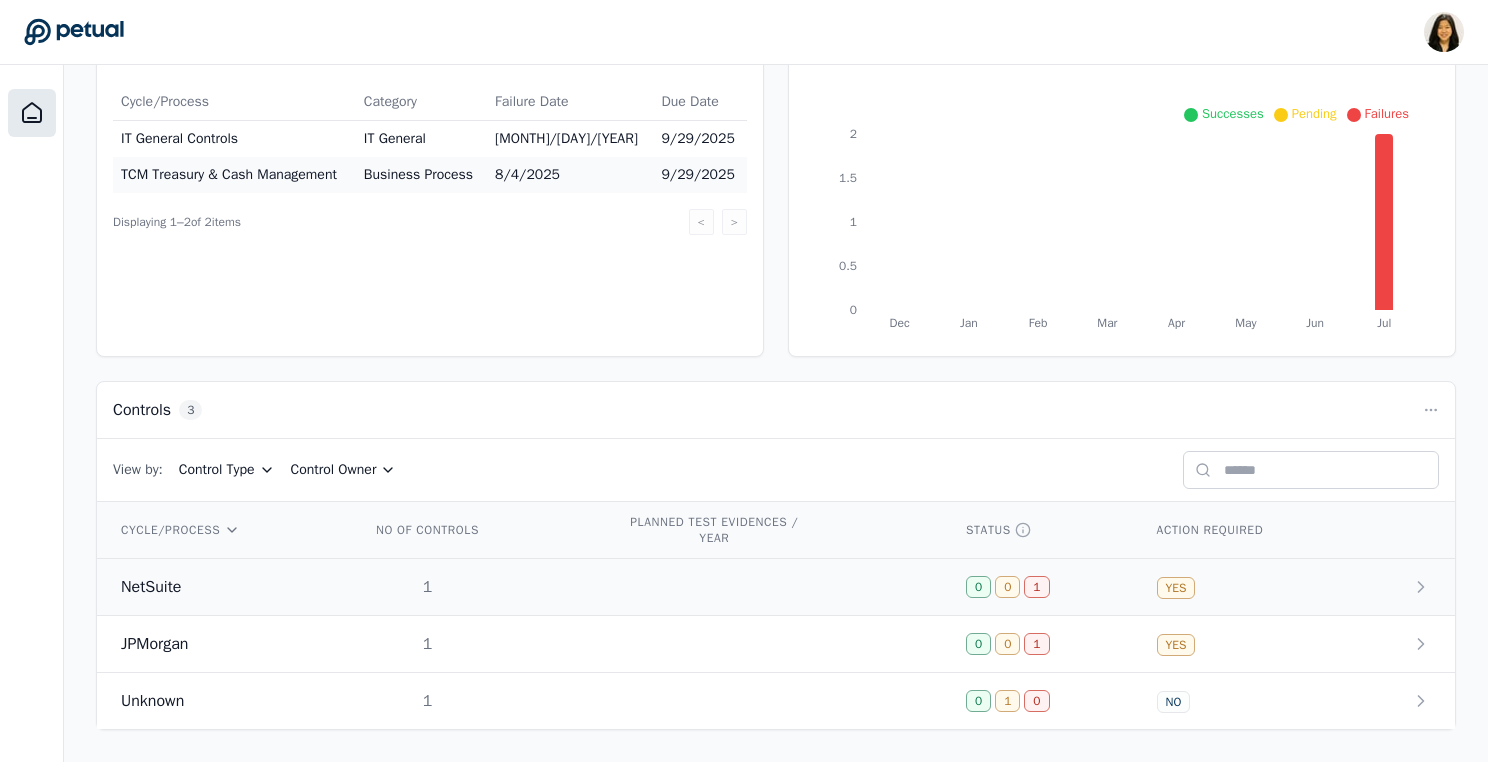 click on "1" at bounding box center (466, 587) 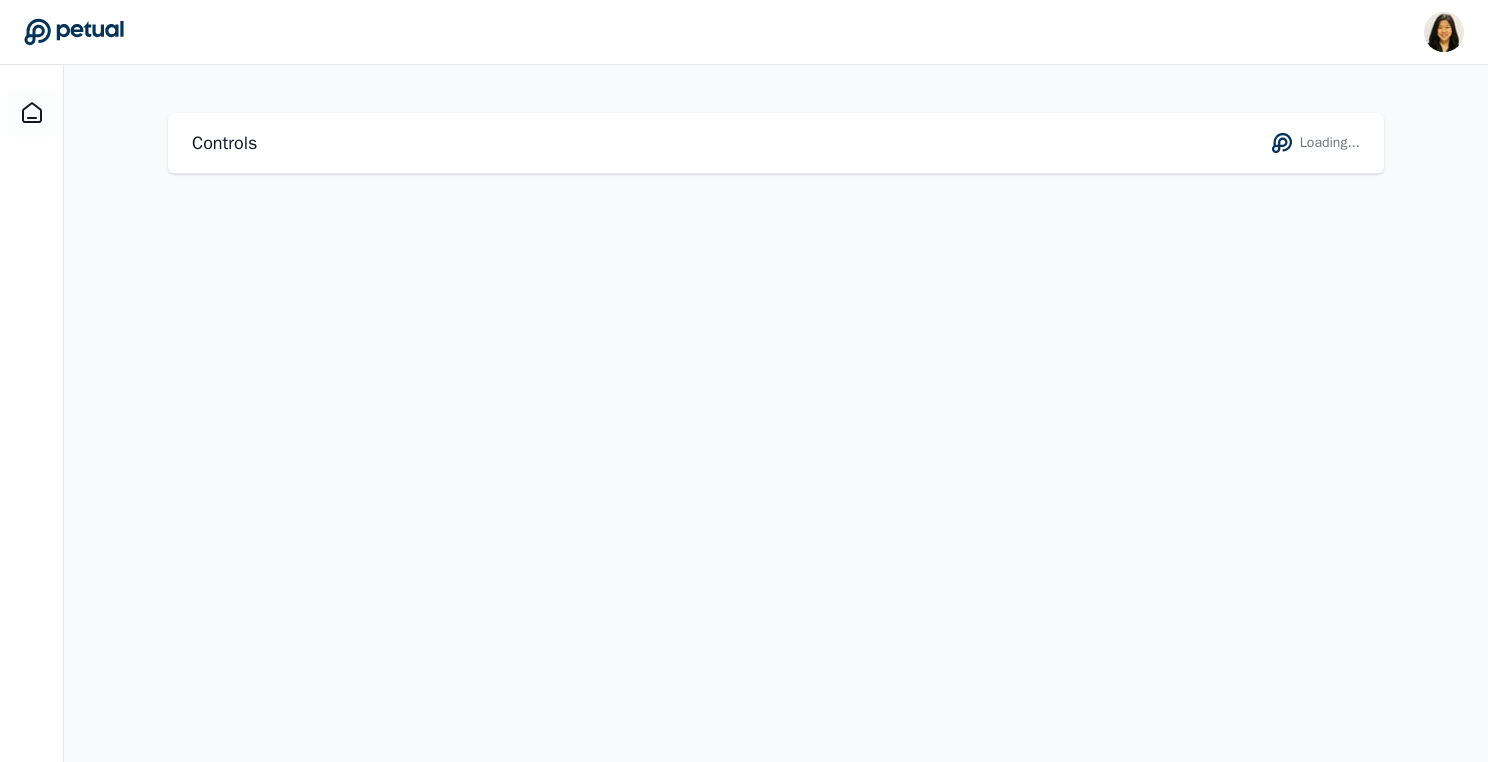 scroll, scrollTop: 0, scrollLeft: 0, axis: both 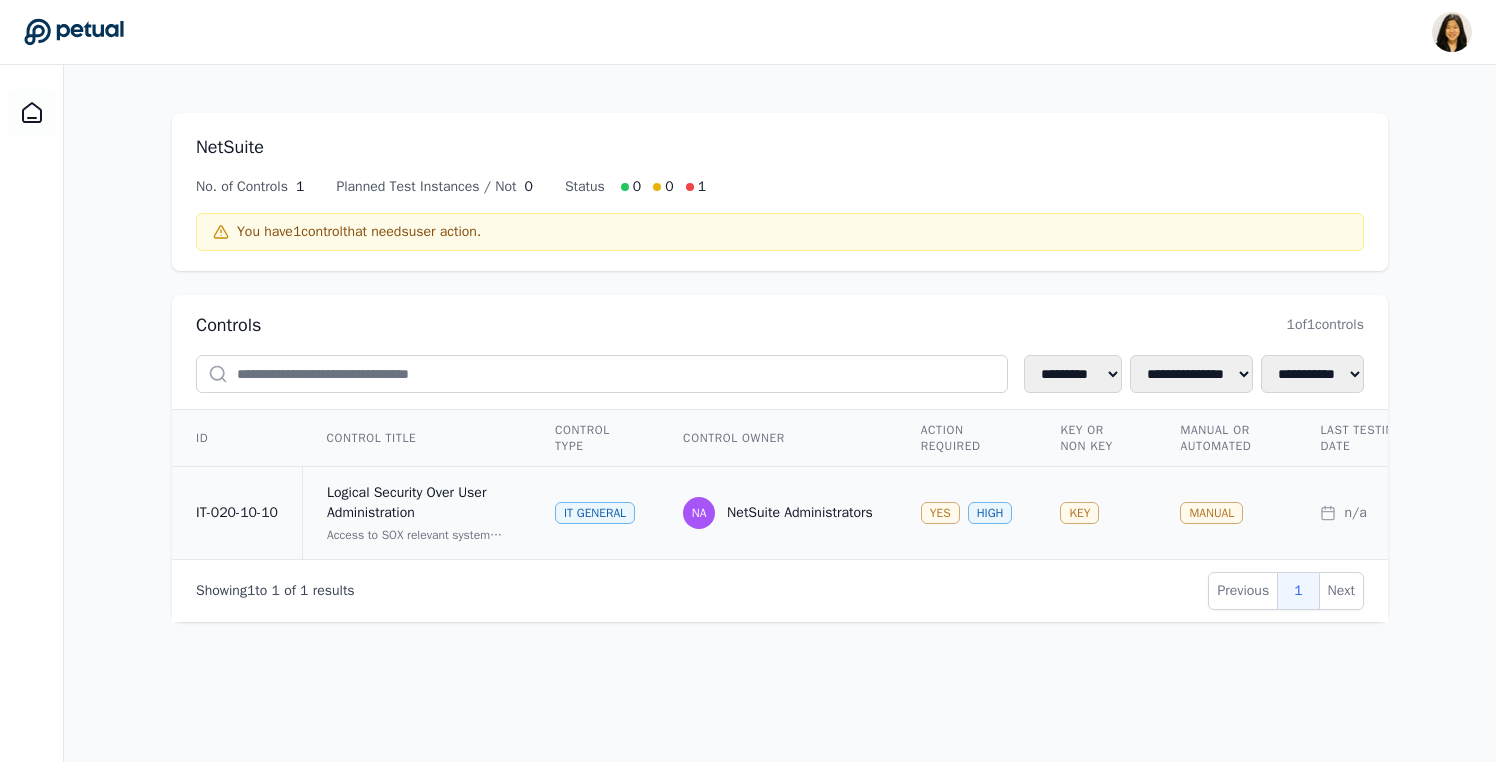 click on "NA NetSuite Administrators" at bounding box center (778, 513) 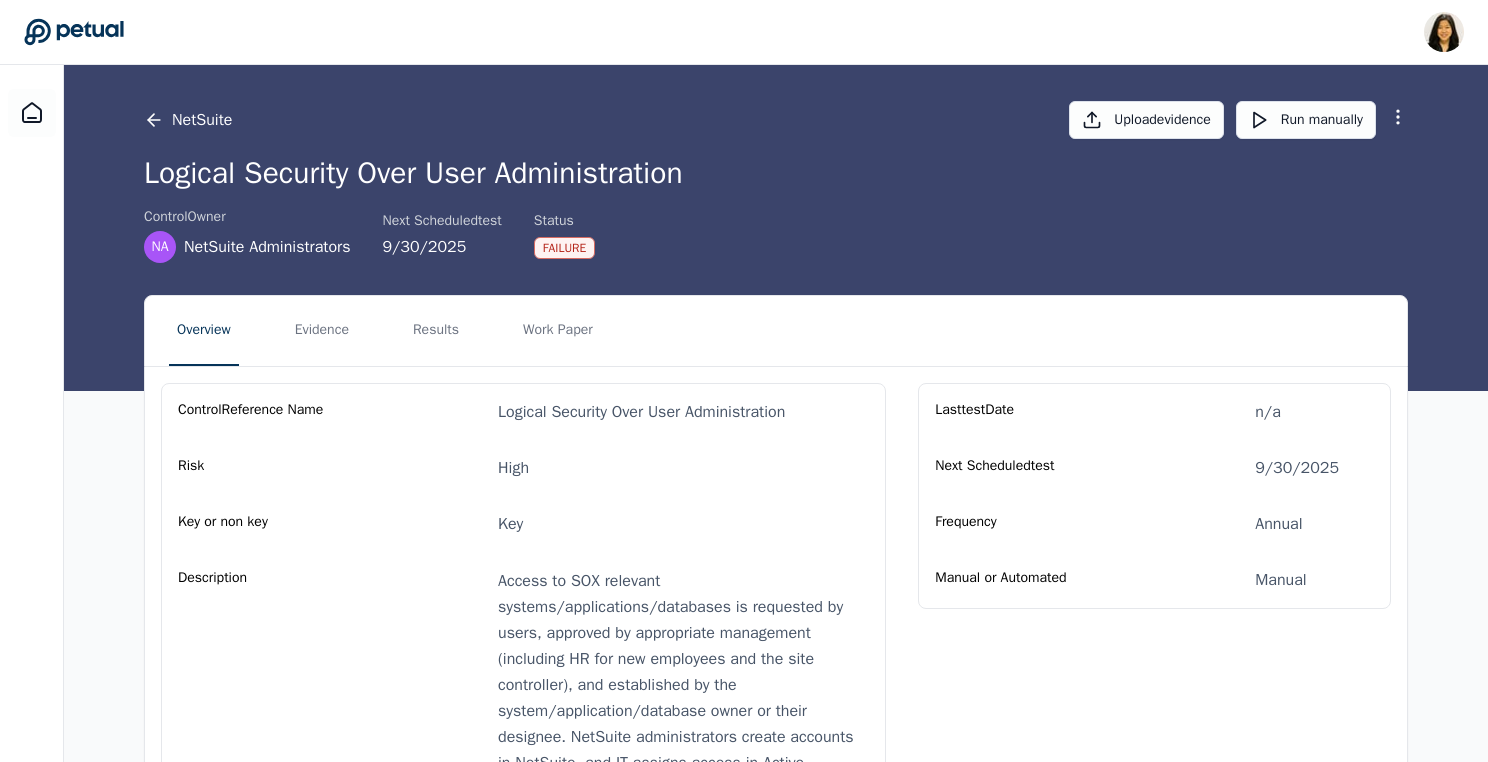 click on "NetSuite" at bounding box center [188, 120] 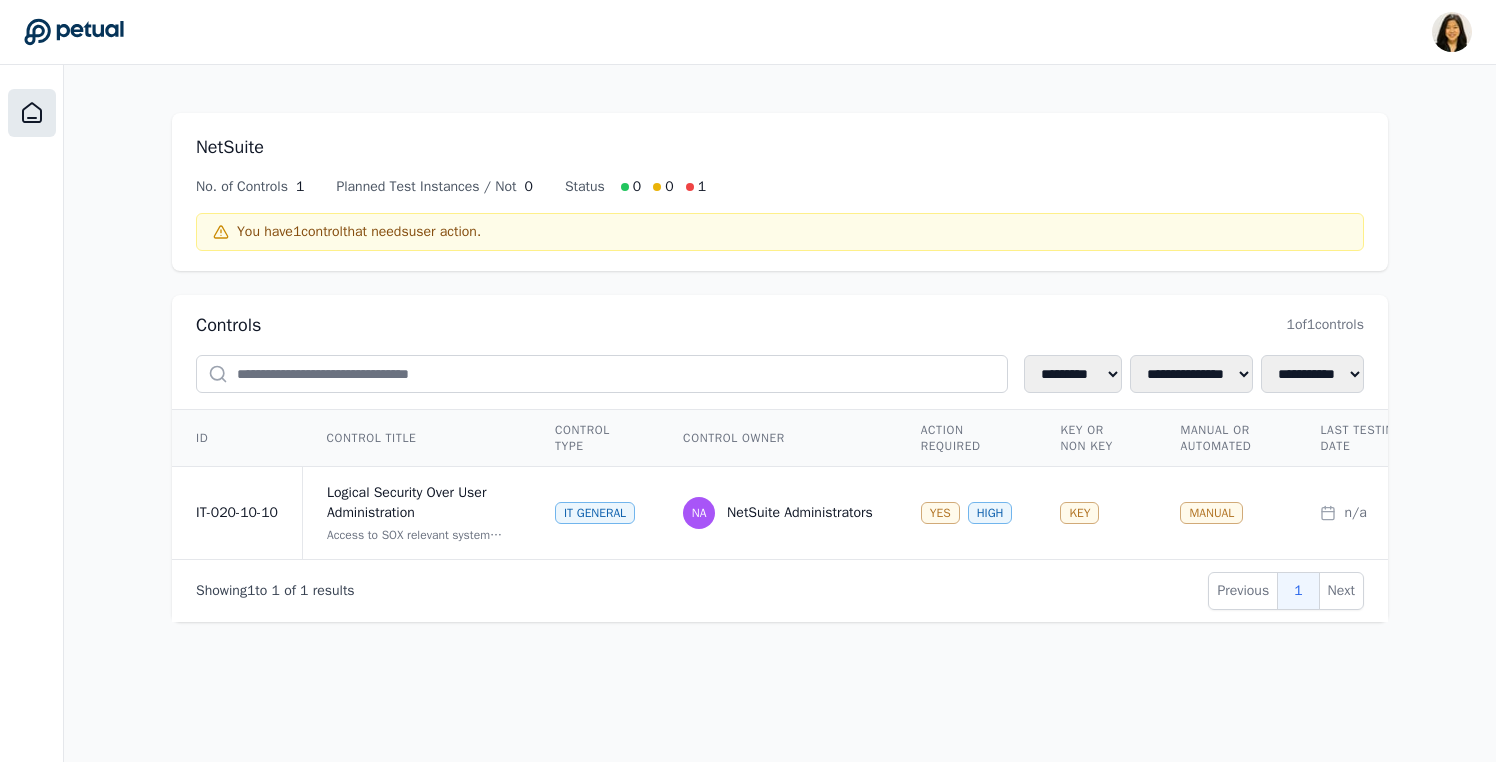 click 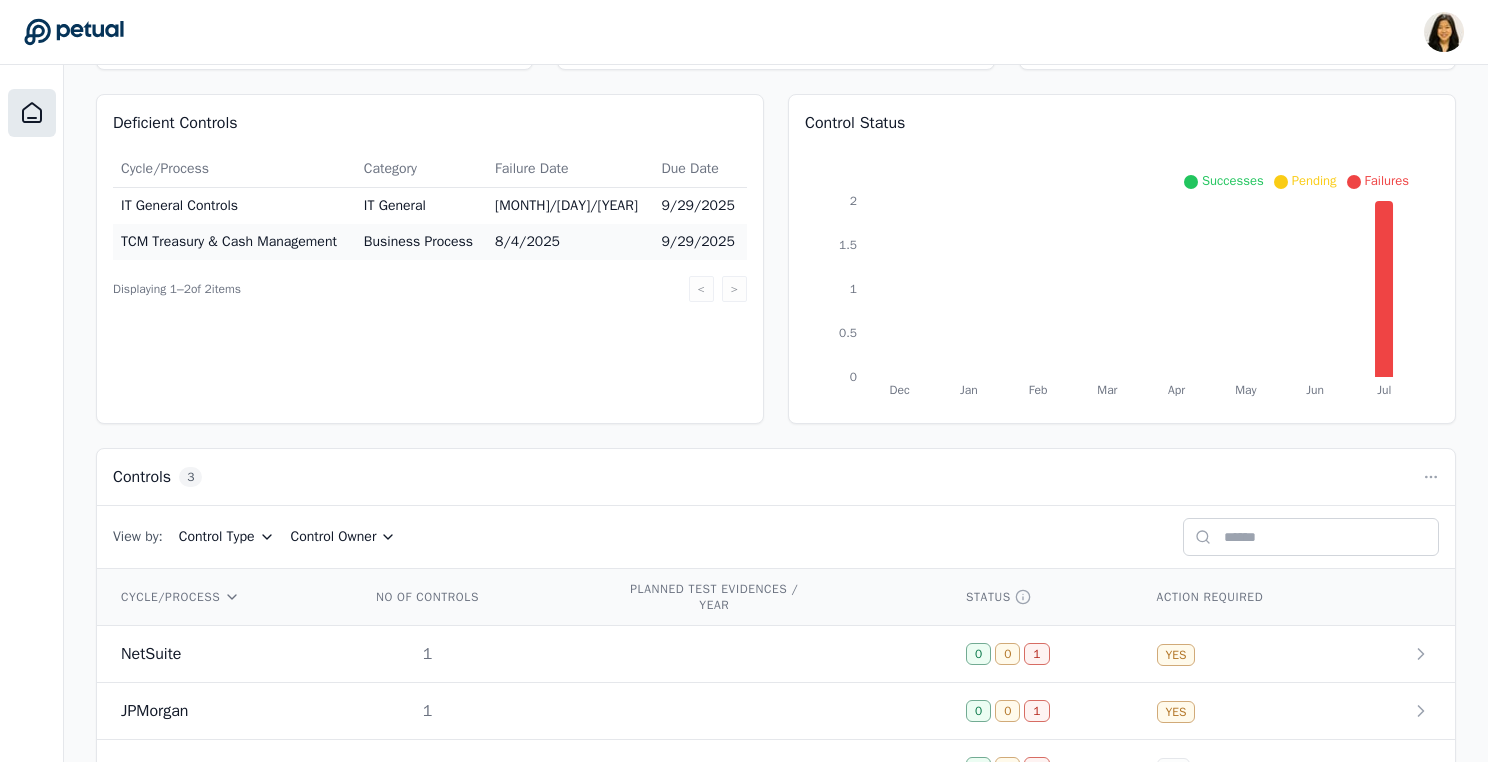 scroll, scrollTop: 249, scrollLeft: 0, axis: vertical 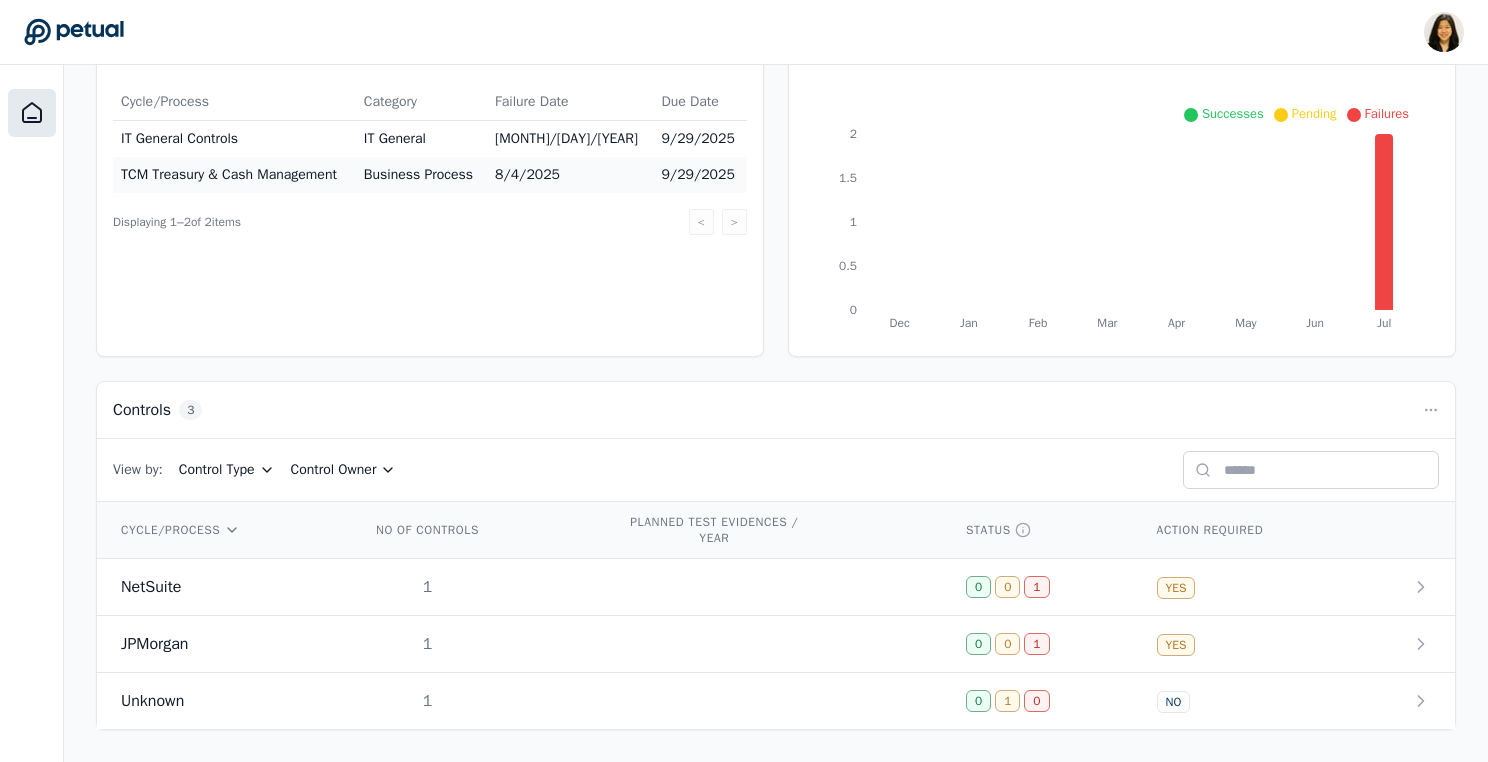 click on "Control Type" at bounding box center (227, 470) 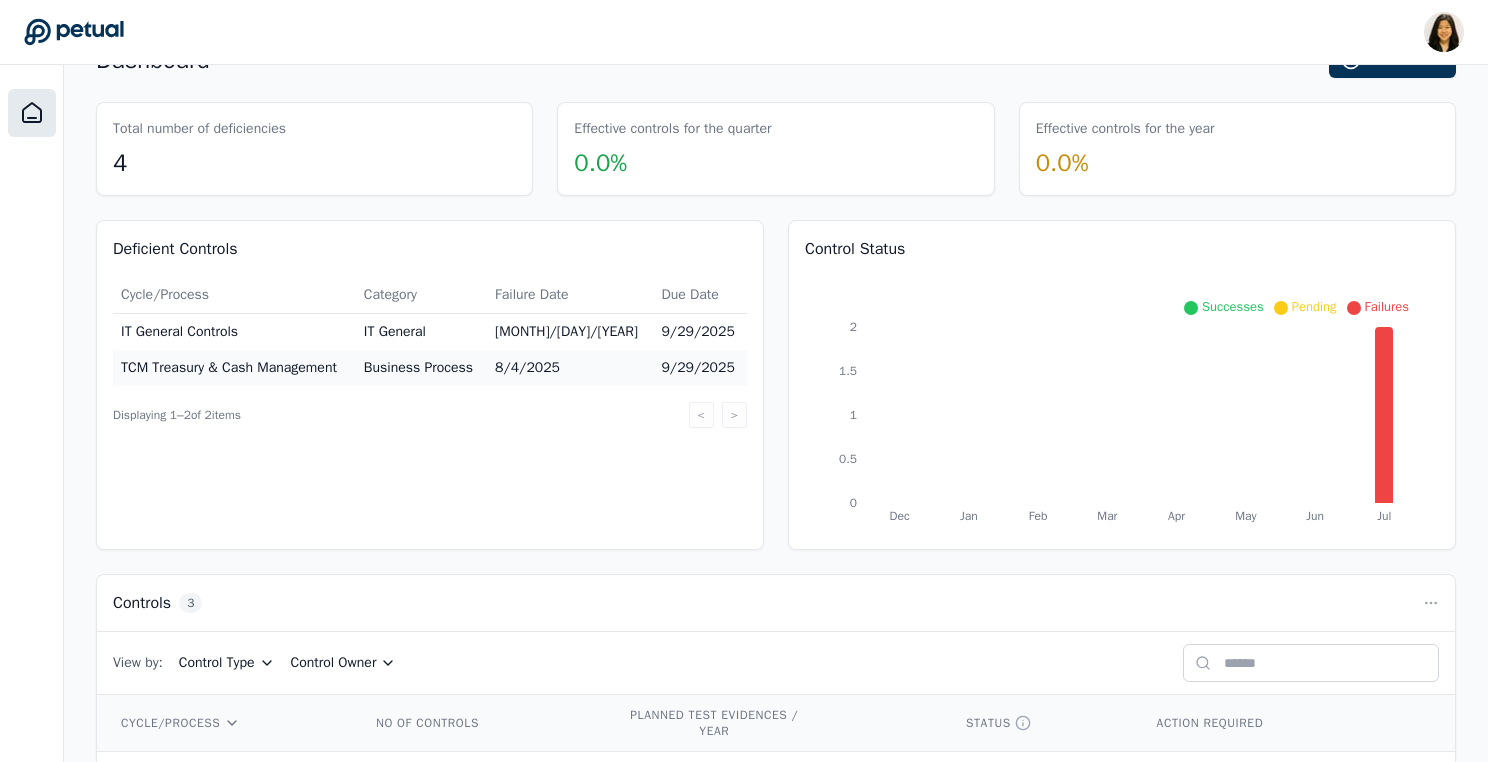 scroll, scrollTop: 0, scrollLeft: 0, axis: both 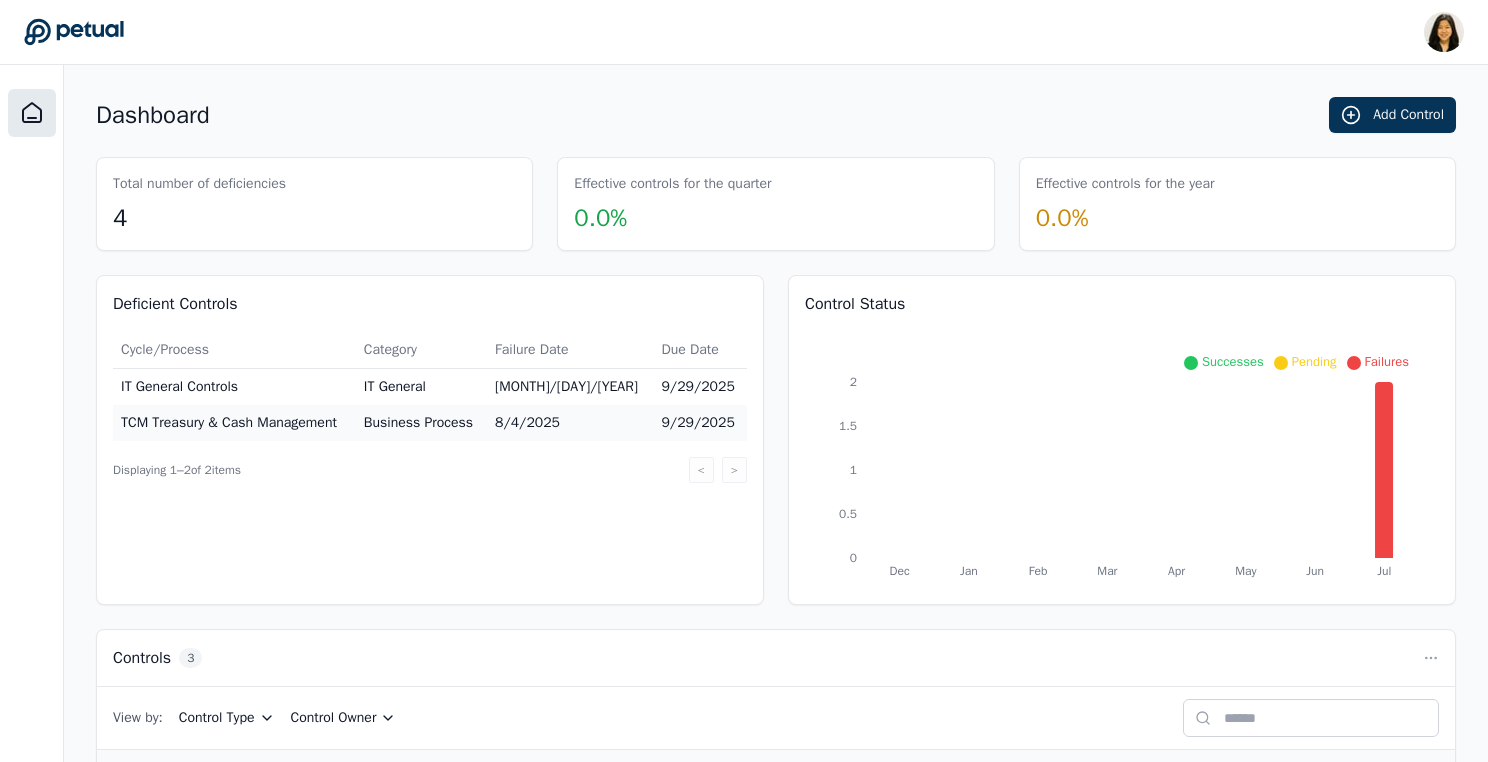 click on "[MONTH]/[DAY]/[YEAR]" at bounding box center [570, 387] 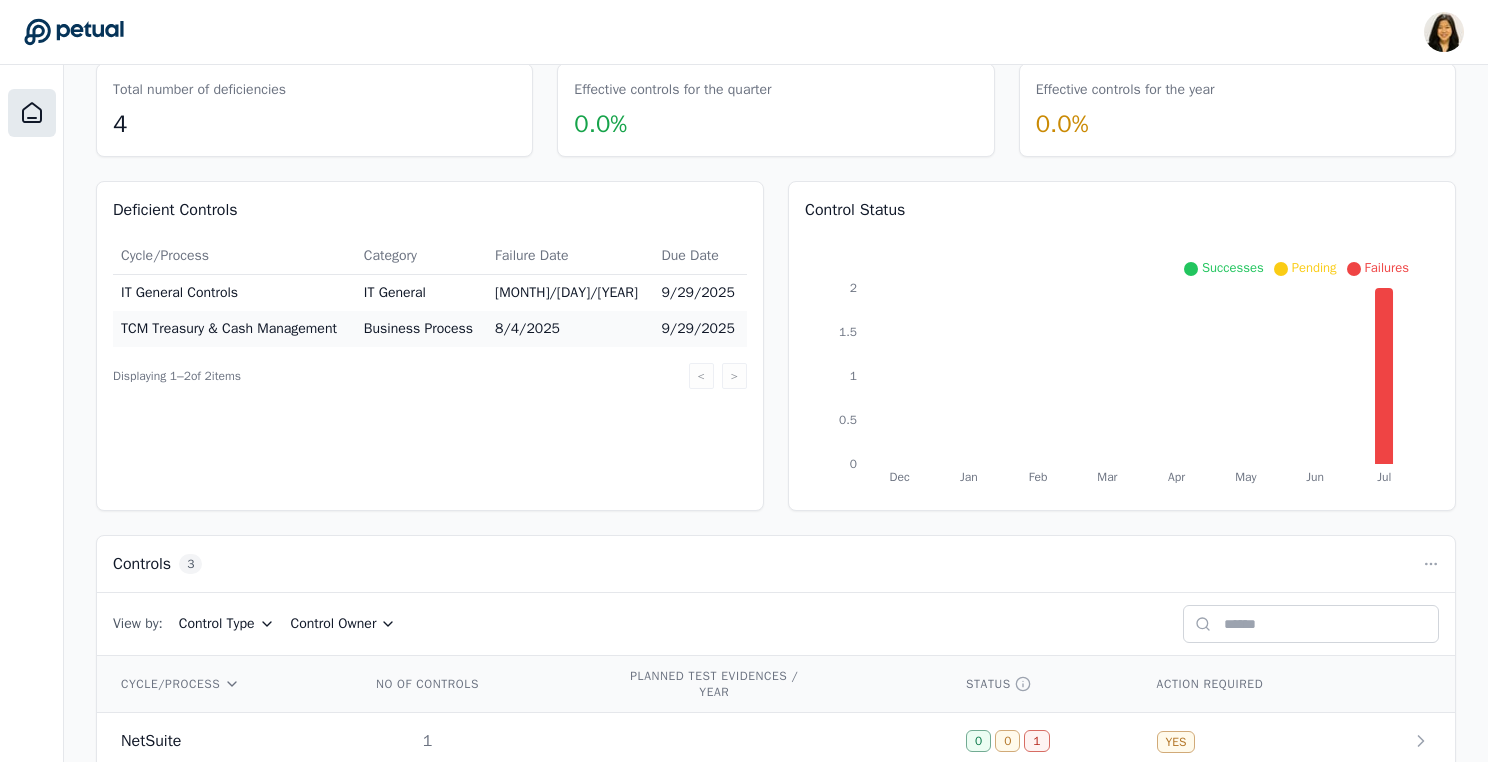 scroll, scrollTop: 249, scrollLeft: 0, axis: vertical 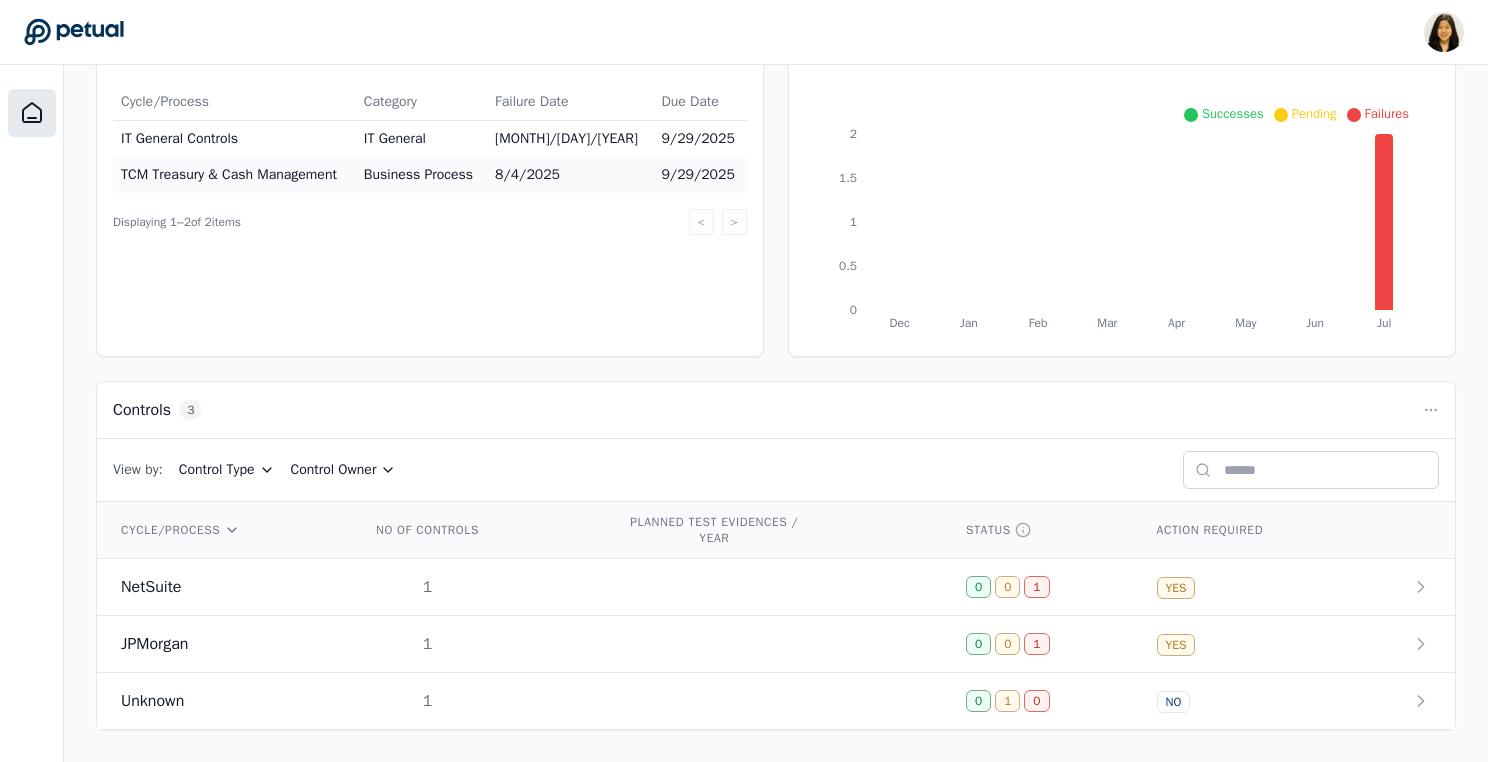 click on "Control Type" at bounding box center (227, 470) 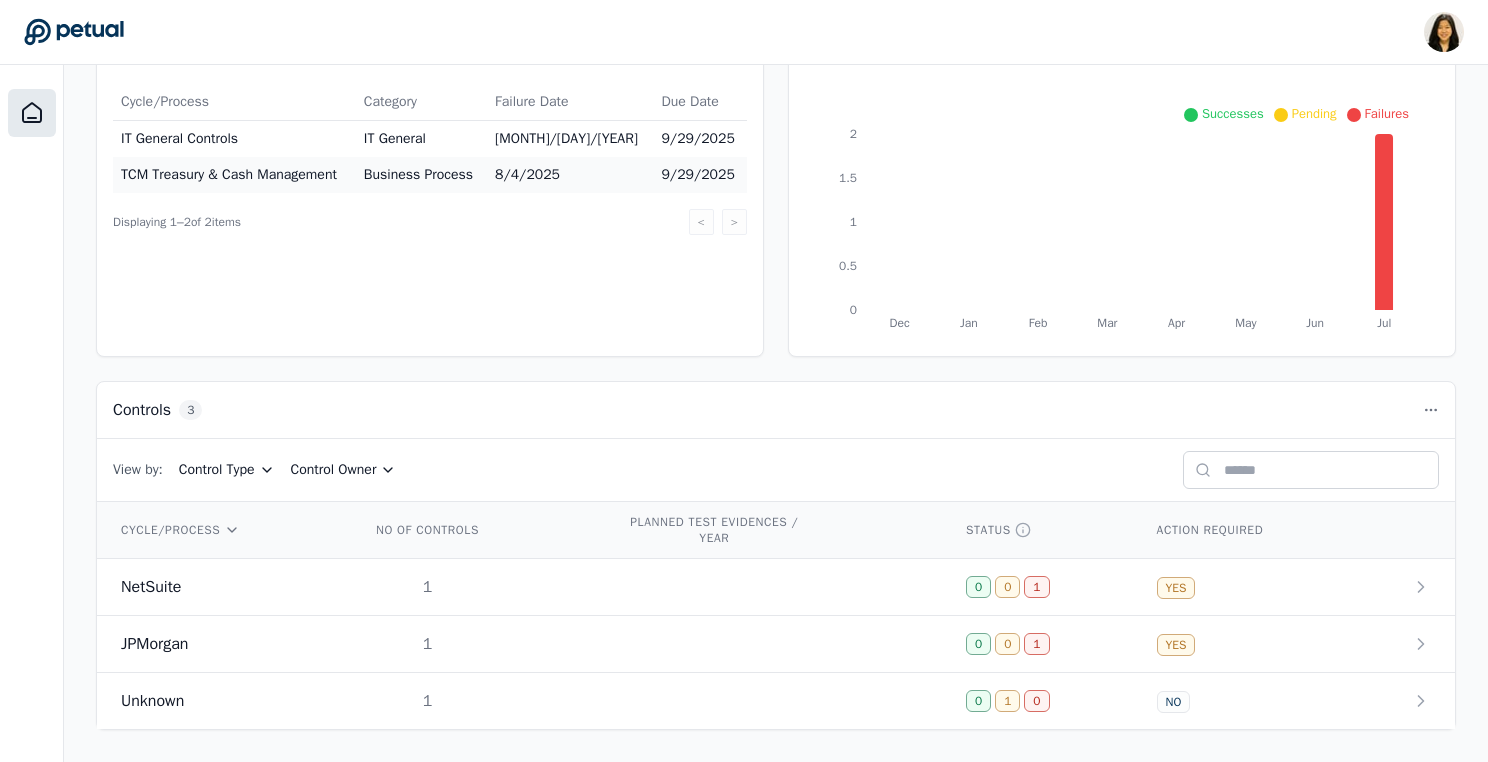 click 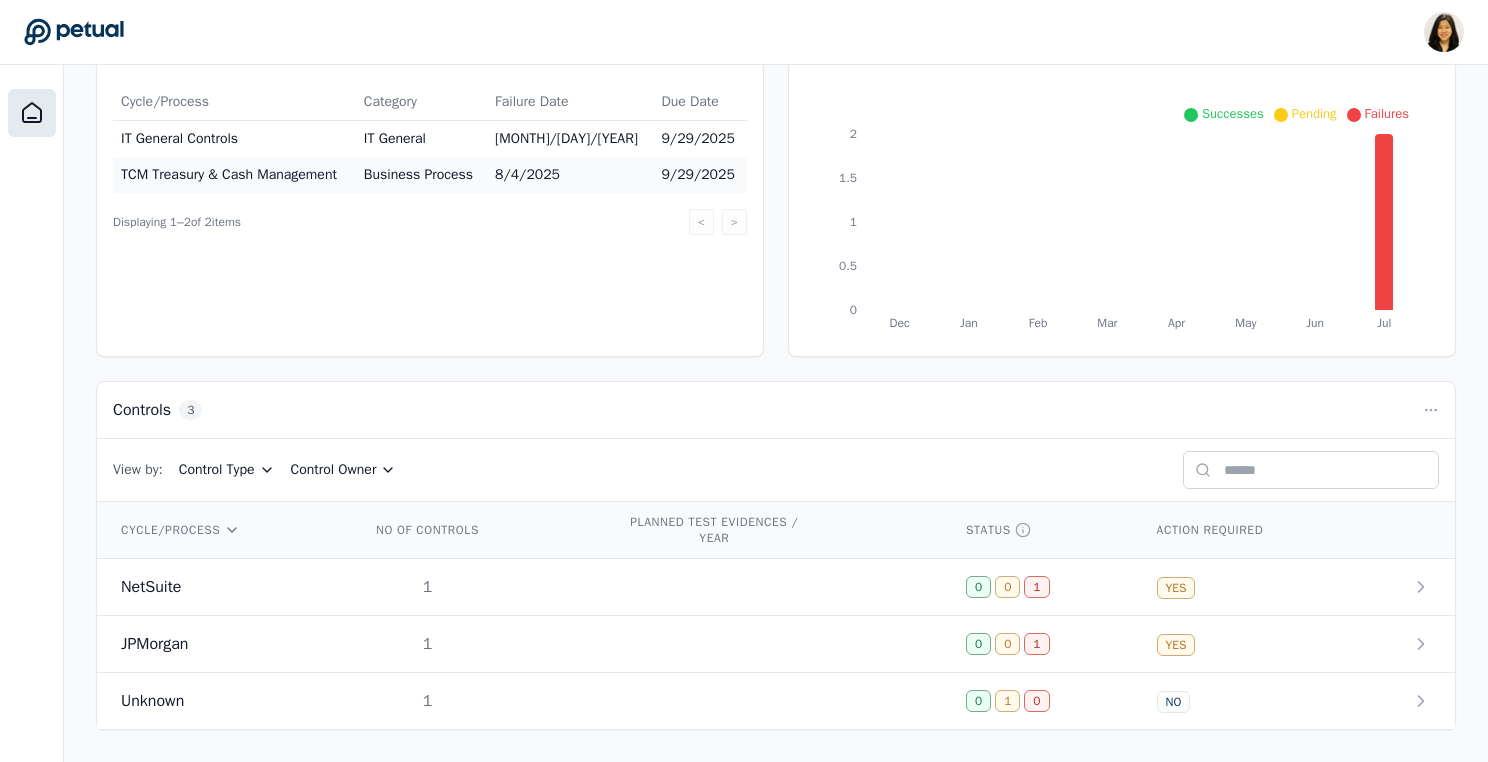 type 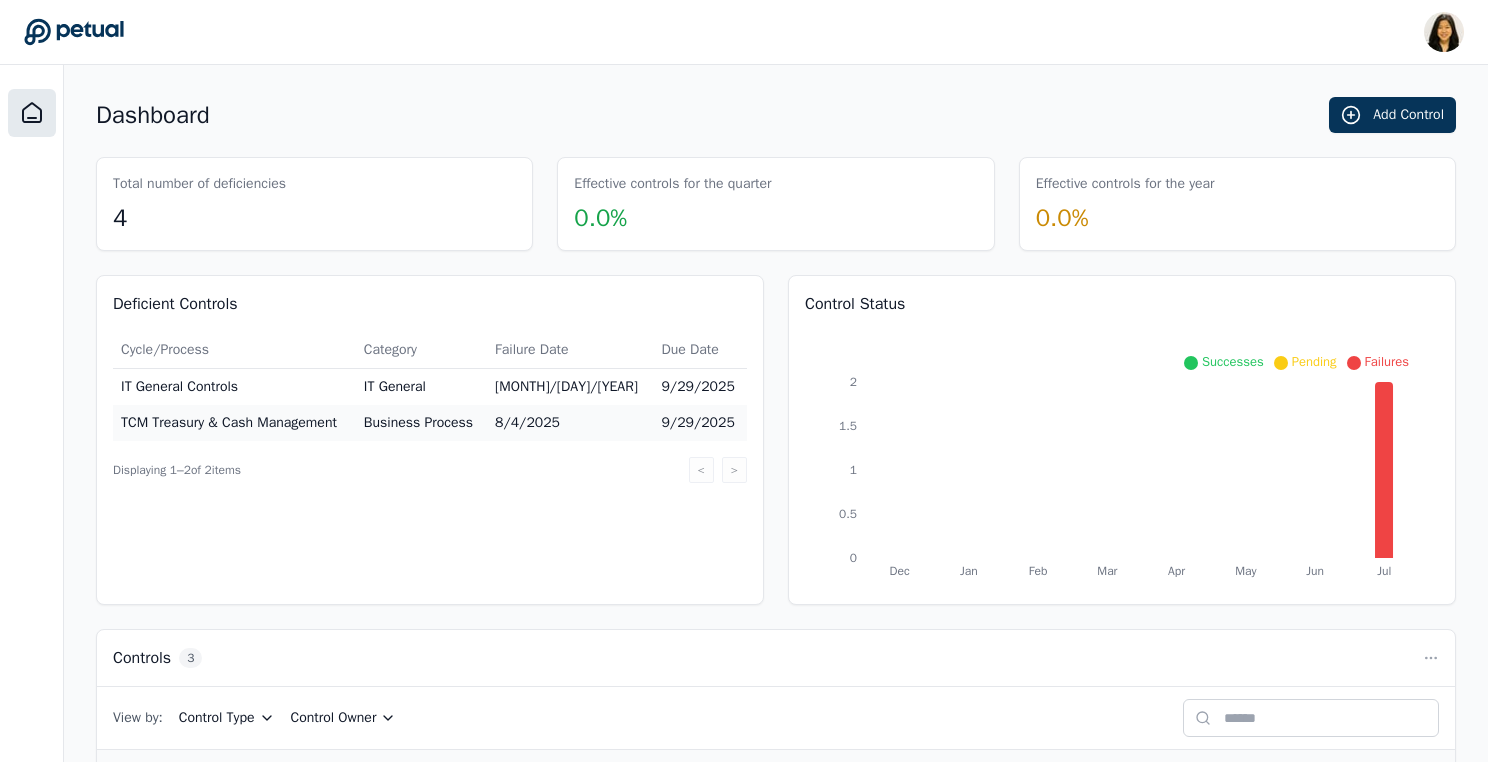 scroll, scrollTop: 249, scrollLeft: 0, axis: vertical 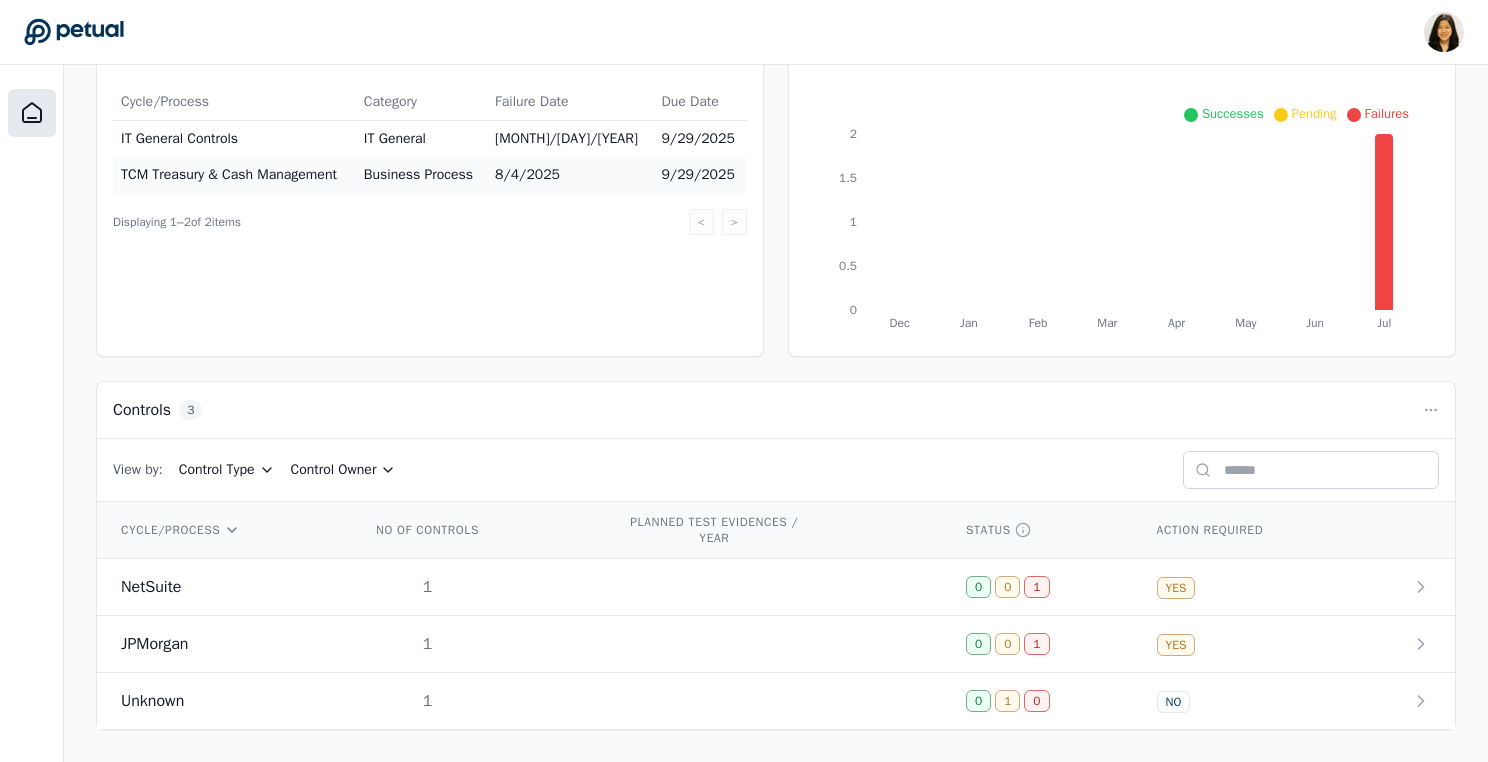 click on "Dashboard Add Control Total number of deficiencies 4 Effective controls for the quarter 0.0 % Effective controls for the year 0.0 % Deficient Controls Cycle/Process Category Failure Date Due Date IT General Controls IT General 8/6/2025 9/29/2025 TCM Treasury & Cash Management Business Process 8/4/2025 9/29/2025 Displaying 1– 2 of 2 items < > Control Status Dec Jan Feb Mar Apr May Jun Jul 0 0.5 1 1.5 2 Successes Pending Failures Dec Controls 3 View by: Control Type Control Owner CYCLE/PROCESS NO OF CONTROLS PLANNED TEST EVIDENCES / YEAR STATUS ACTION REQUIRED NetSuite 1 0 0 1 YES JPMorgan 1 0 0 1 YES Unknown 1 0 1 0 NO" at bounding box center [776, 289] 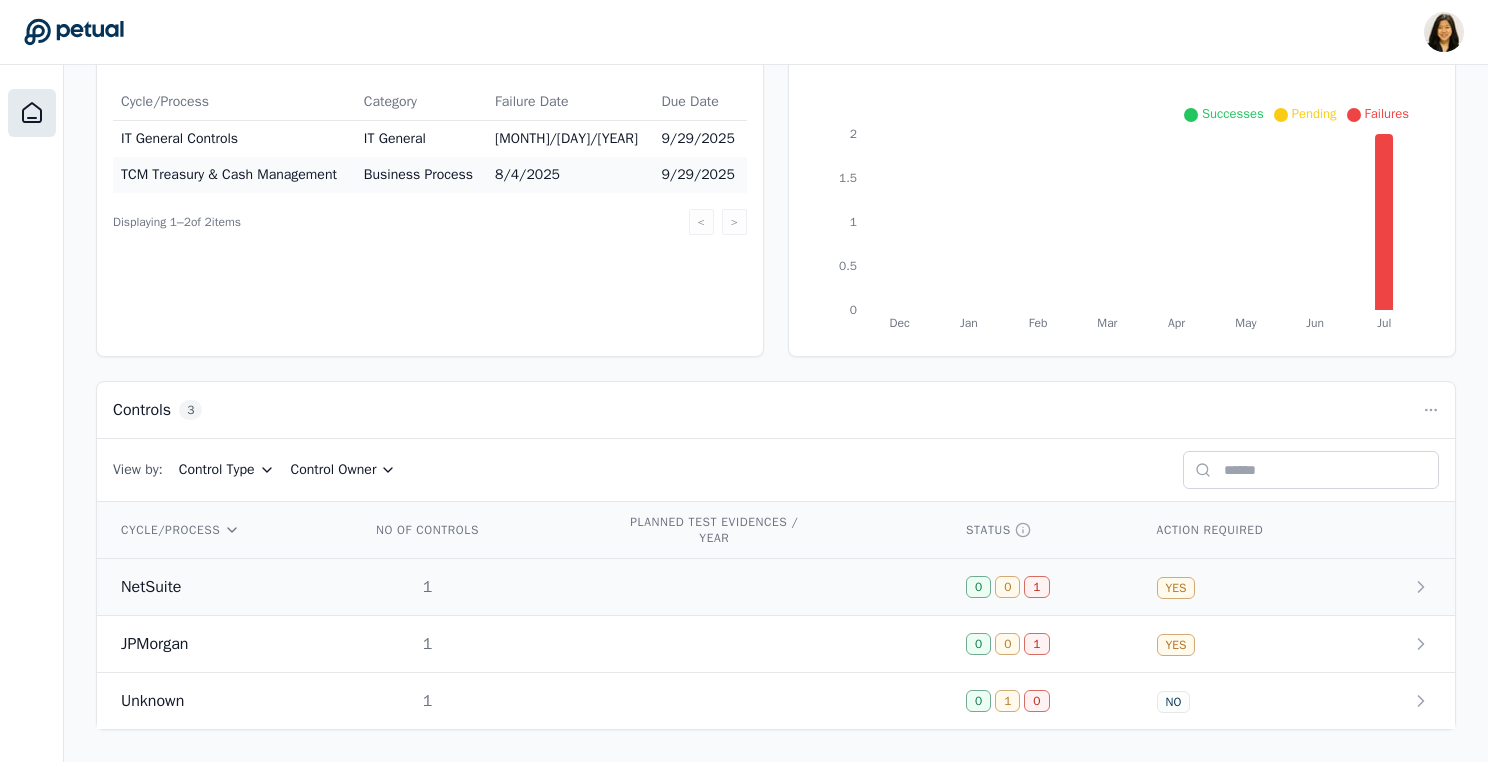 click on "0 0 1" at bounding box center (1037, 587) 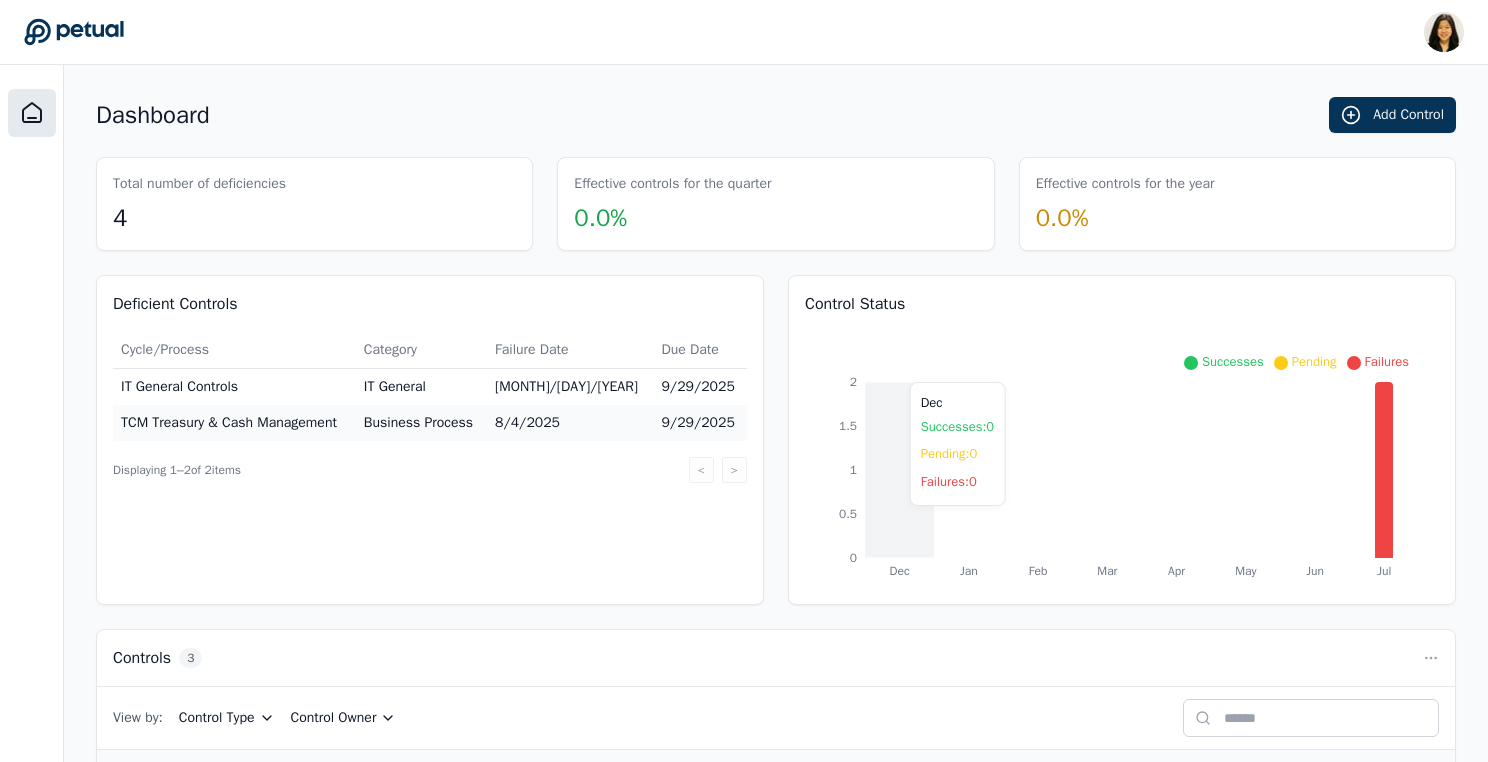 scroll, scrollTop: 249, scrollLeft: 0, axis: vertical 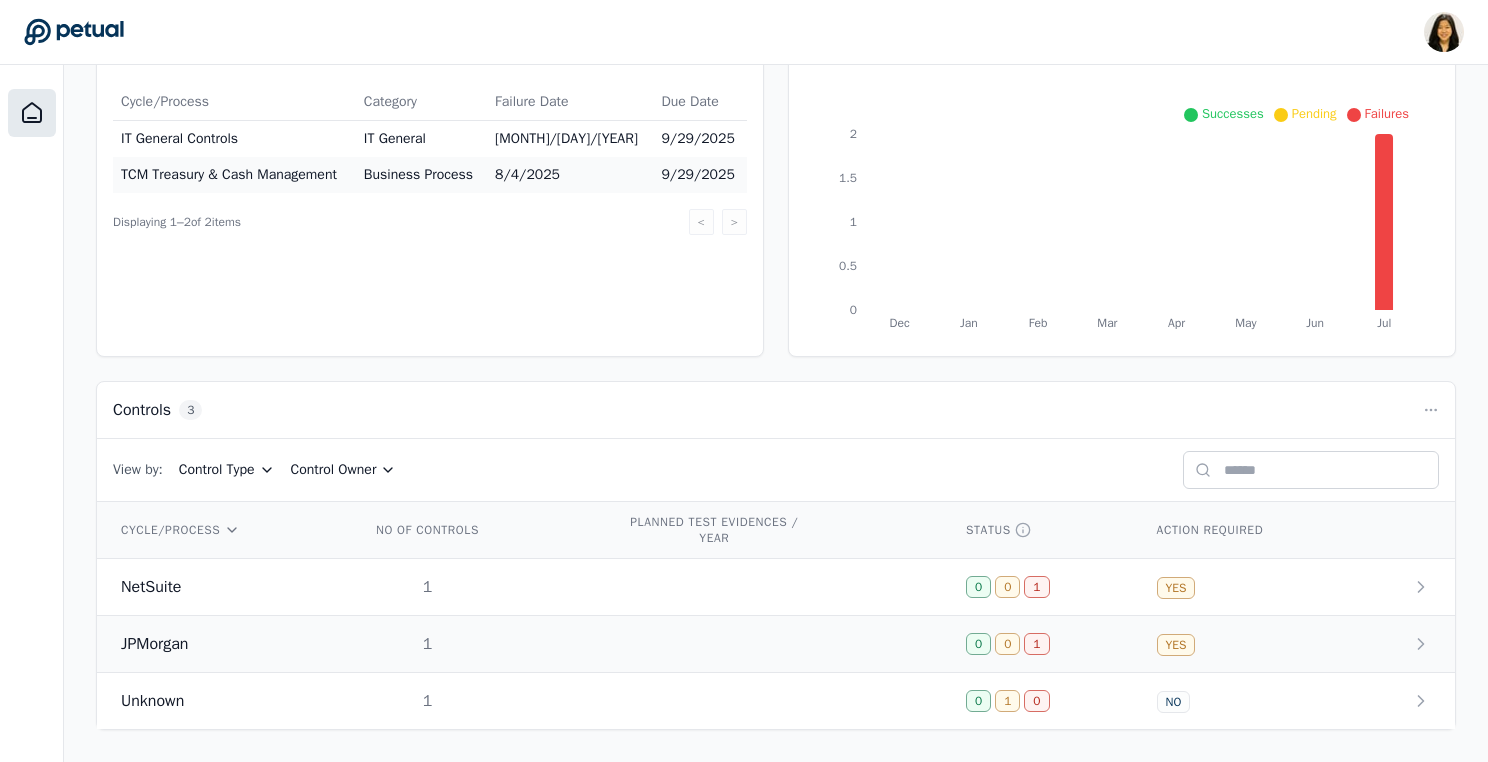 click at bounding box center (768, 644) 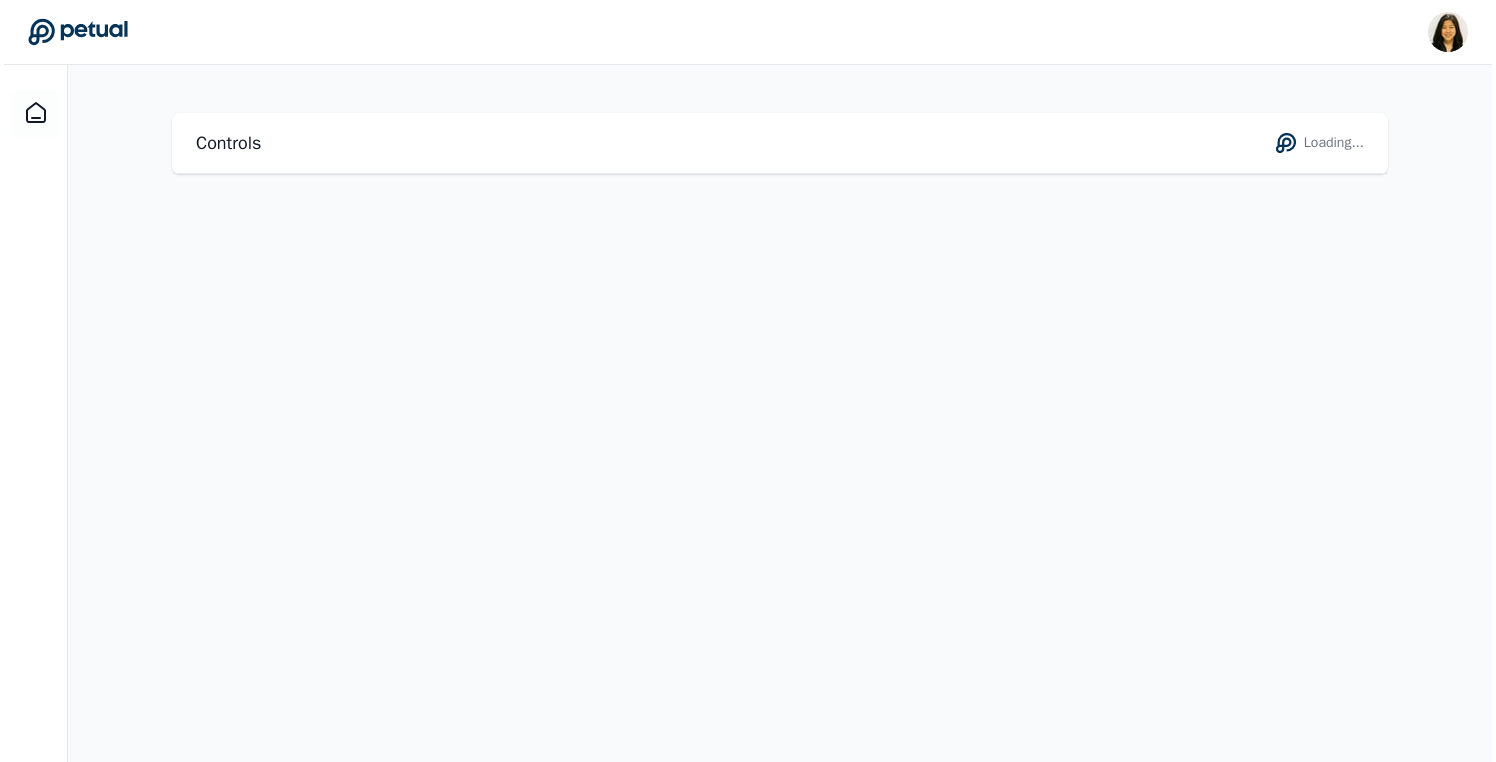 scroll, scrollTop: 0, scrollLeft: 0, axis: both 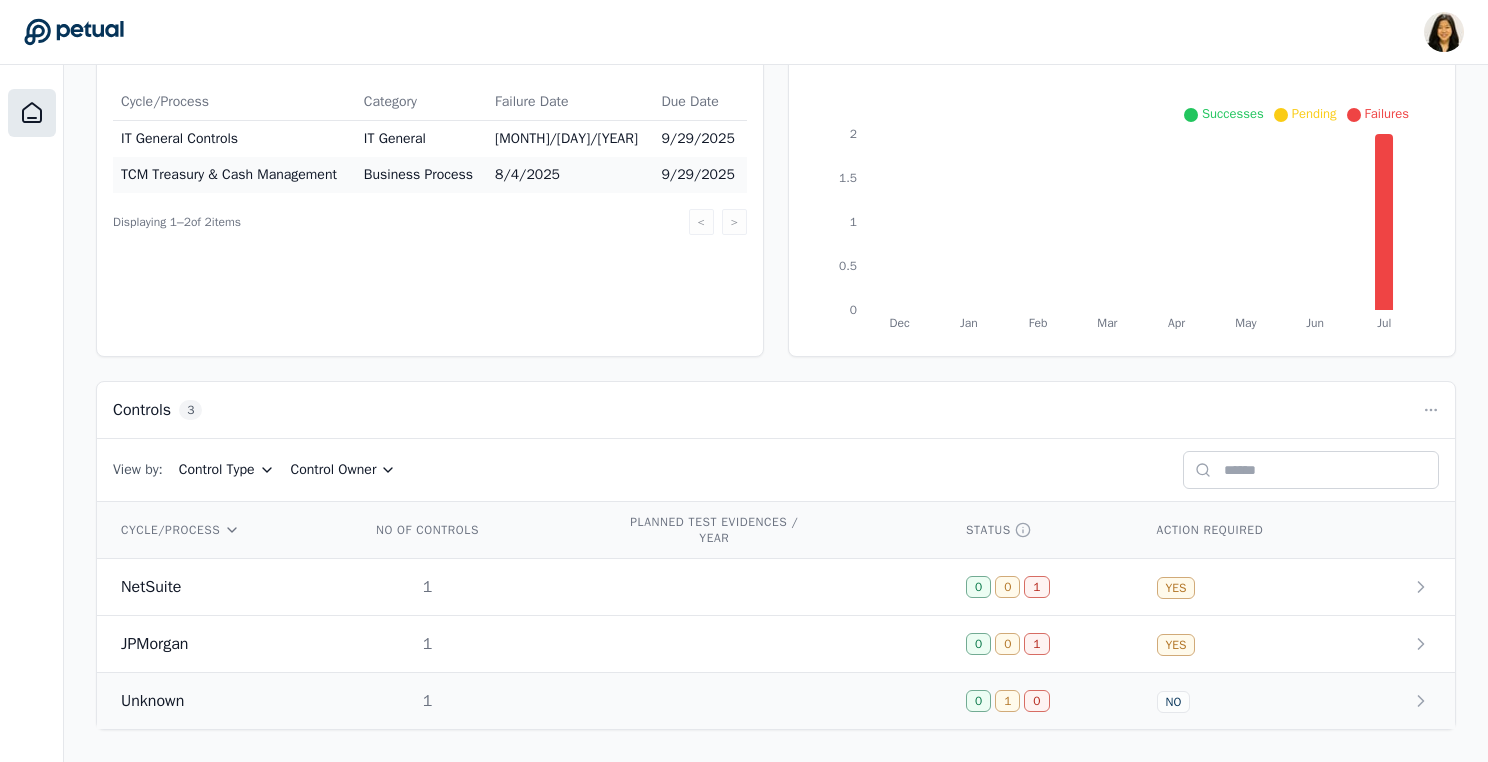 click on "1" at bounding box center [466, 701] 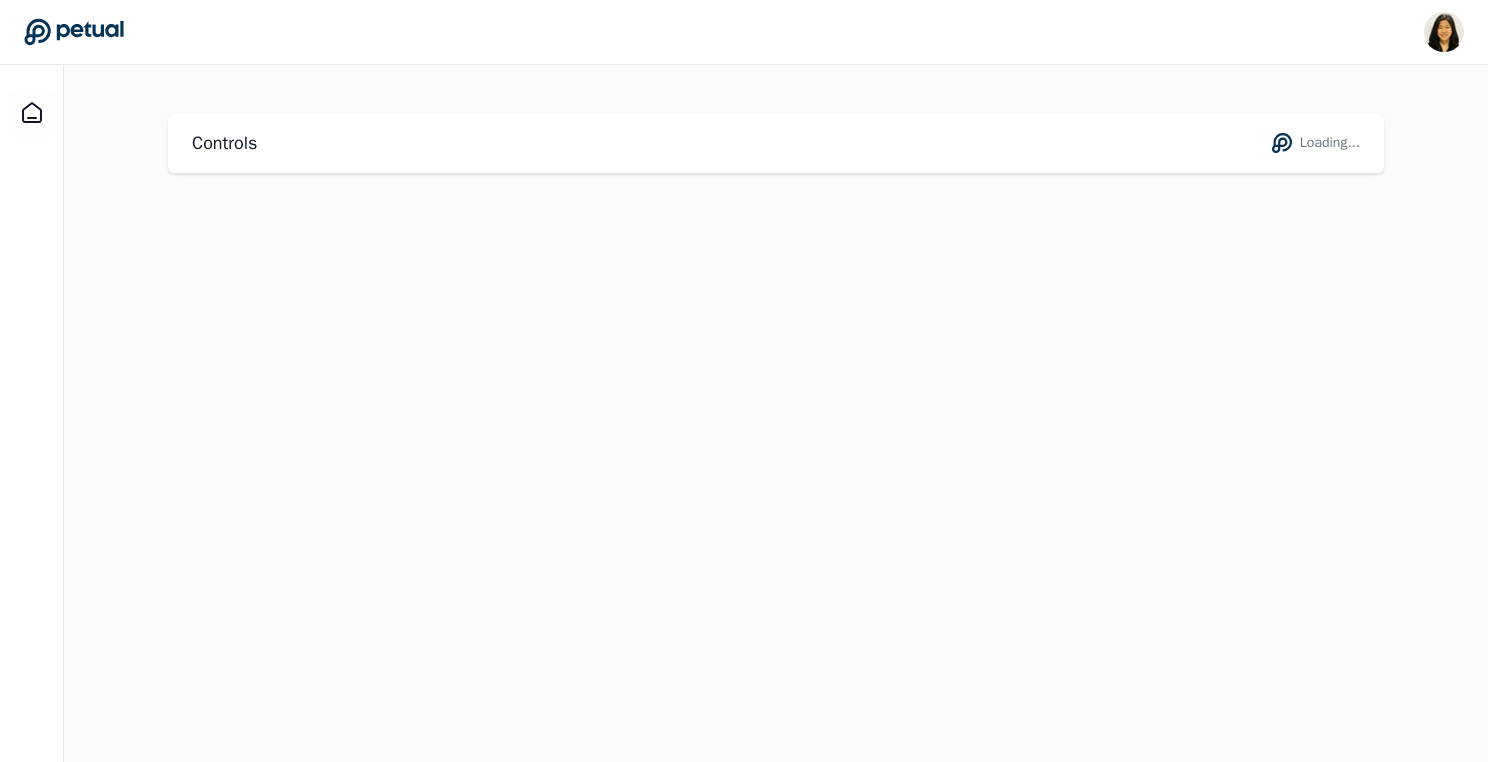 scroll, scrollTop: 0, scrollLeft: 0, axis: both 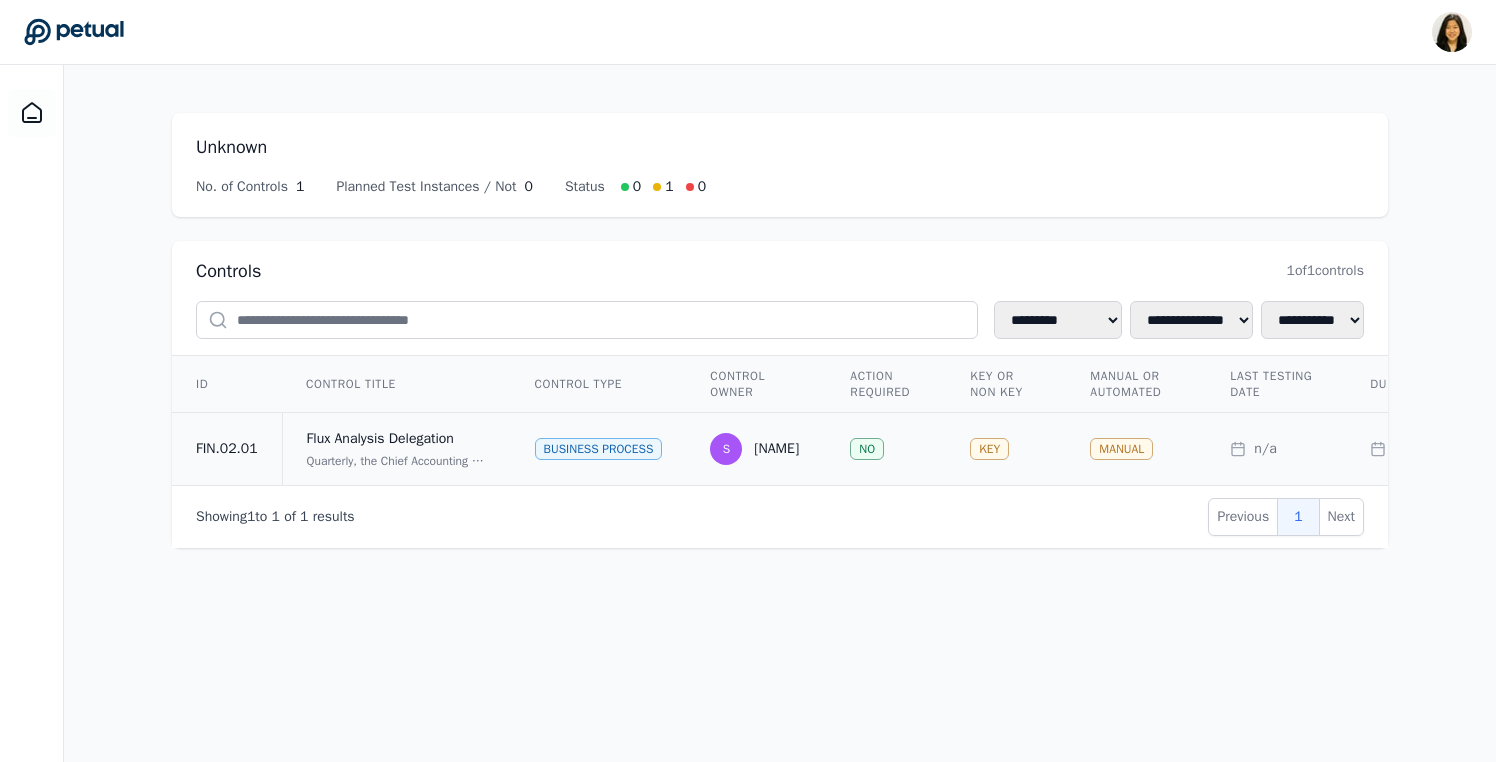 click on "Quarterly, the Chief Accounting Officer, or delegate, reviews the Flux Analysis for reasonableness, ensuring that all changes (or absence of expected changes) requiring an explanation (e.g., >$300k and >10% - subject to change) for quarterly BS changes, P&L by function and trends) have been adequately explained, and that all explanations are consistent with the supporting documents and/or inquiries with key Management personnel. If there are any questions or exceptions during the review process, the Chief Accounting Officer, or delegate inquires with the Accounting Team, or delegate, who will update the analysis. The Chief Accounting Officer, or delegate documents their review and approval by providing input/commentary on the flux analysis, annotating figures considered and tracking all follow up actions for completion and closure." at bounding box center [397, 461] 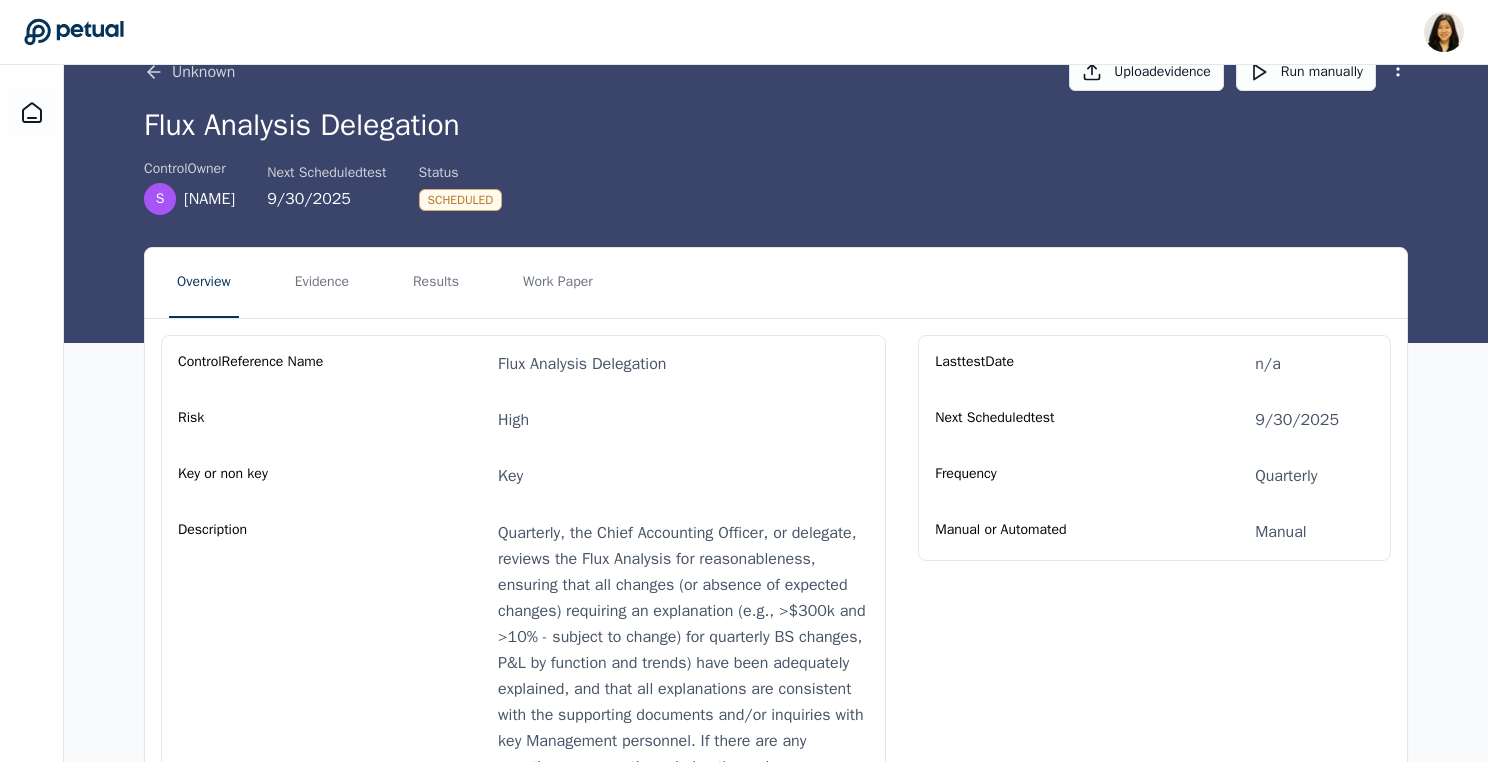 scroll, scrollTop: 0, scrollLeft: 0, axis: both 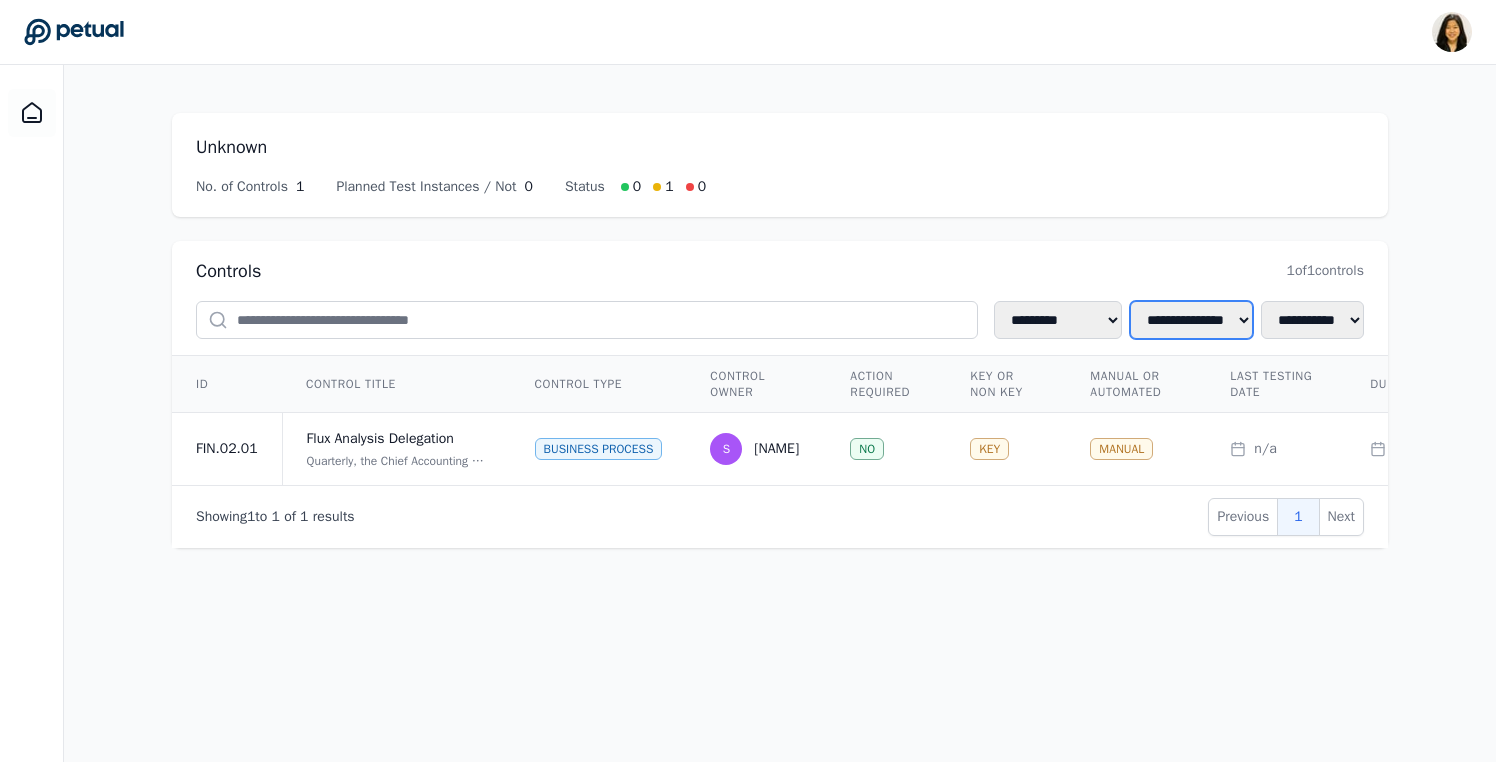 click on "**********" at bounding box center [1191, 320] 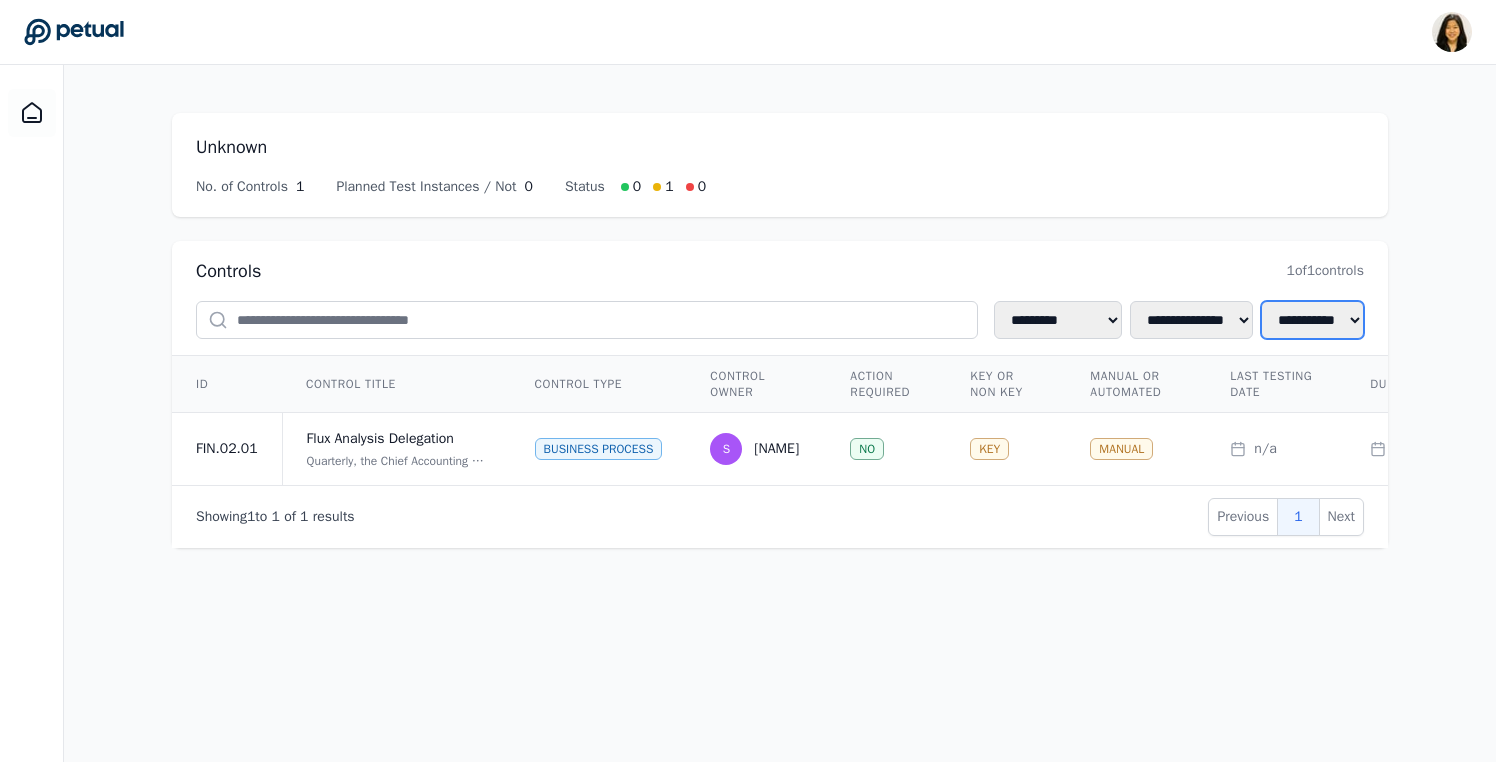 click on "**********" at bounding box center [1312, 320] 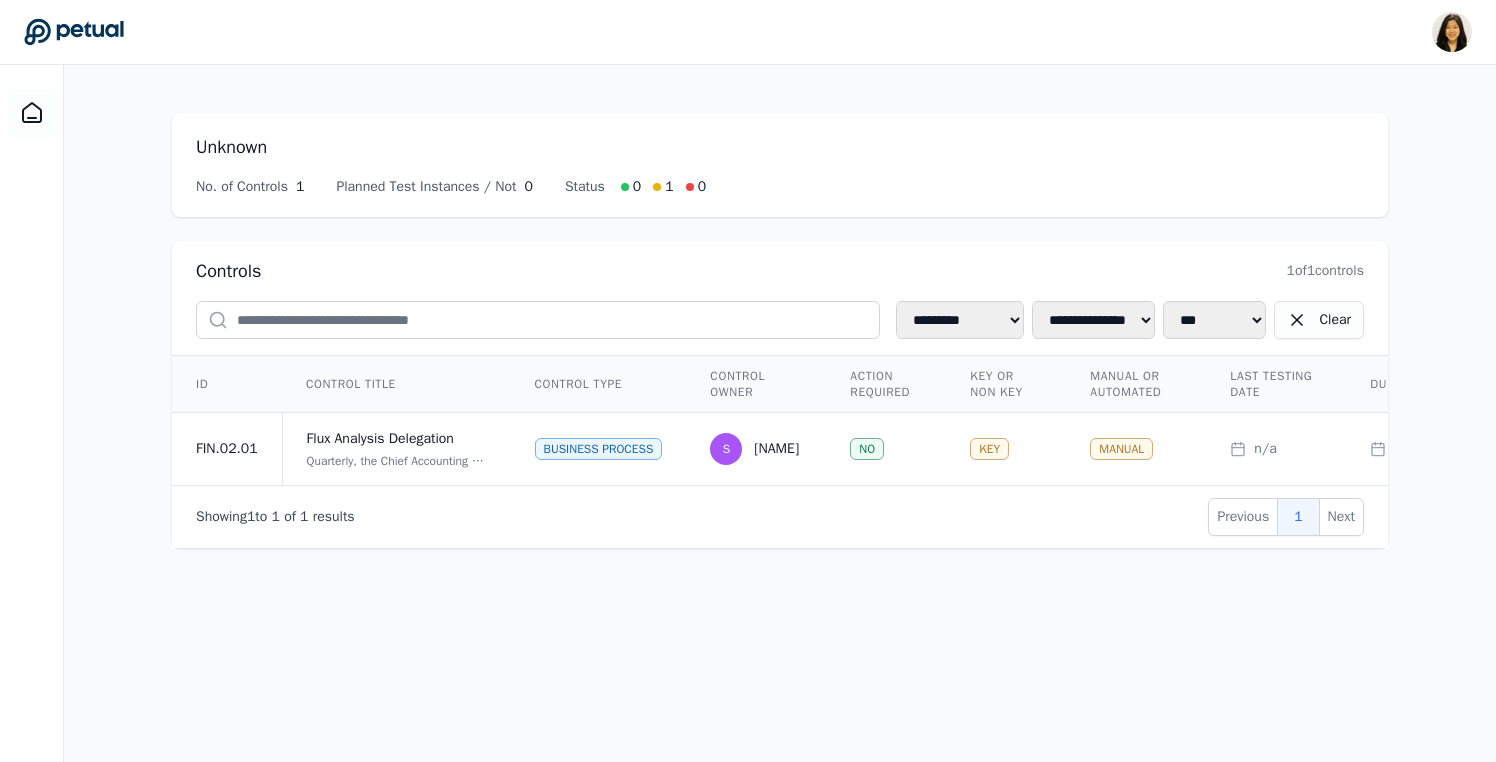 click on "Clear" at bounding box center [1319, 320] 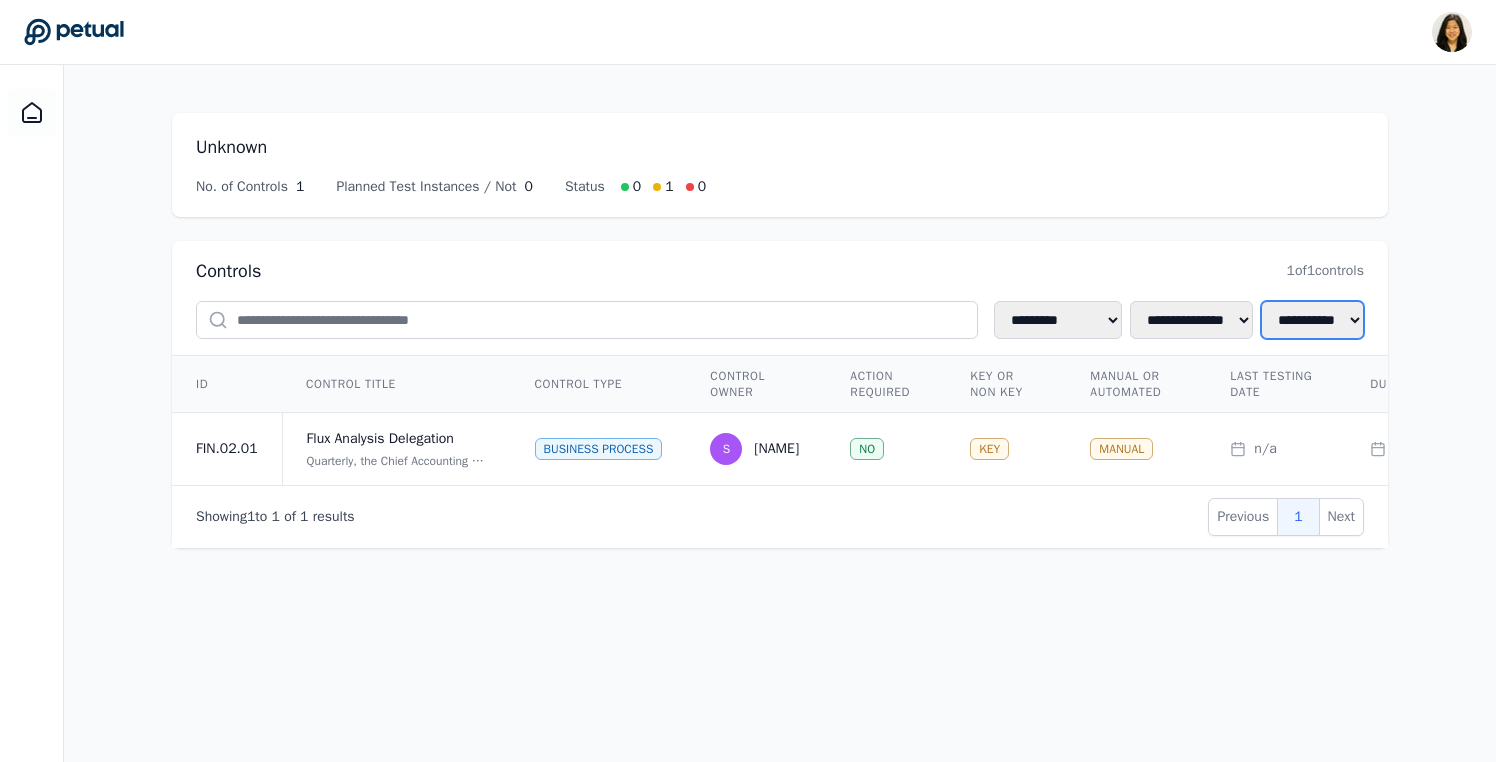 click on "**********" at bounding box center (1312, 320) 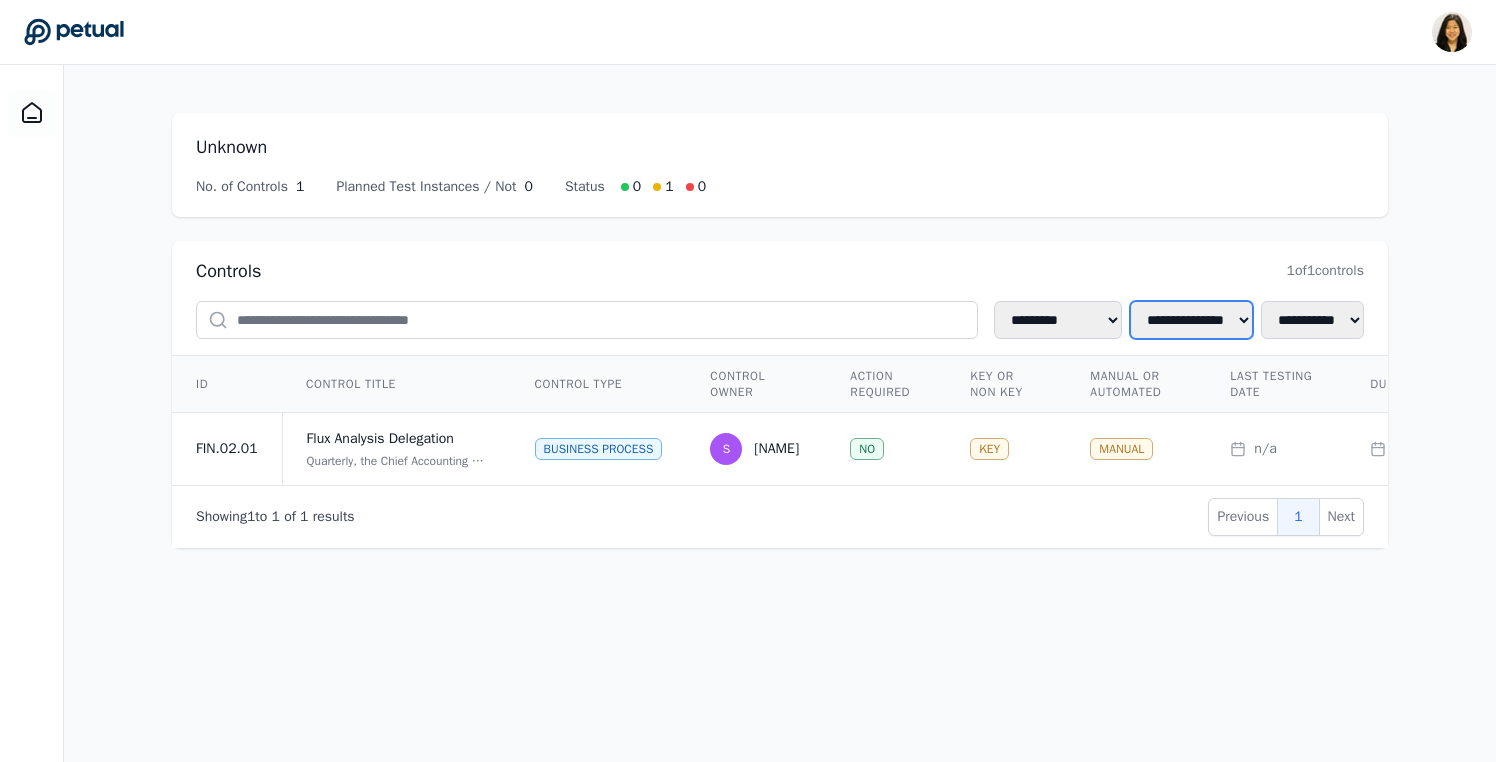 click on "**********" at bounding box center (1191, 320) 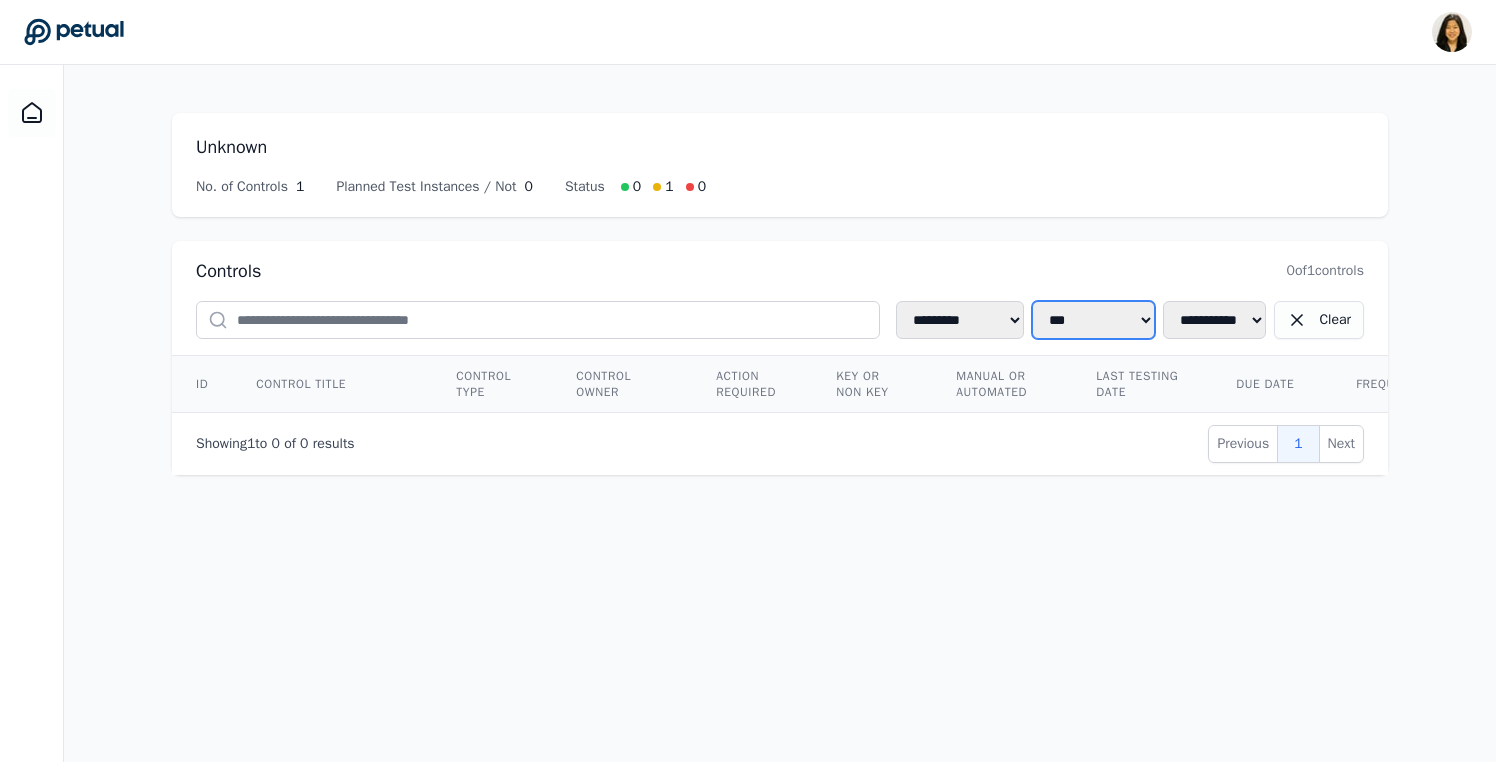 click on "**********" at bounding box center (1093, 320) 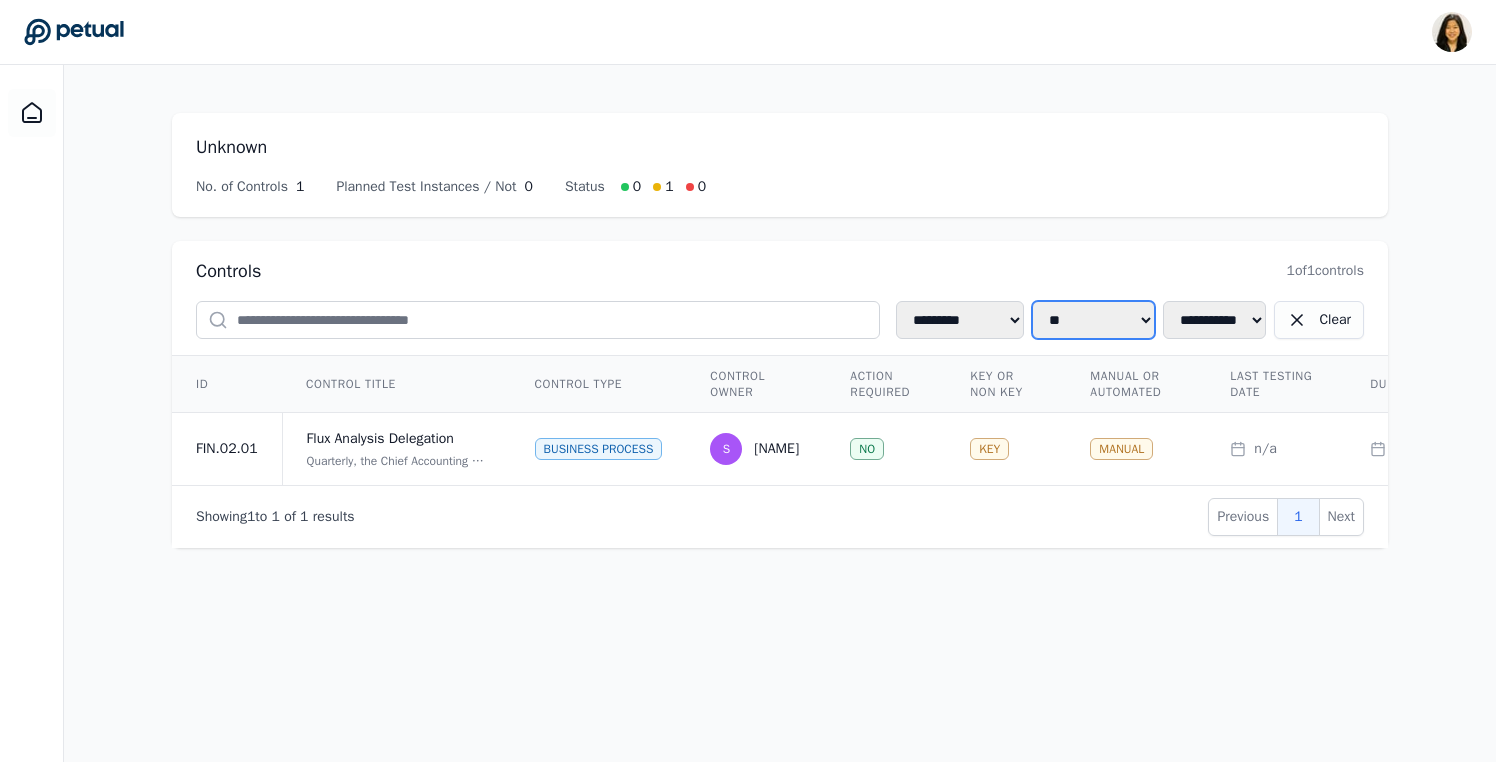 click on "**********" at bounding box center [1093, 320] 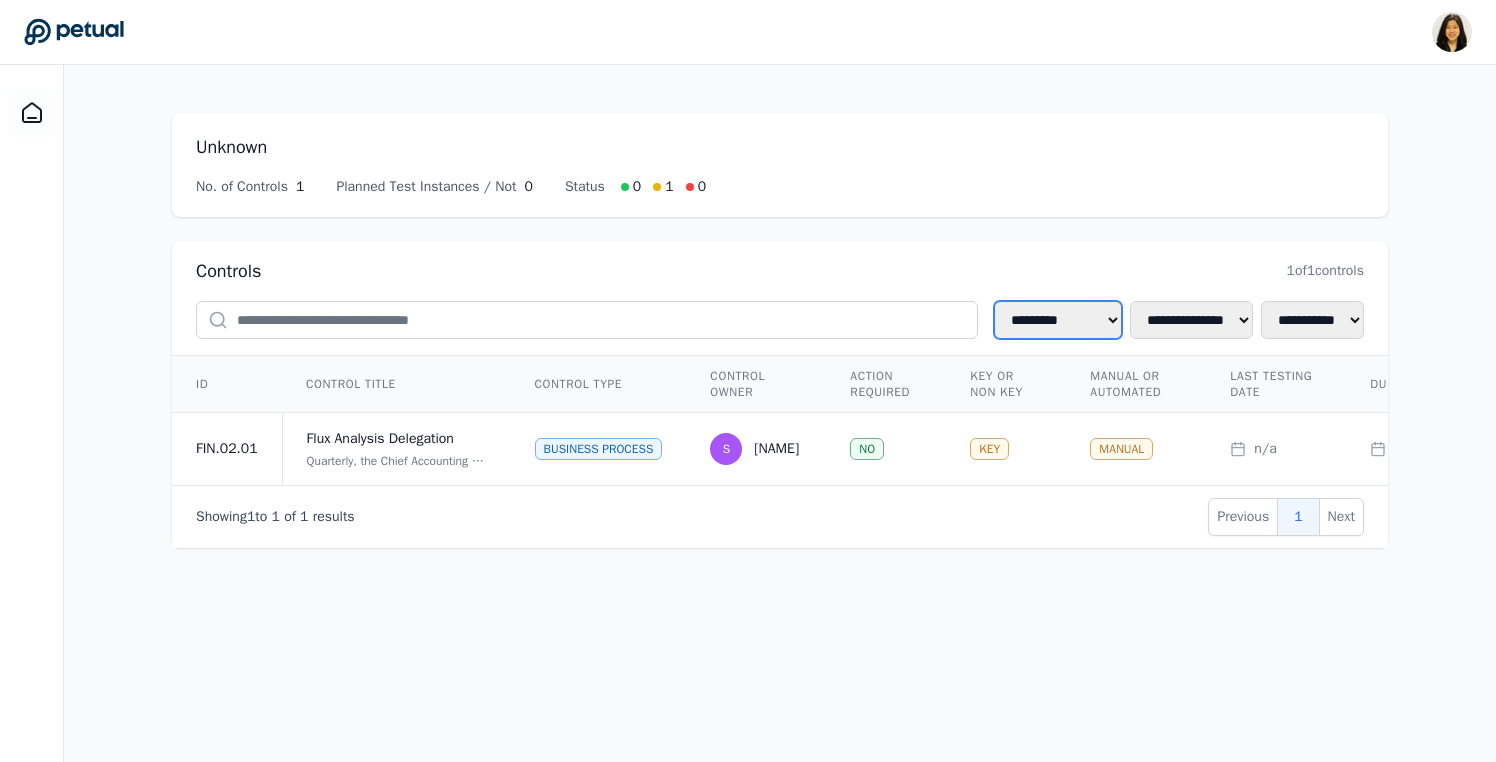 click on "**********" at bounding box center (1058, 320) 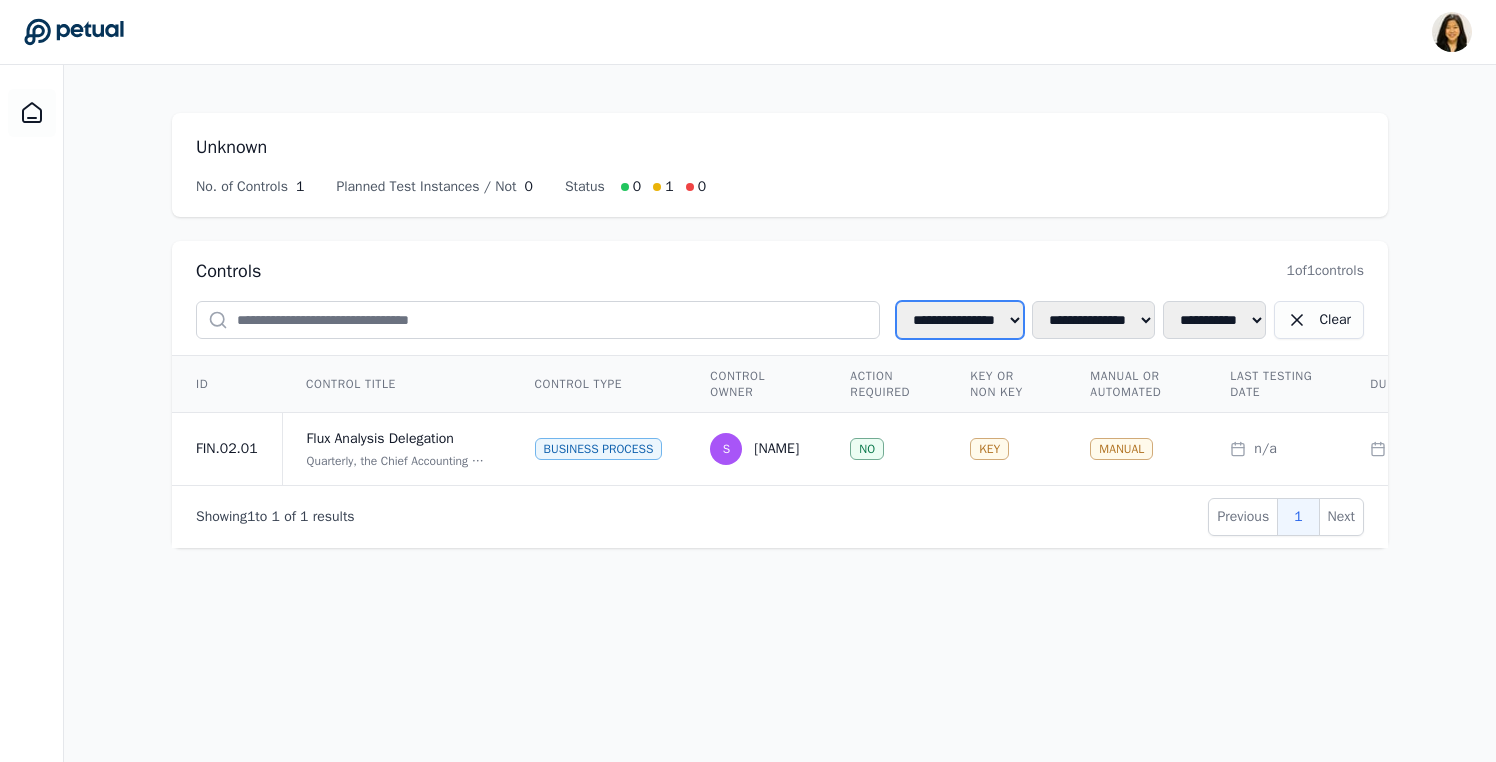 click on "**********" at bounding box center [960, 320] 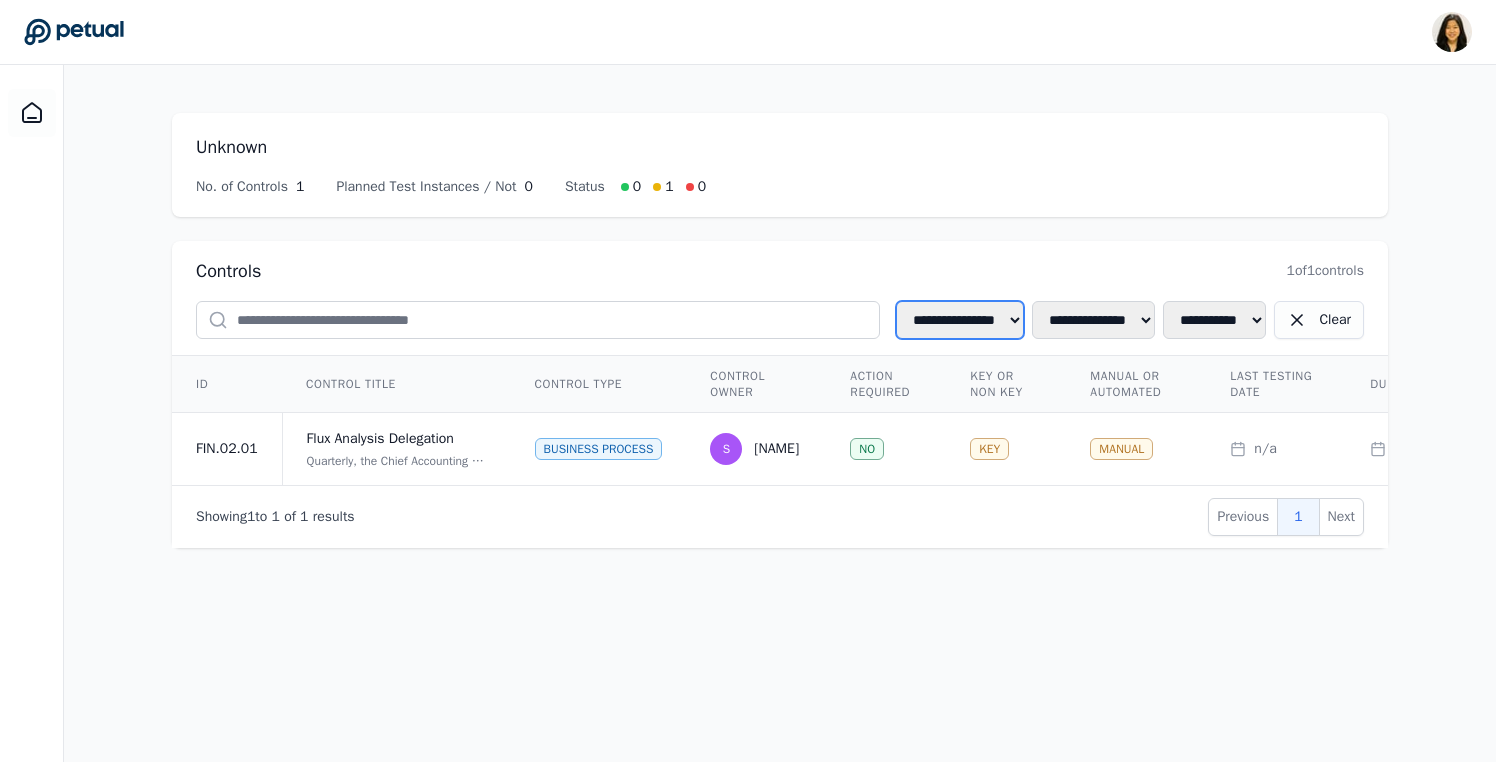 select 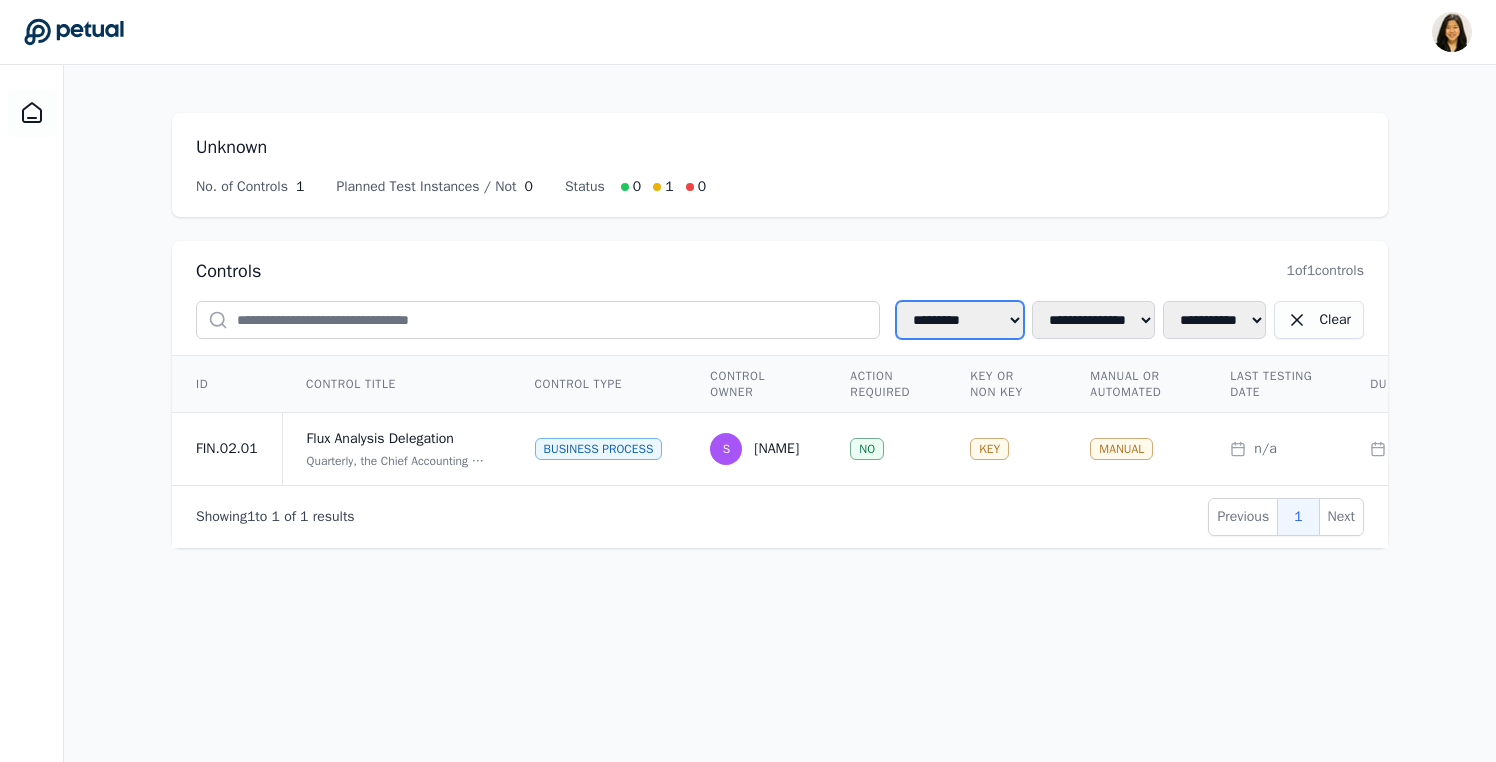 click on "**********" at bounding box center (960, 320) 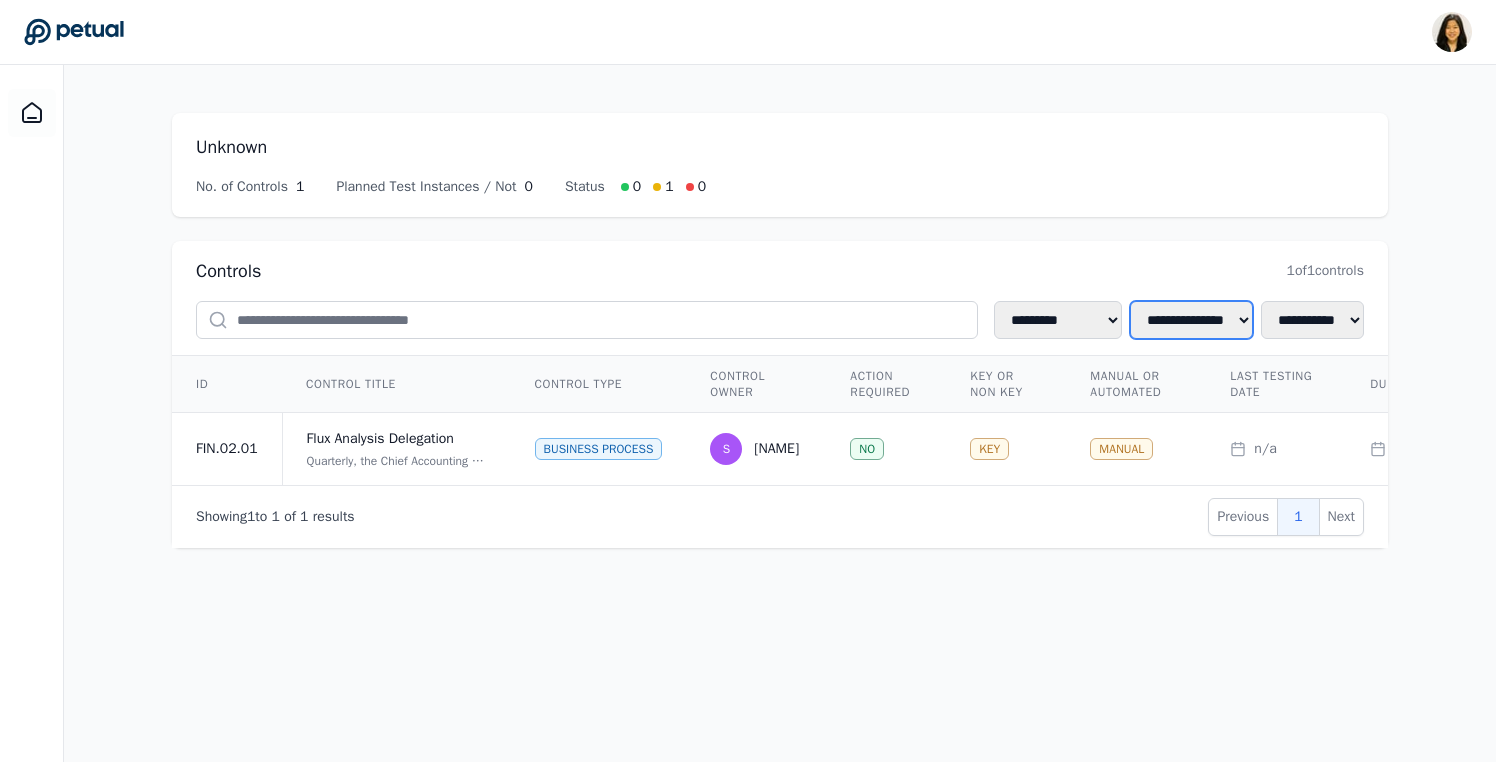 click on "**********" at bounding box center [1191, 320] 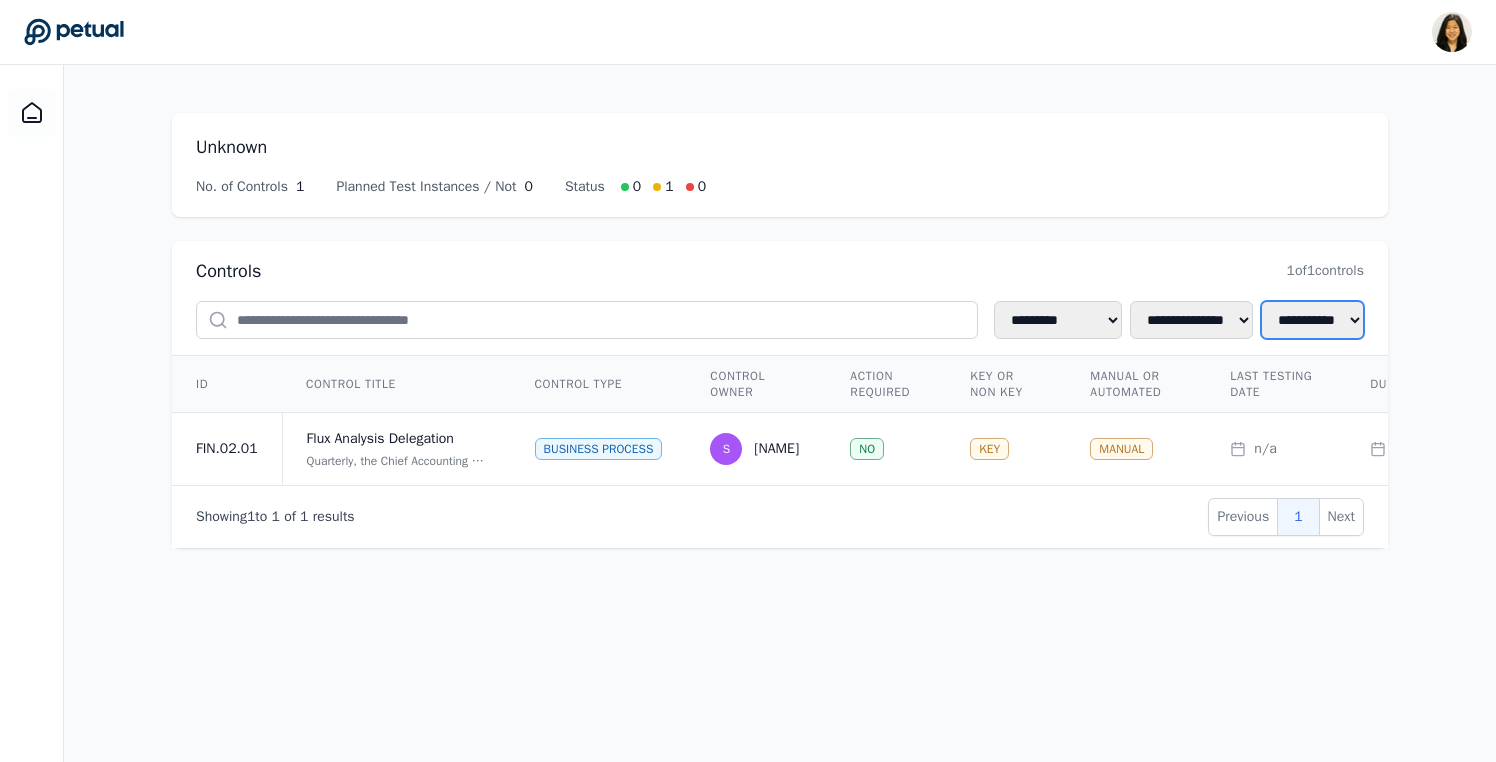 click on "**********" at bounding box center (1312, 320) 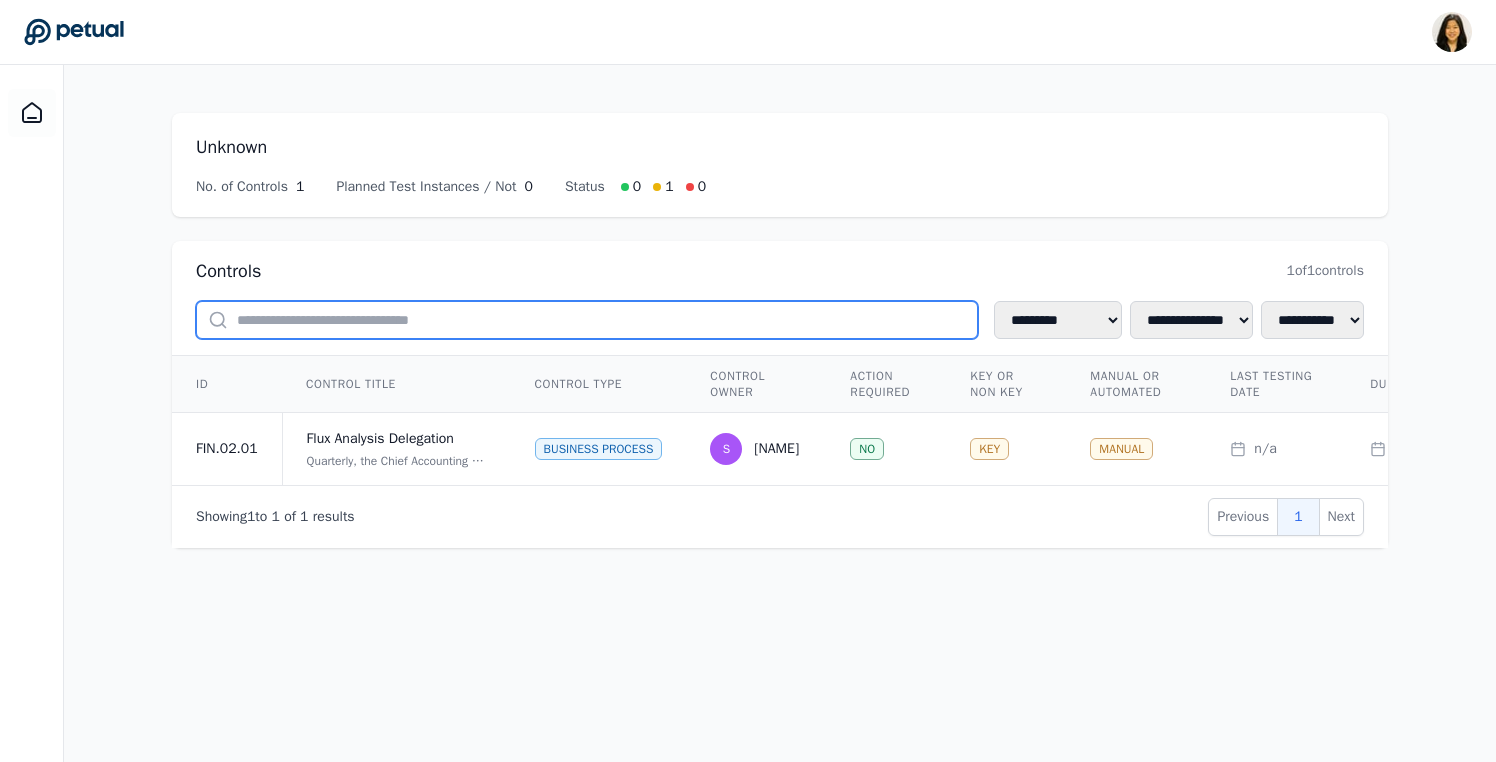 click at bounding box center (587, 320) 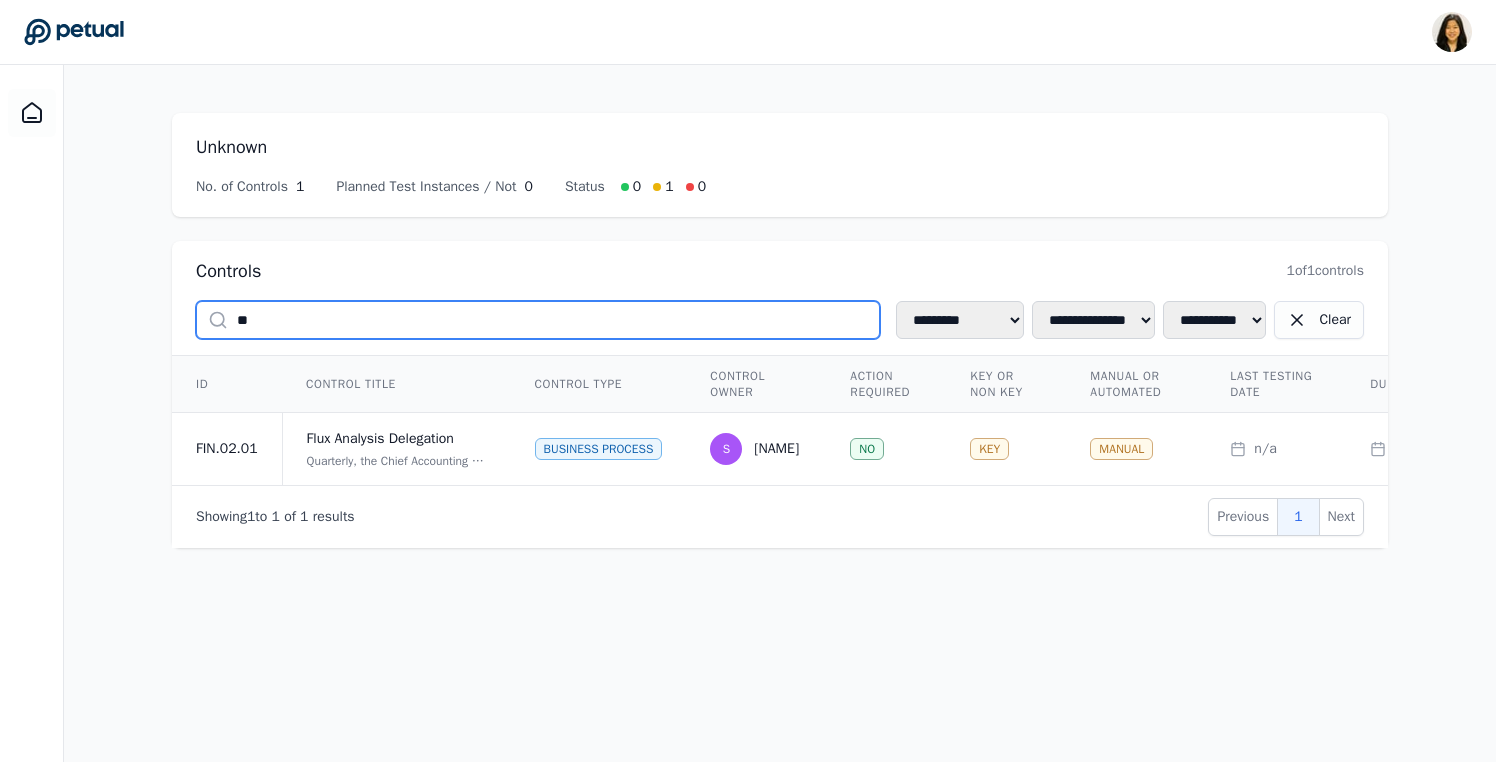 type on "*" 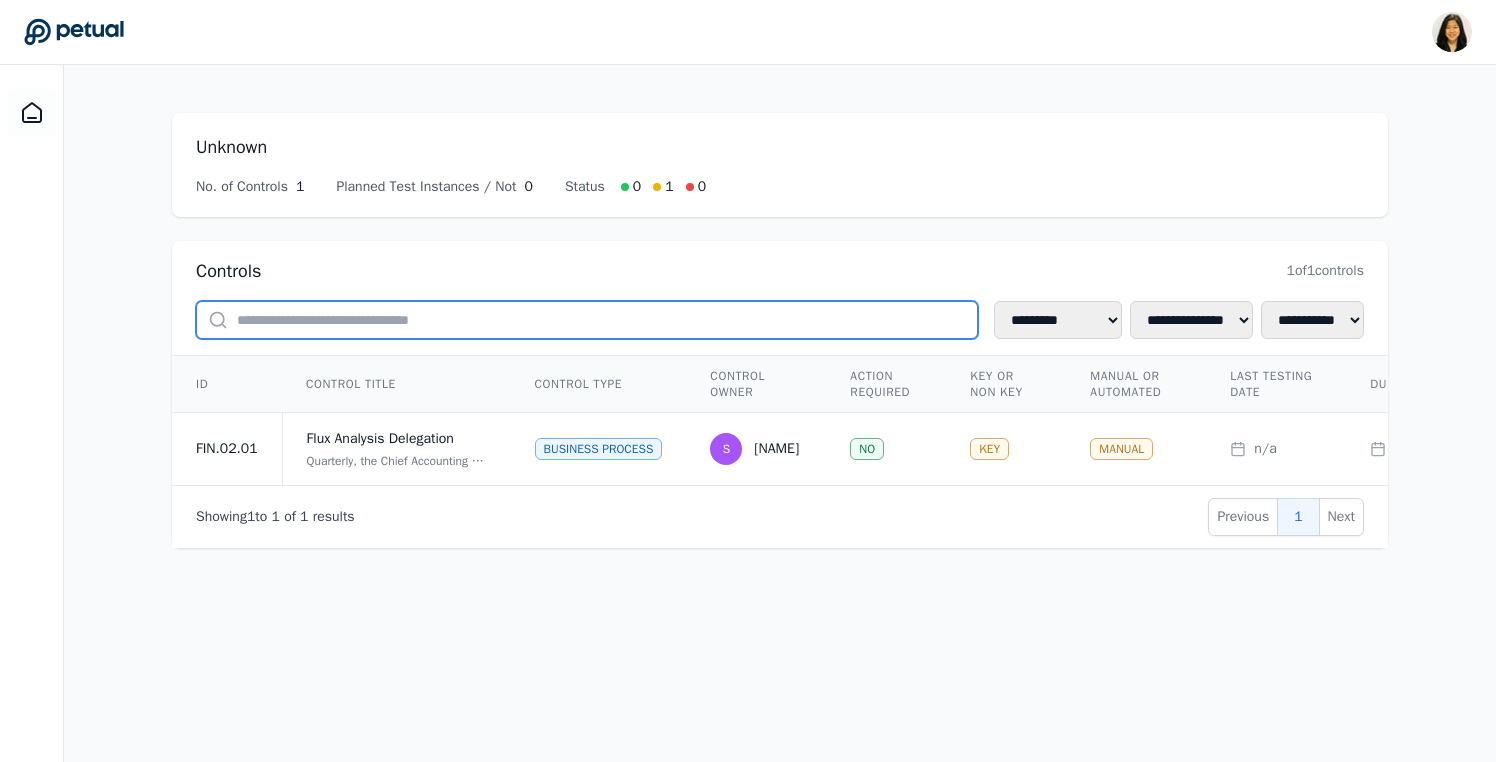 type 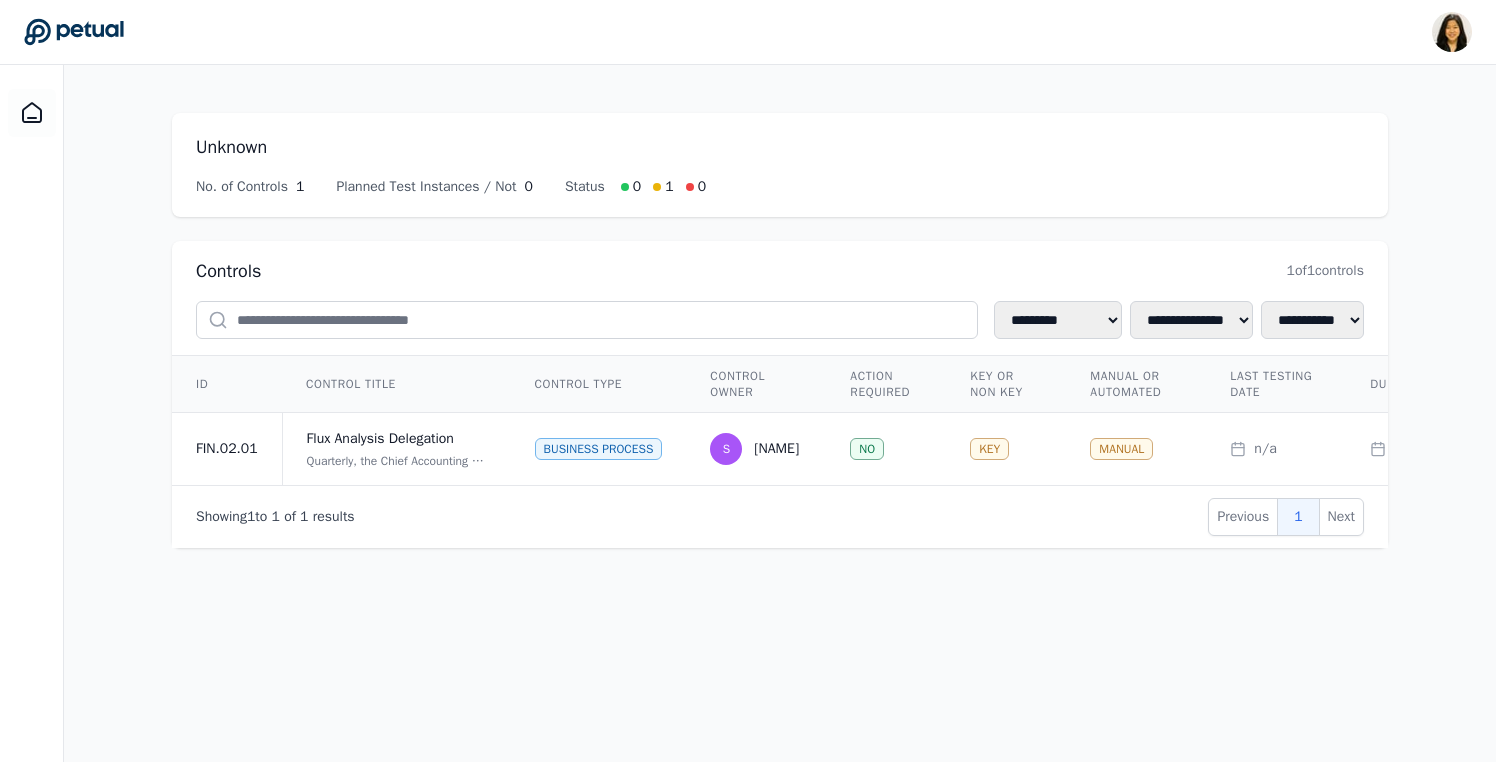 click on "**********" at bounding box center [780, 330] 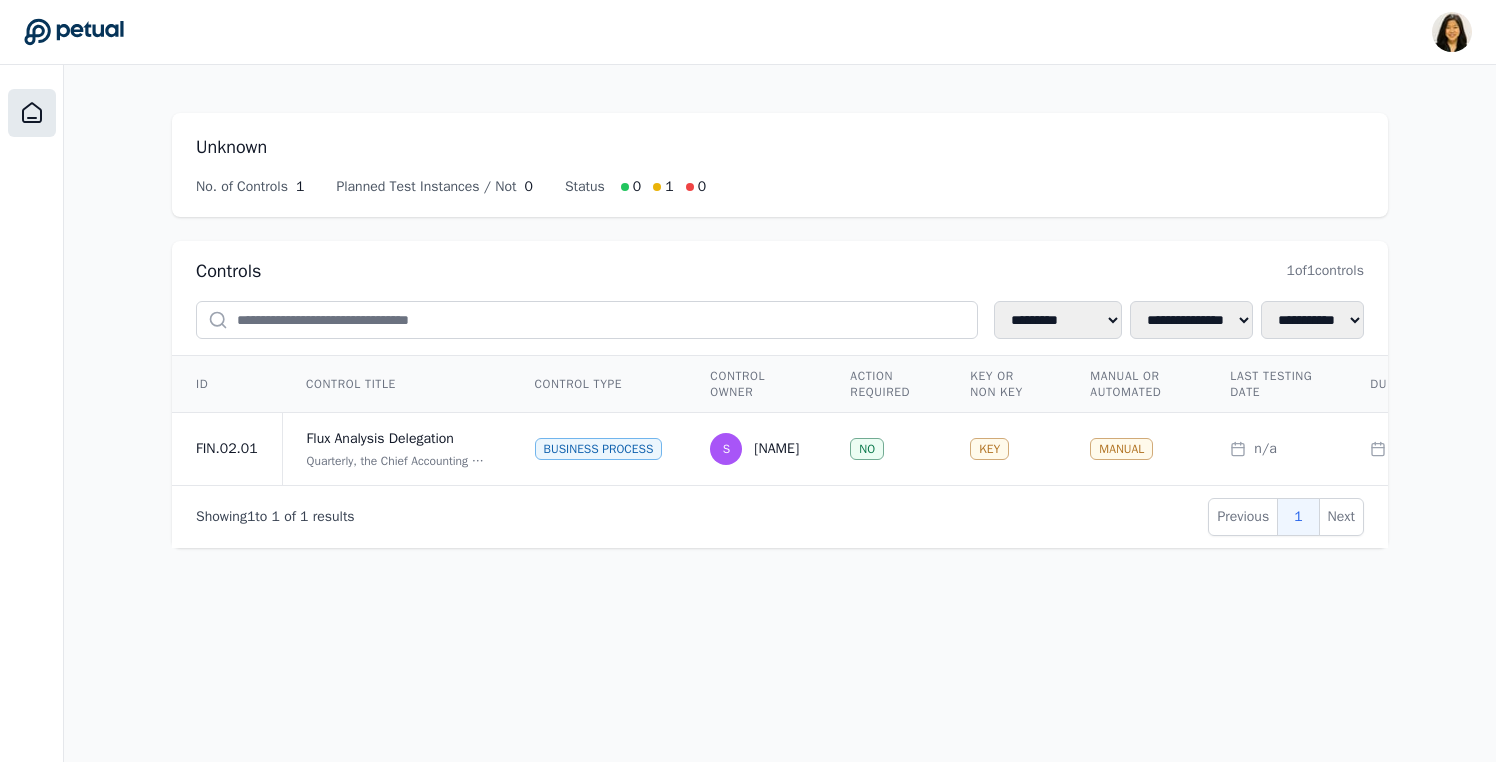 click 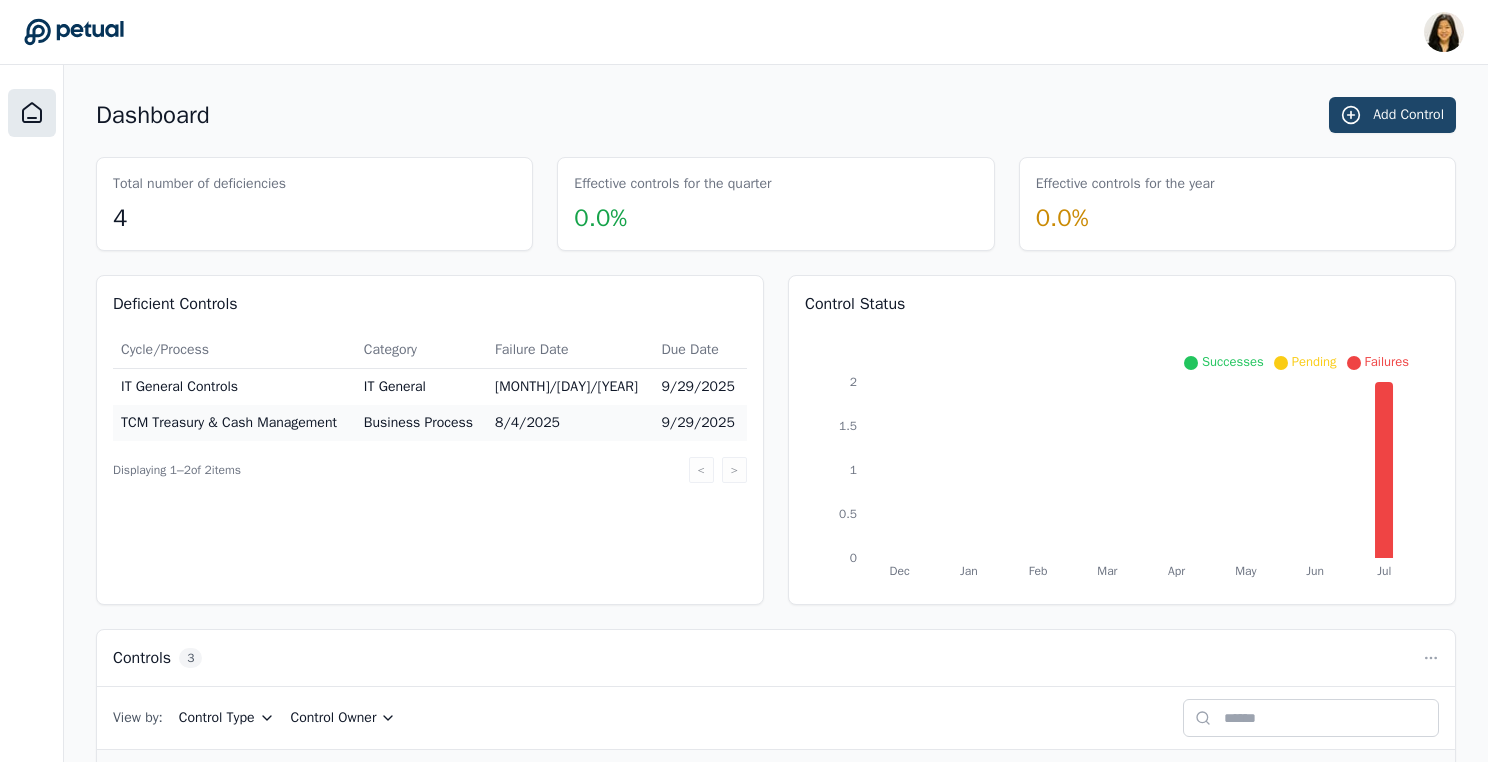 click on "Add Control" at bounding box center (1392, 115) 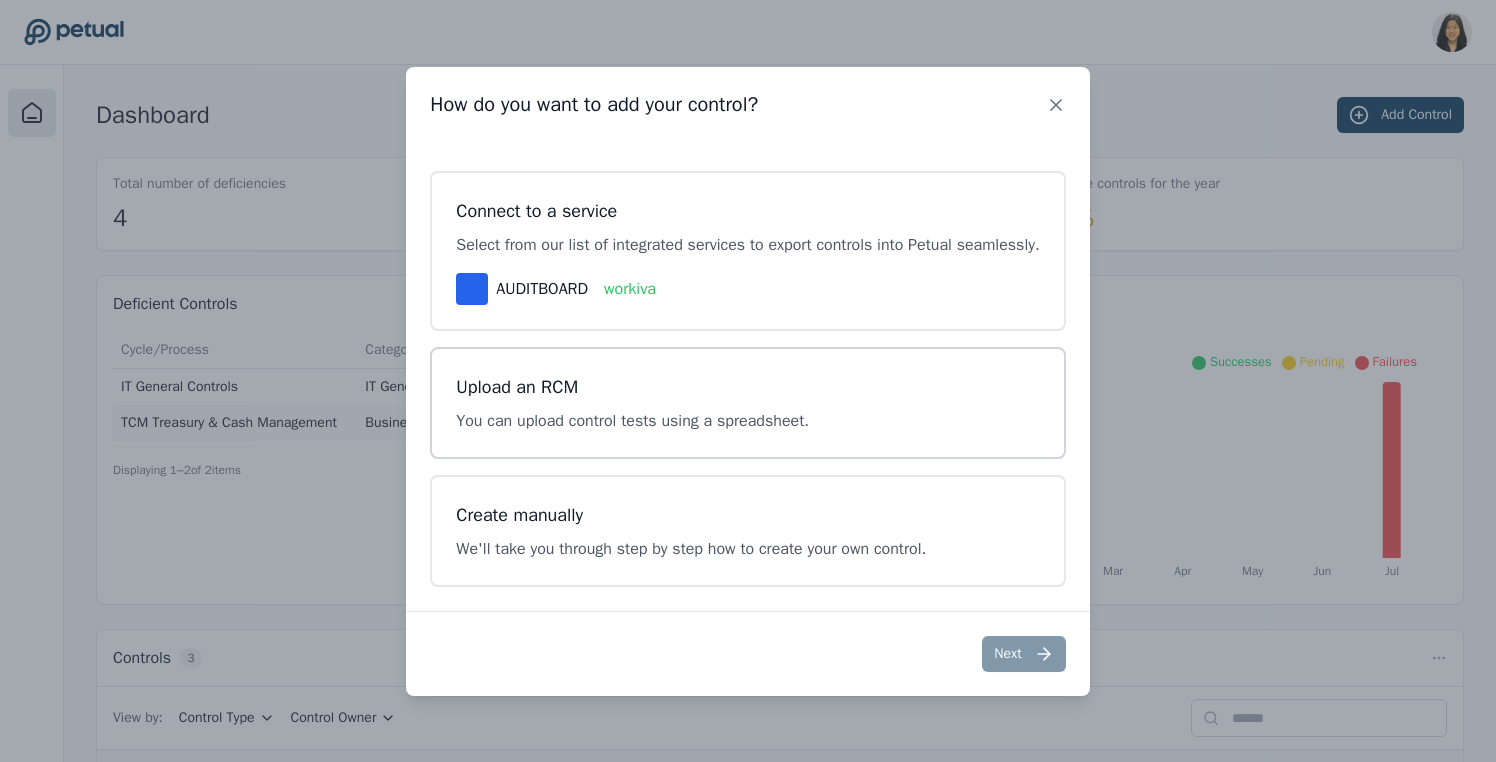 click on "Upload an RCM" at bounding box center [632, 387] 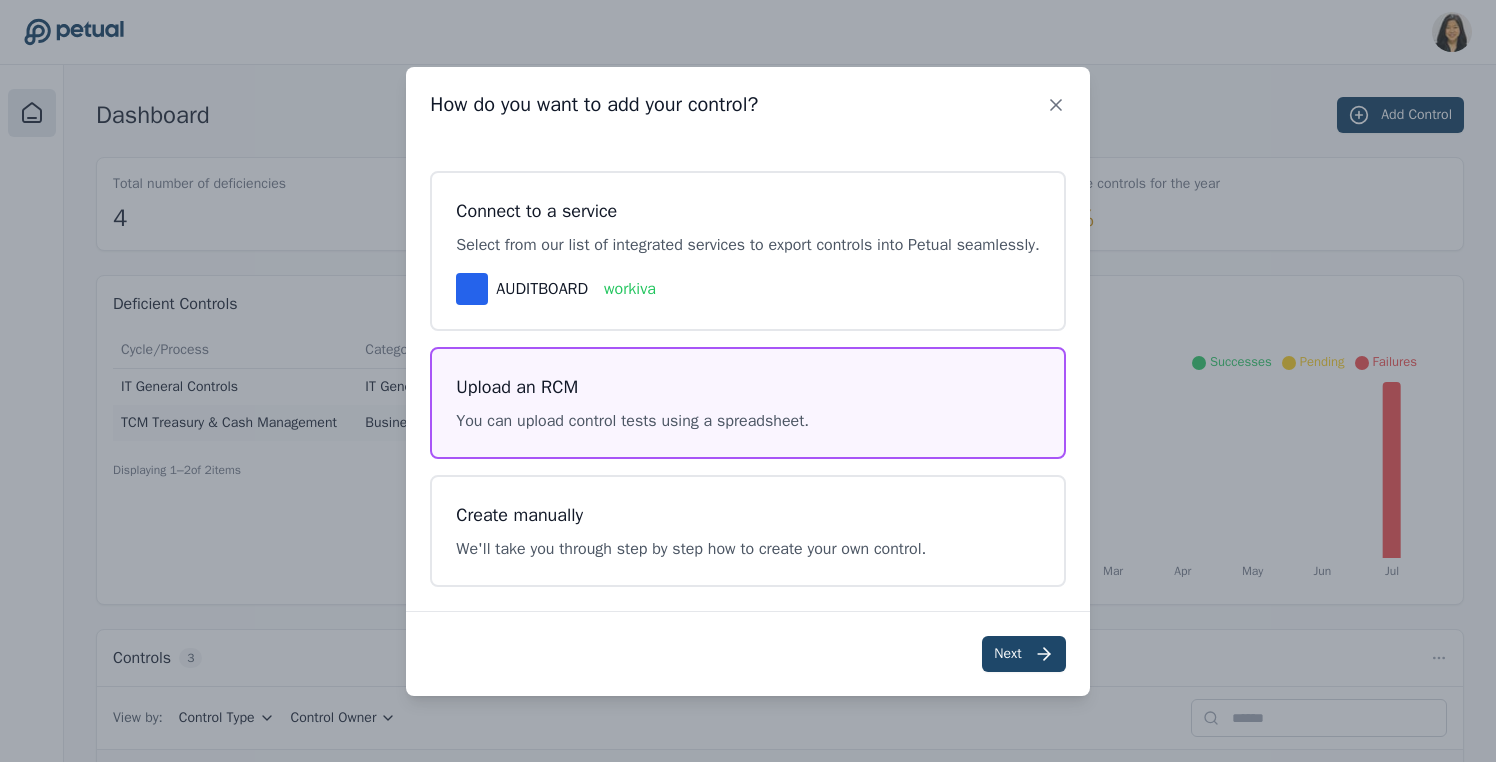 click on "Next" at bounding box center [1023, 654] 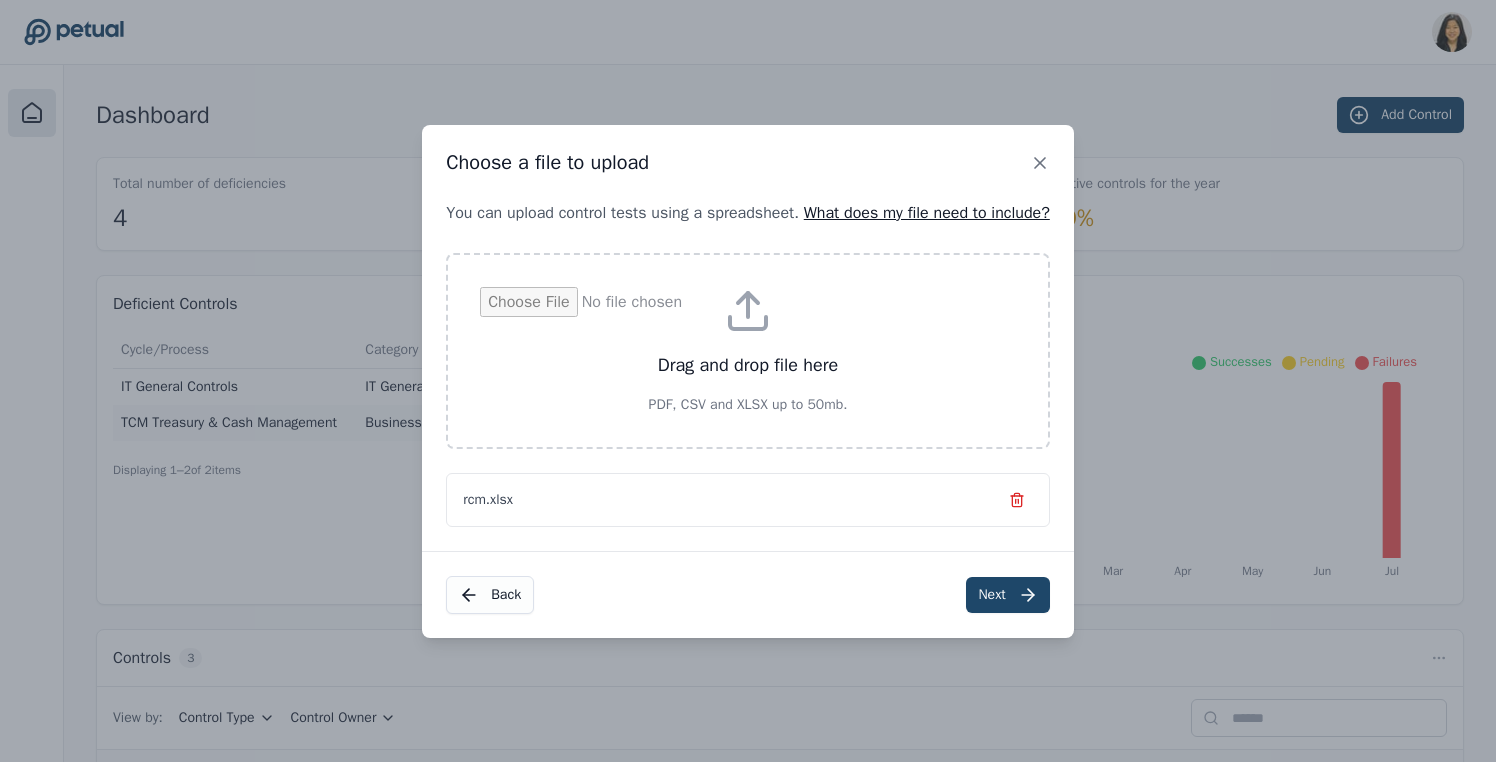 click on "Next" at bounding box center [1007, 595] 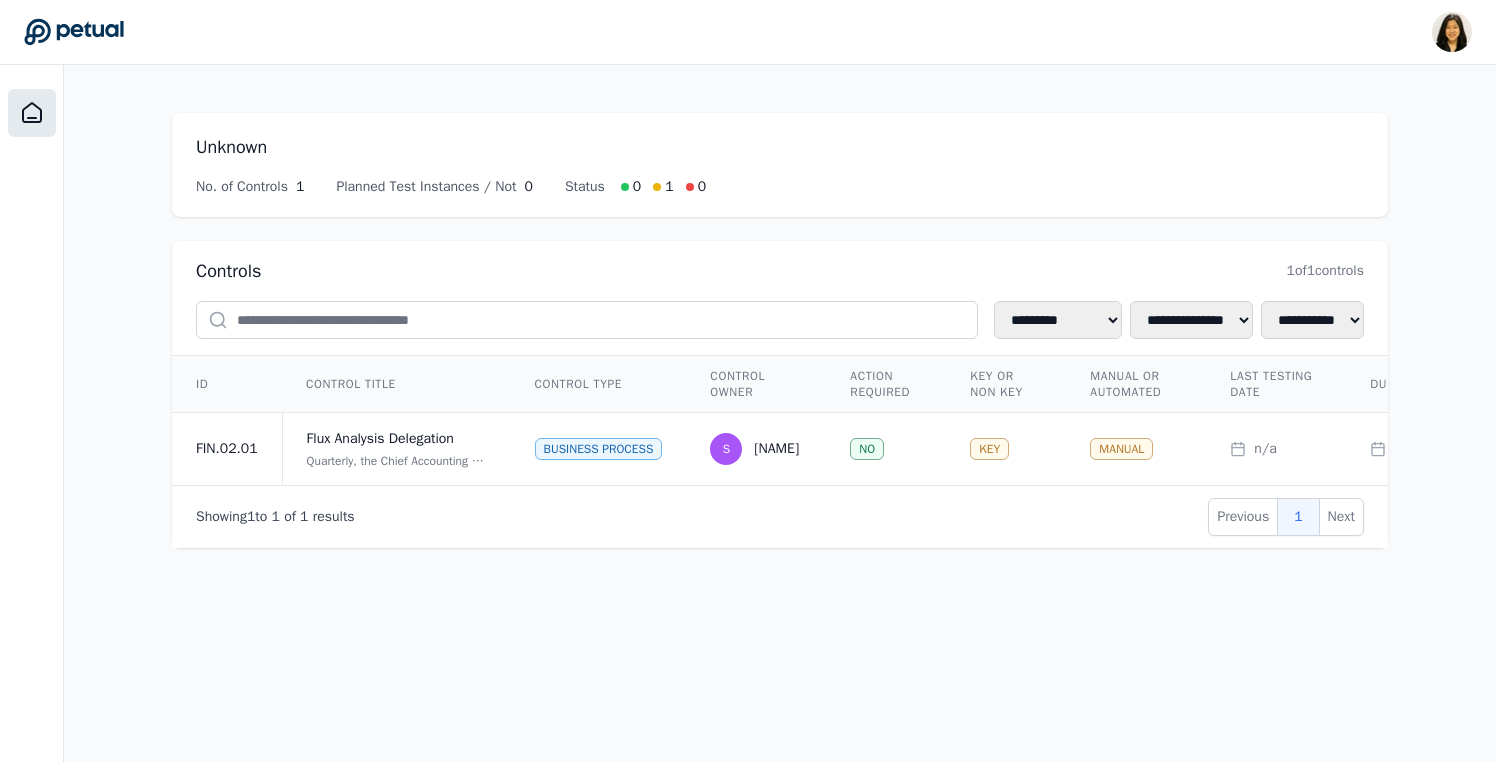 click 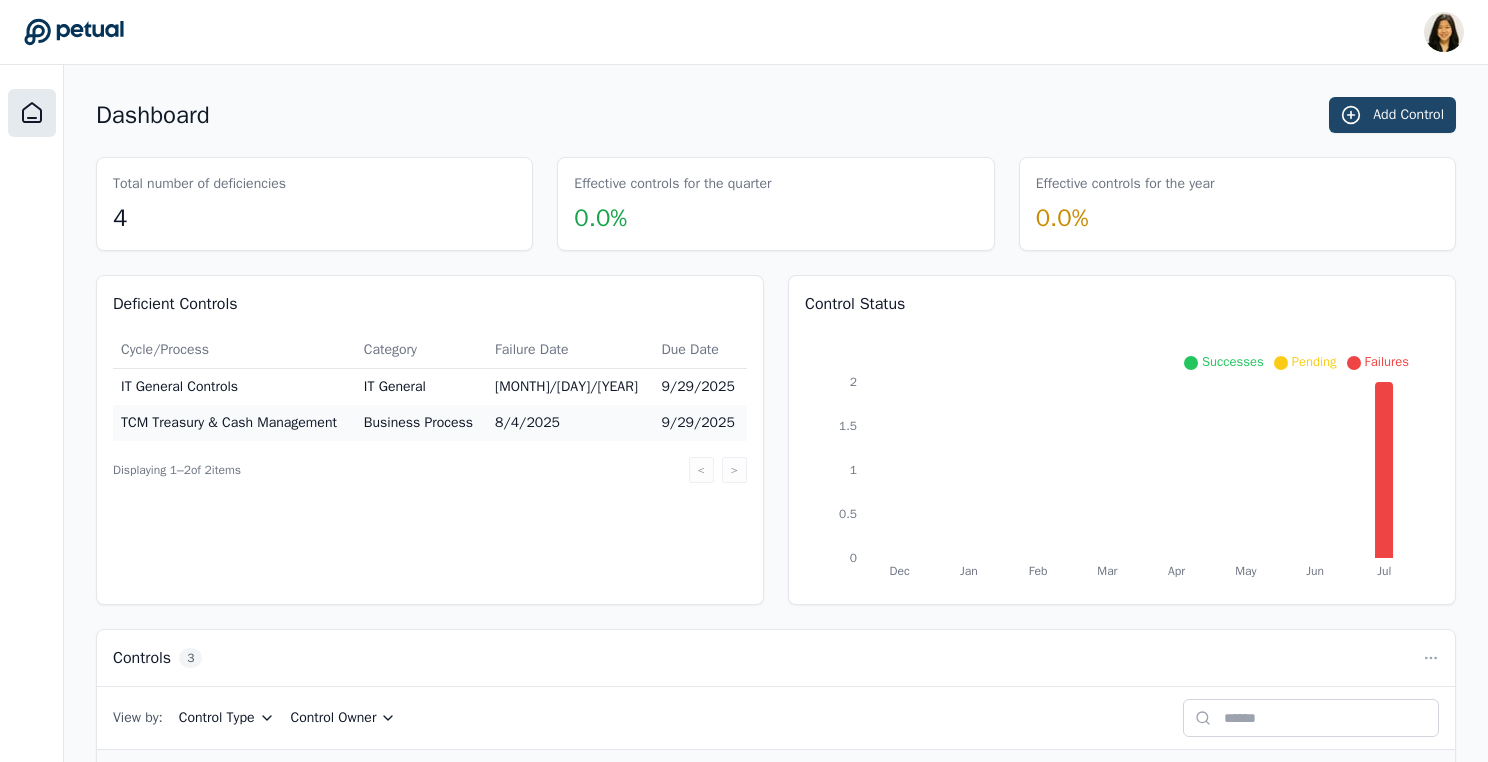 click on "Add Control" at bounding box center [1392, 115] 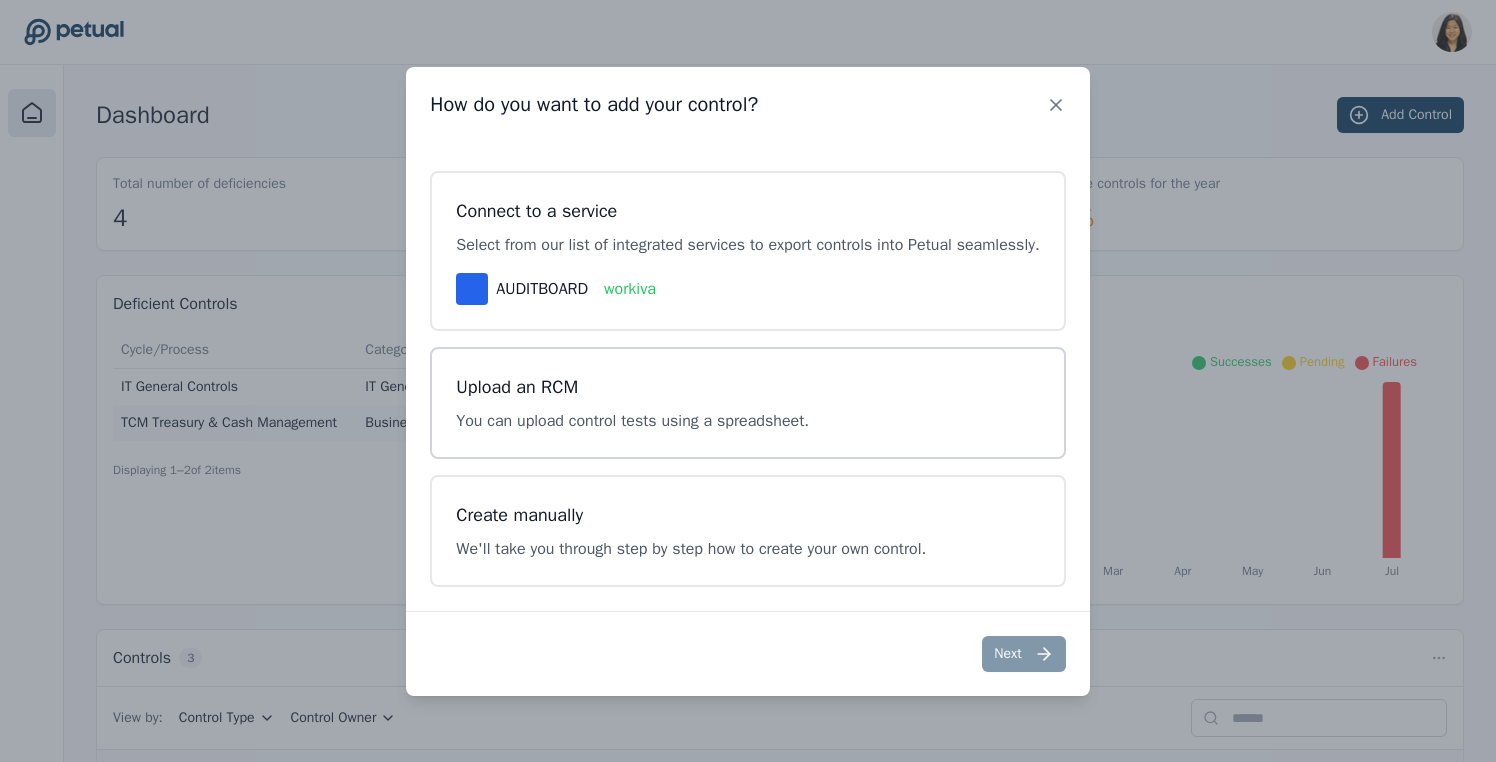 click on "You can upload control tests using a spreadsheet." at bounding box center (632, 421) 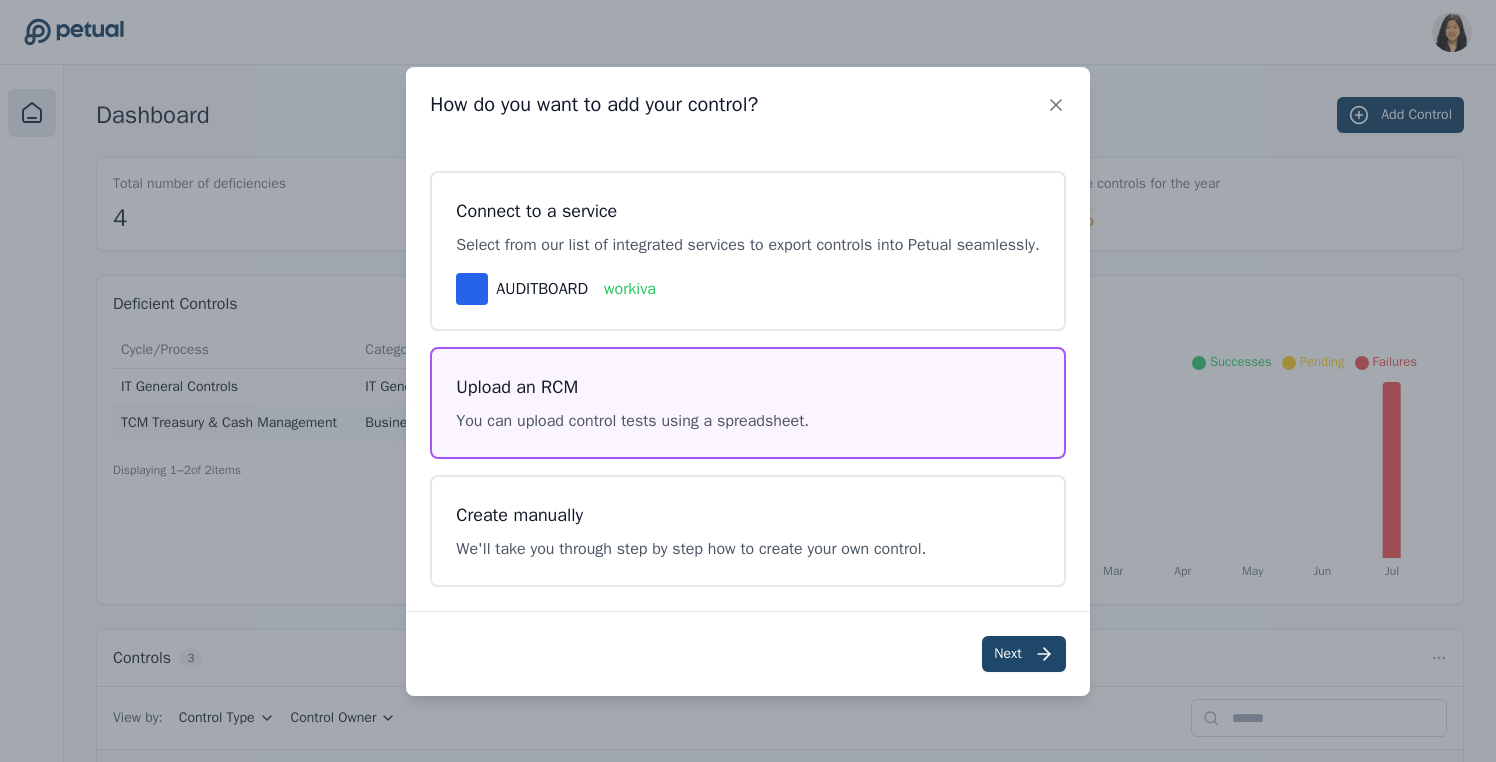 click on "Next" at bounding box center [1023, 654] 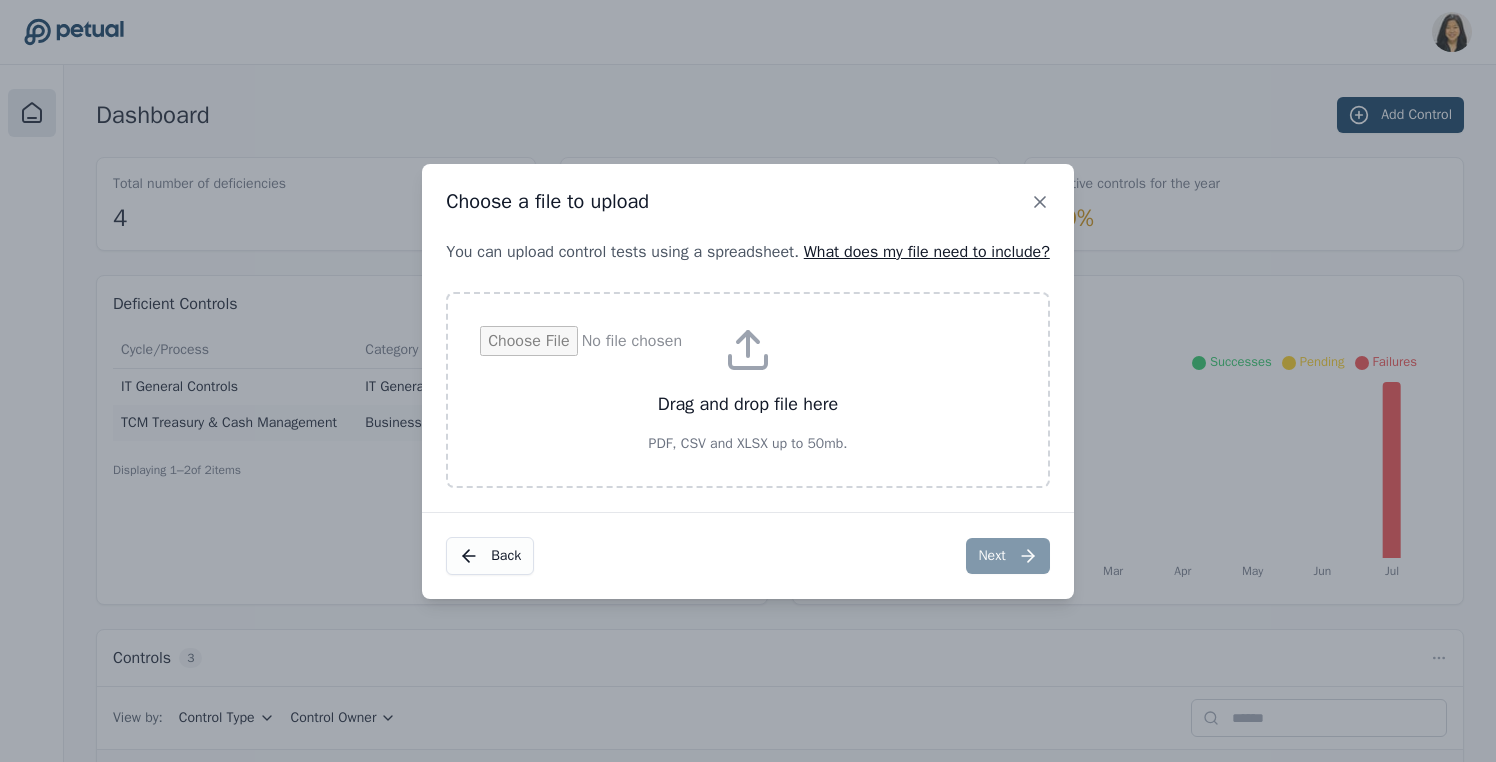click at bounding box center [748, 390] 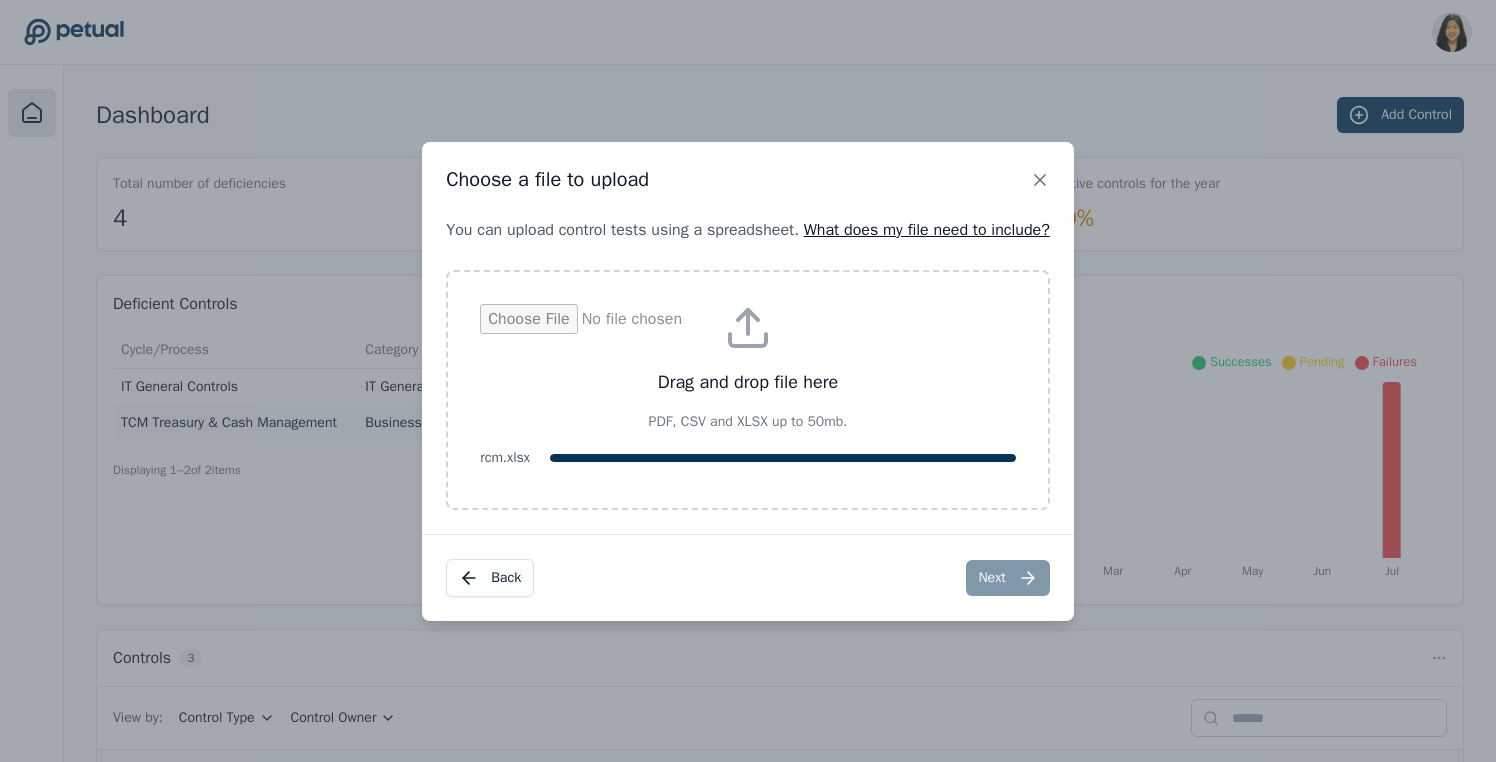 type 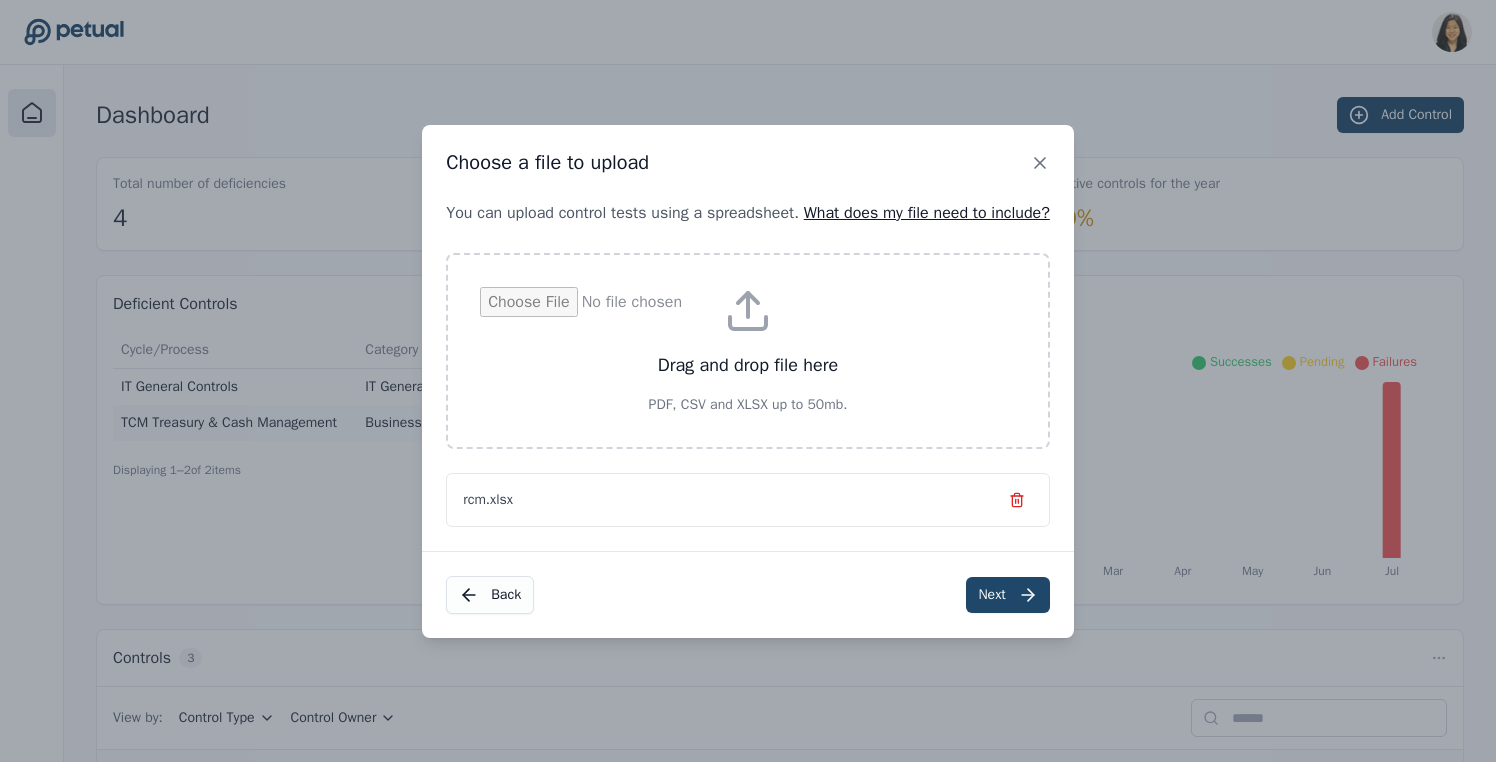 click on "Next" at bounding box center (1007, 595) 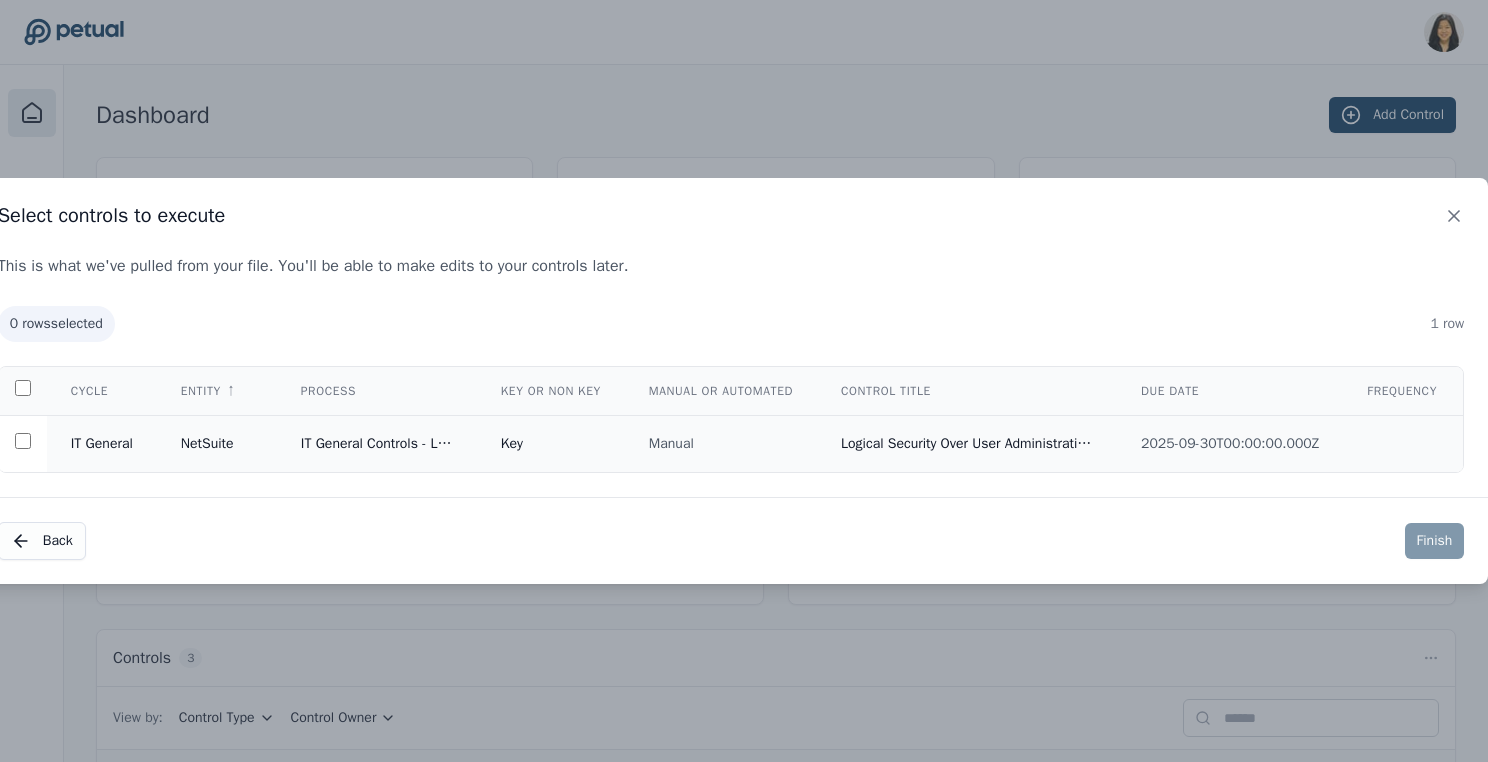 scroll, scrollTop: 0, scrollLeft: 0, axis: both 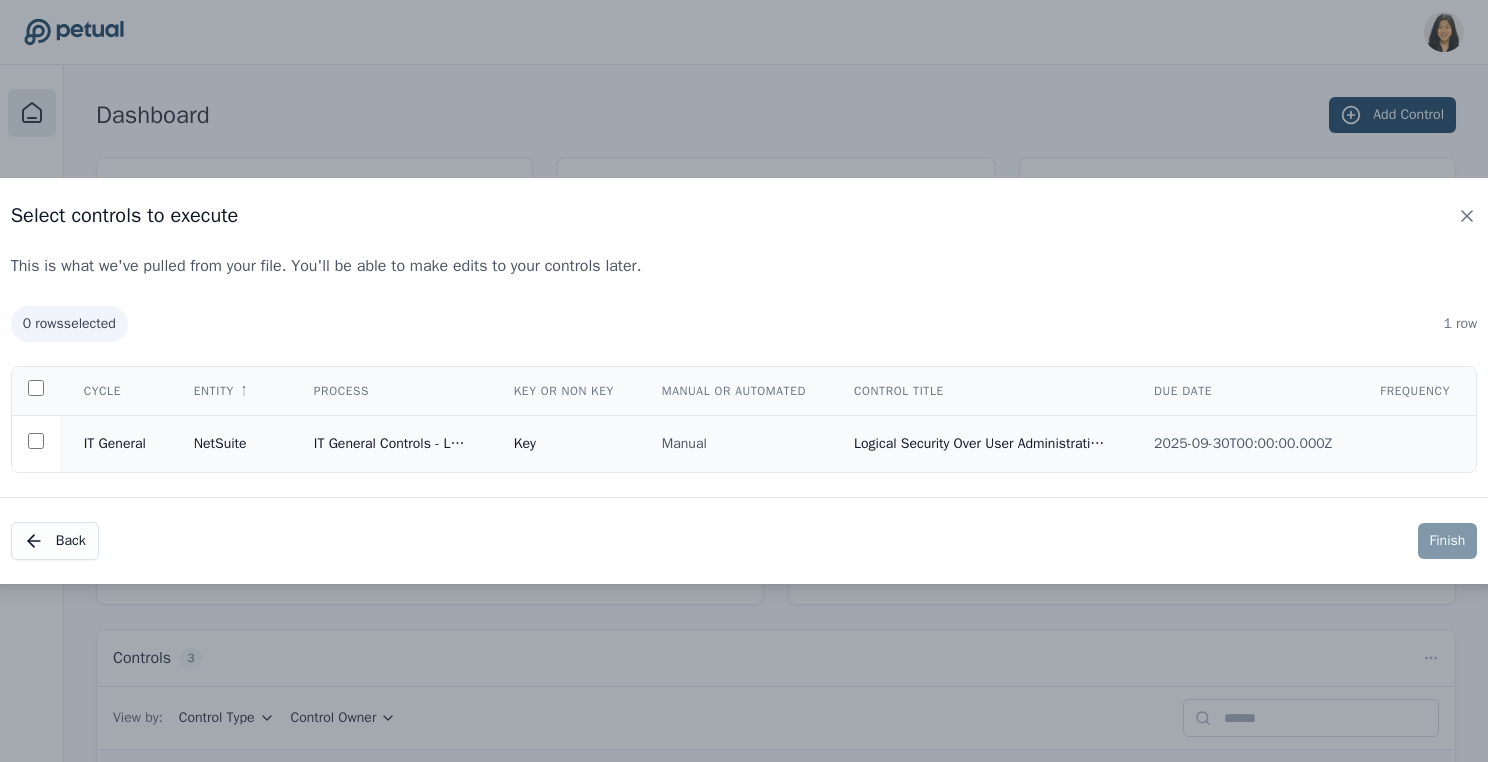 click on "2025-09-30T00:00:00.000Z" at bounding box center (1243, 444) 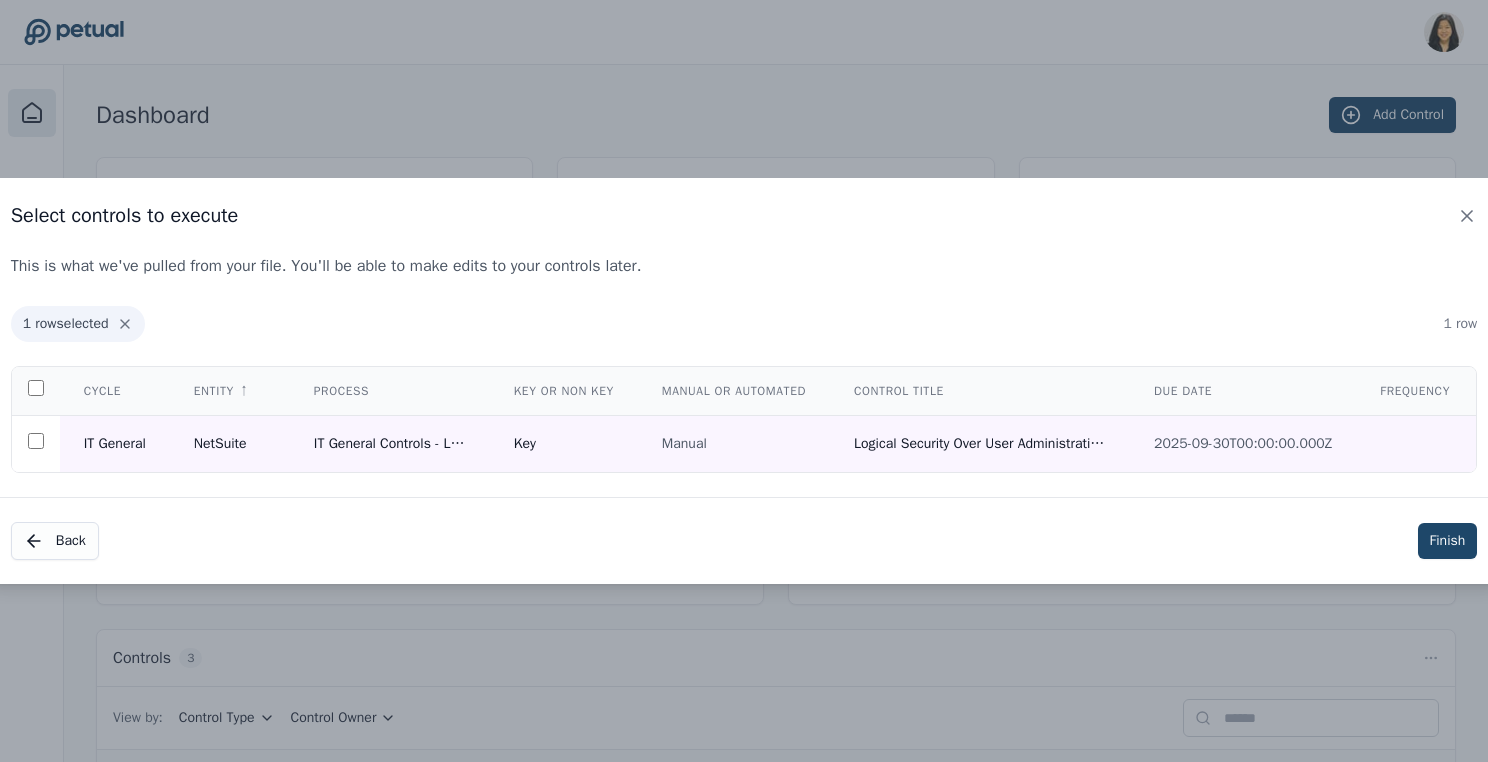 click on "Finish" at bounding box center (1448, 541) 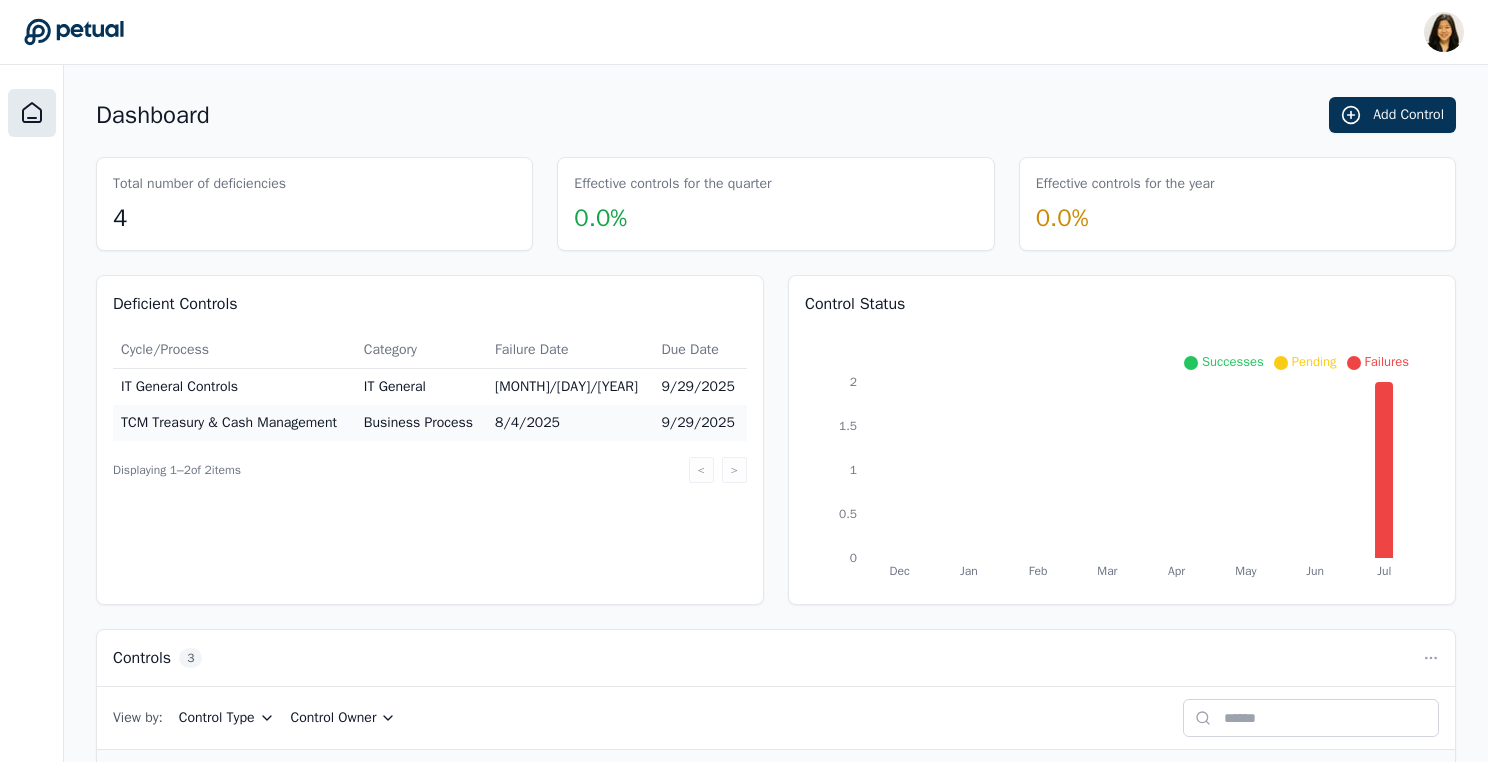 scroll, scrollTop: 249, scrollLeft: 0, axis: vertical 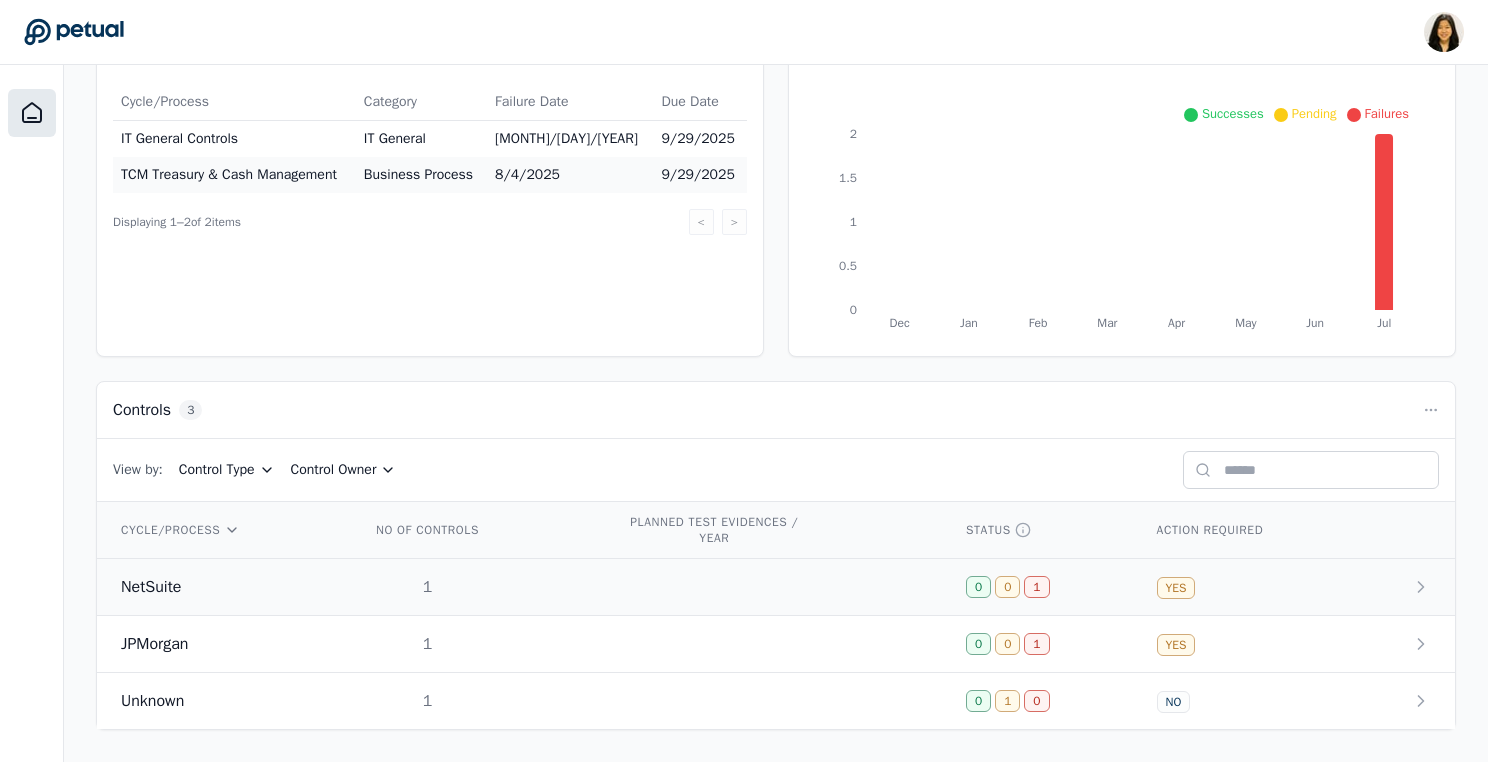 click on "YES" at bounding box center (1176, 588) 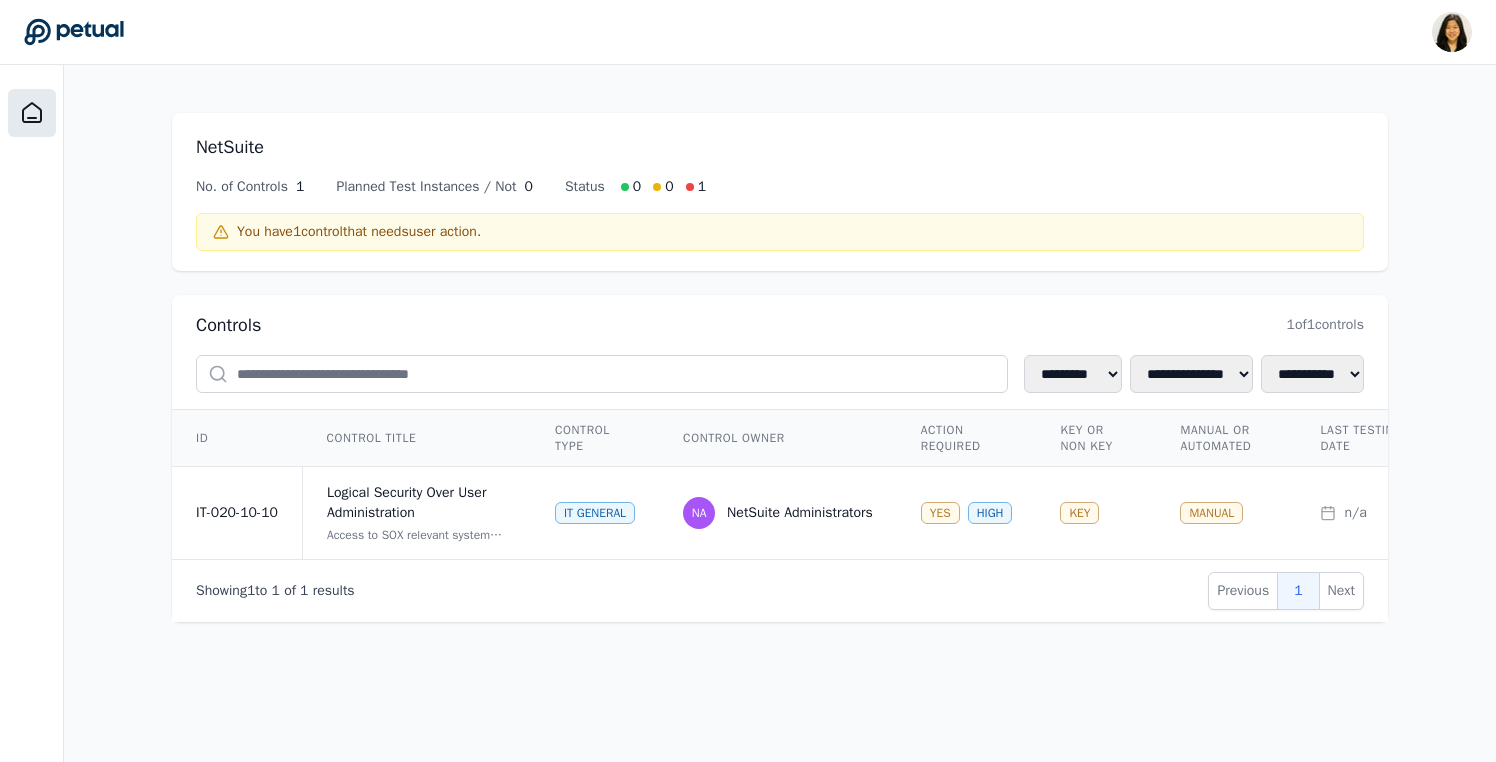 click 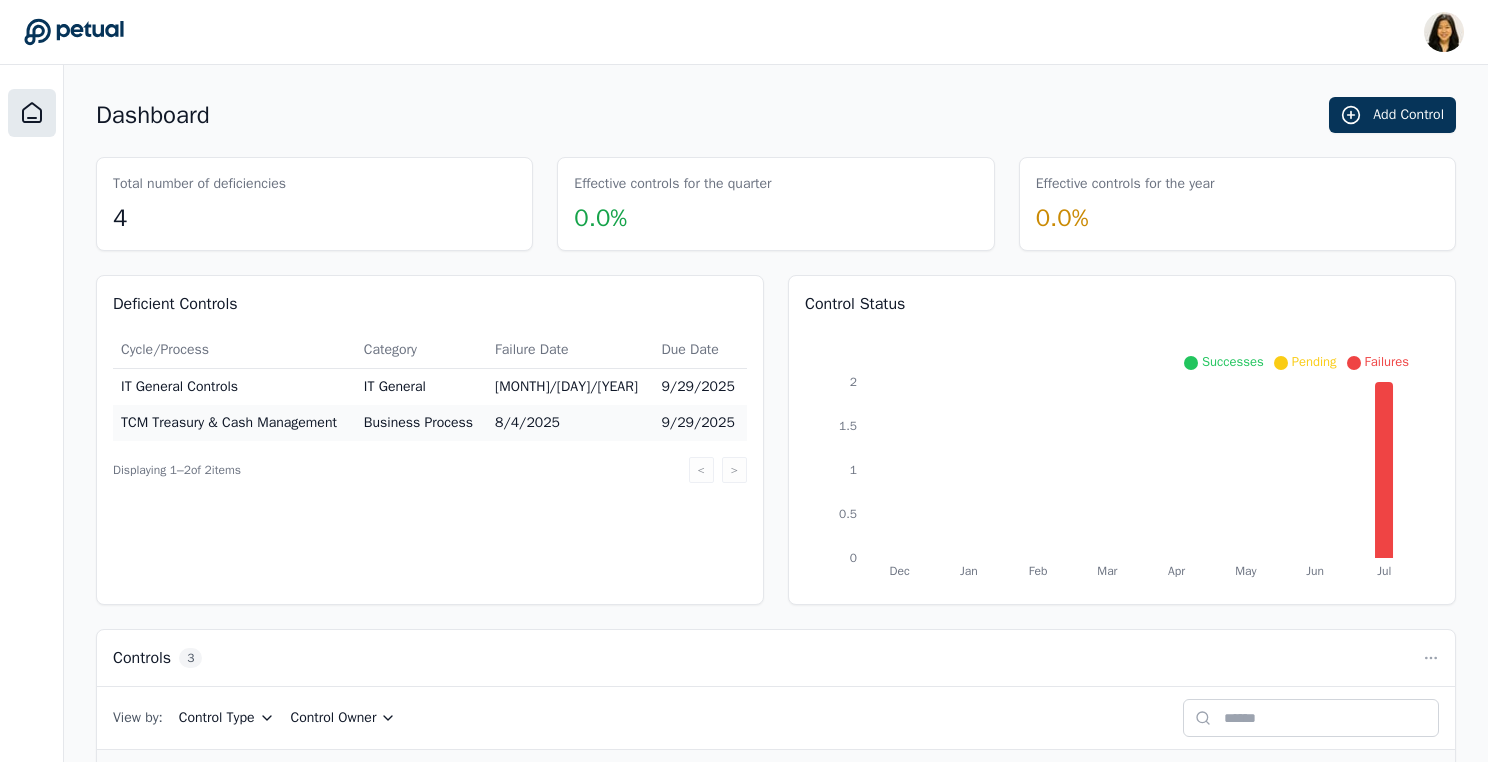 scroll, scrollTop: 249, scrollLeft: 0, axis: vertical 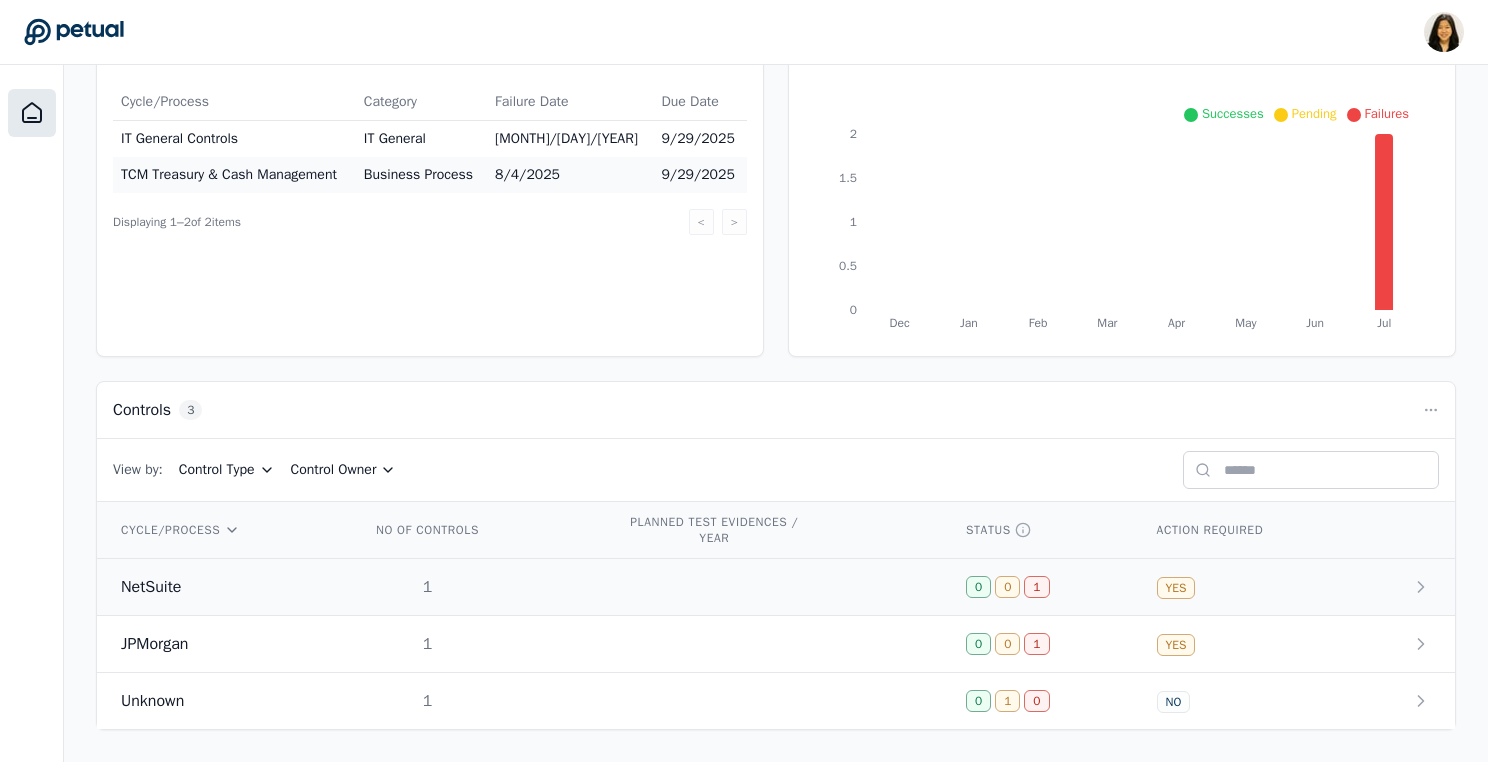 click on "1" at bounding box center [427, 587] 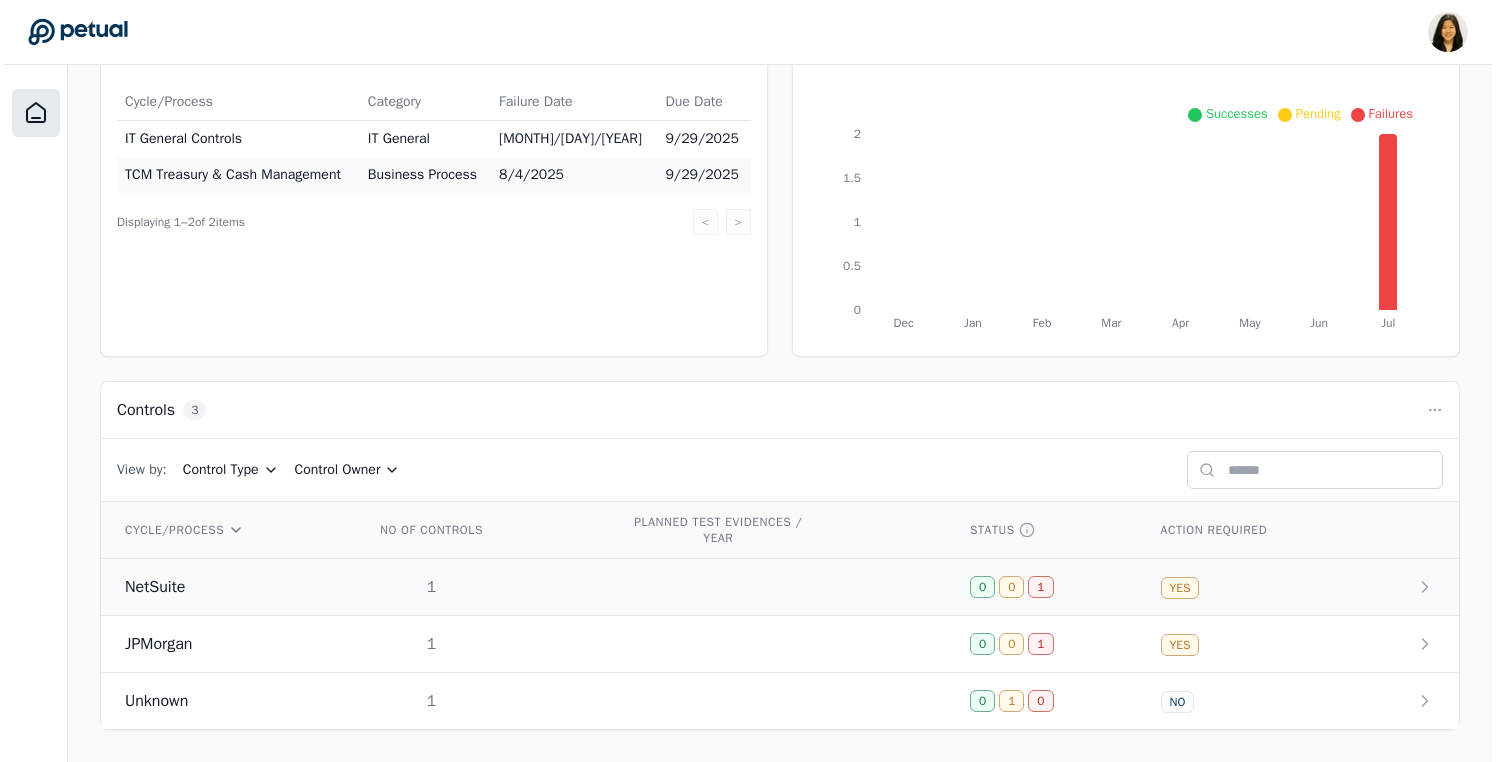 scroll, scrollTop: 0, scrollLeft: 0, axis: both 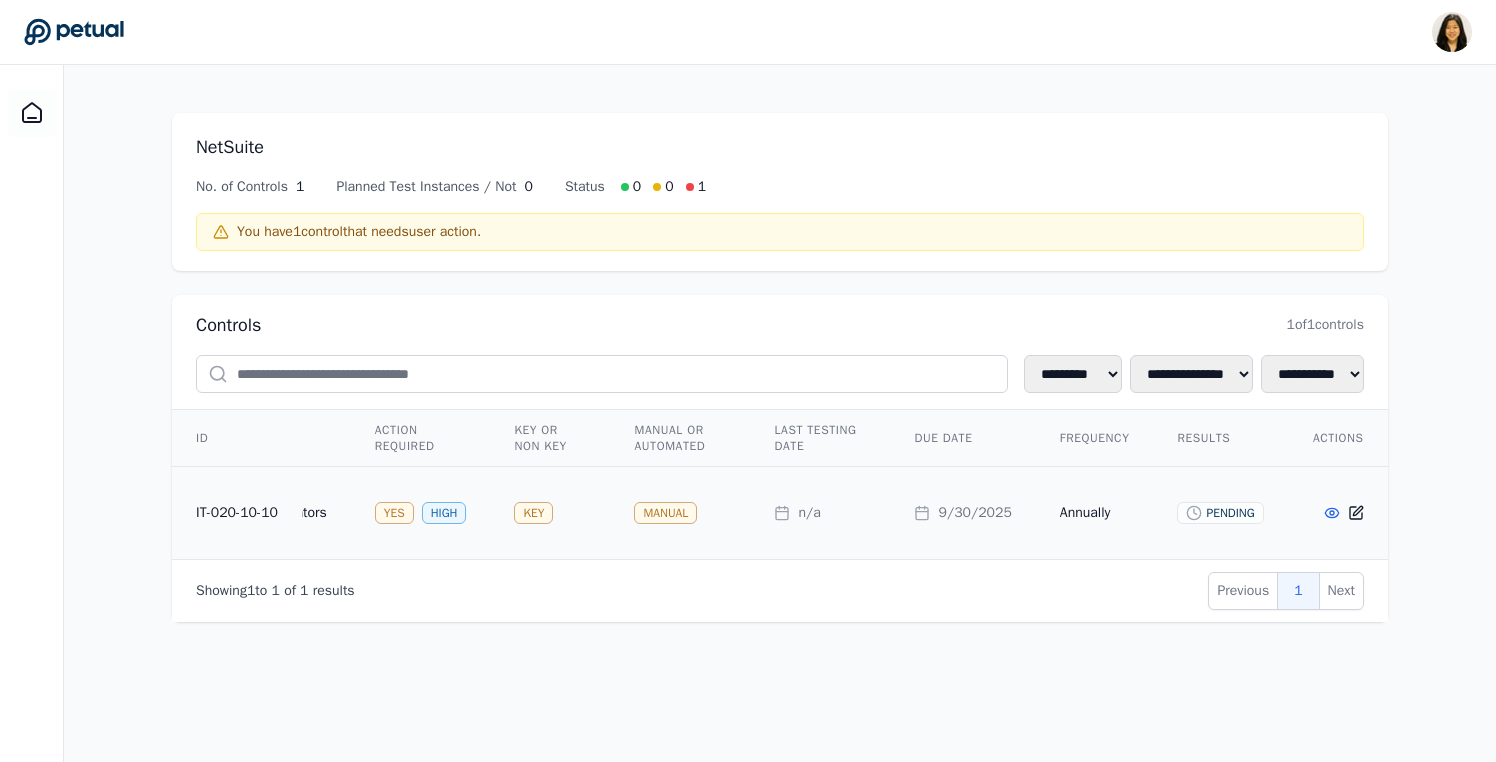 click 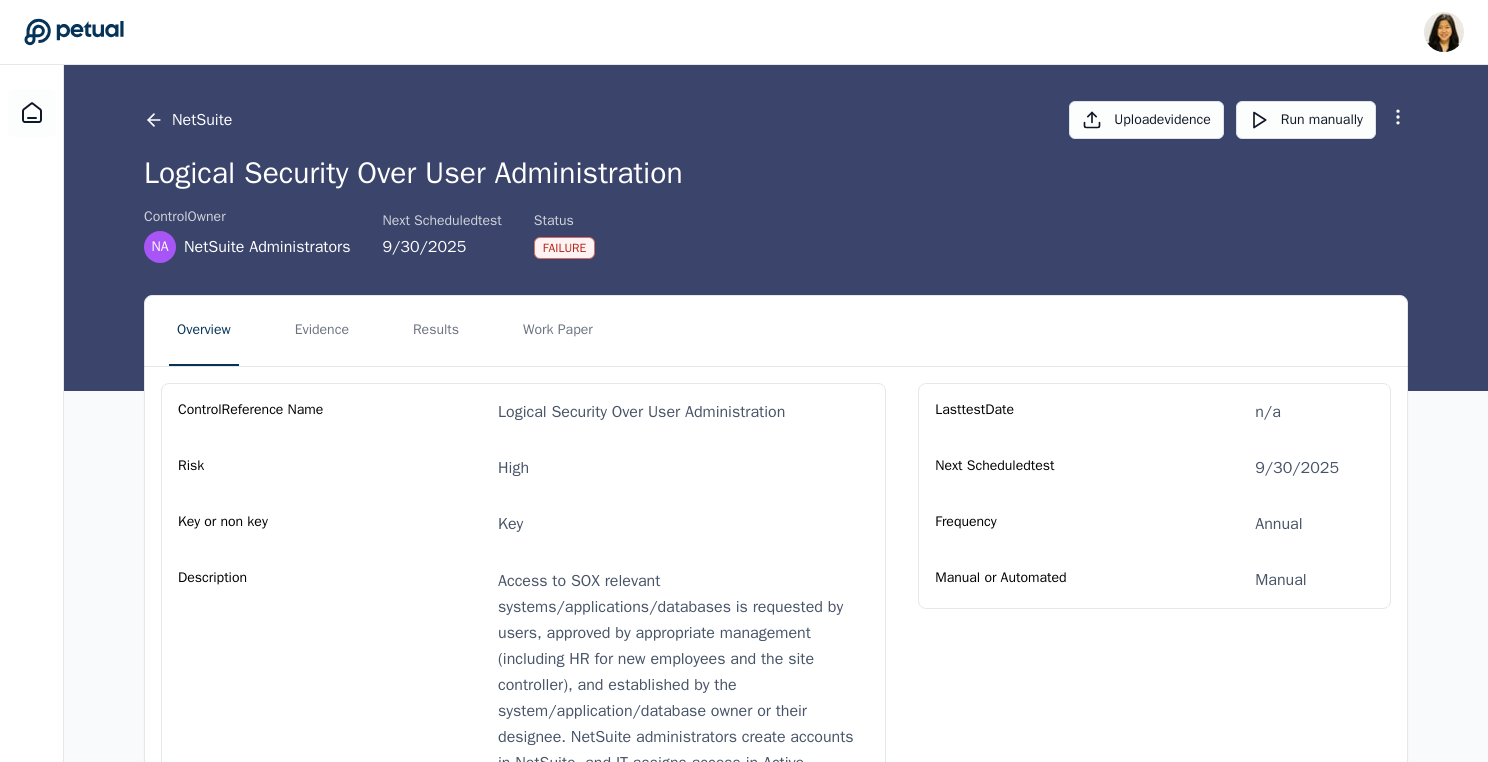 click on "NetSuite" at bounding box center [188, 120] 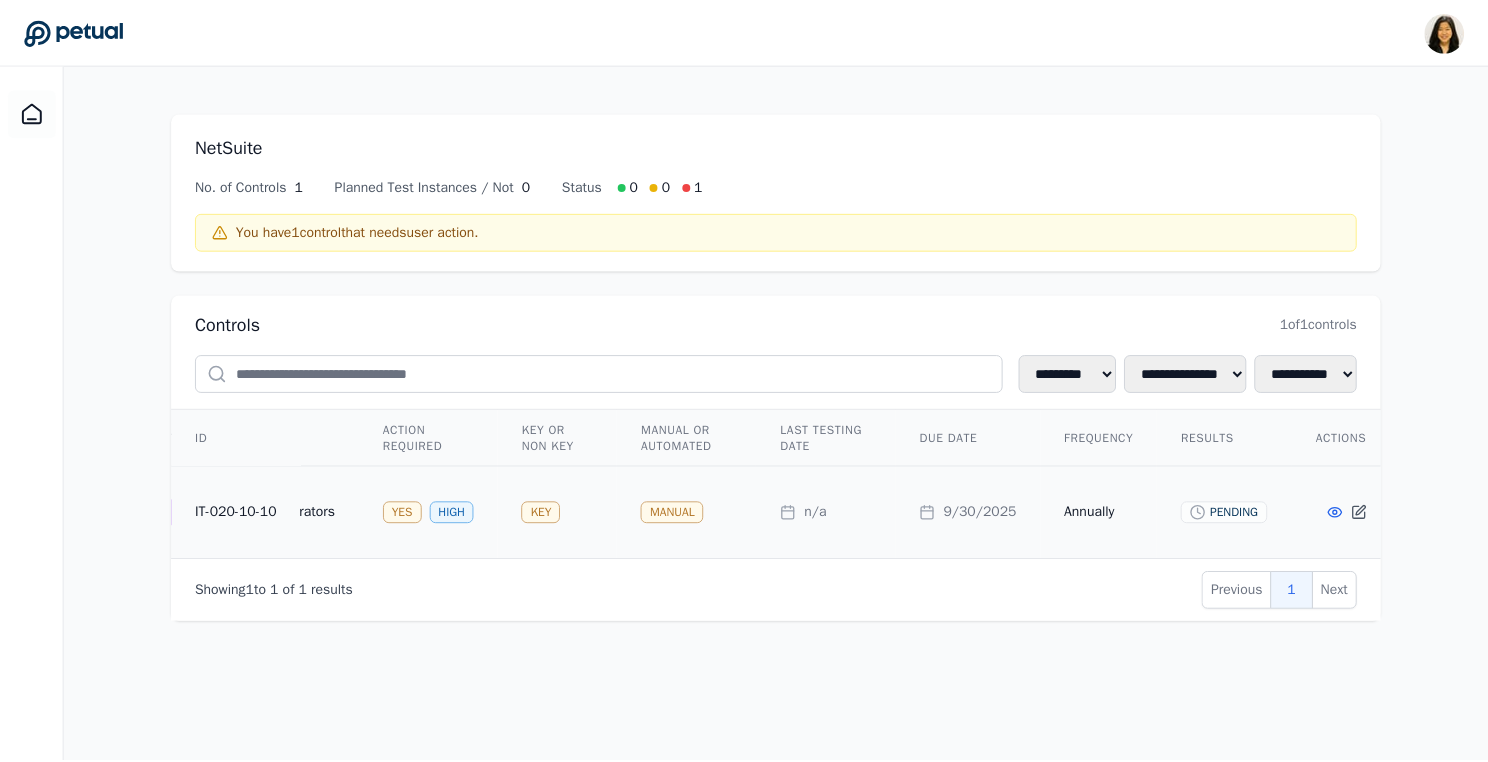 scroll, scrollTop: 0, scrollLeft: 591, axis: horizontal 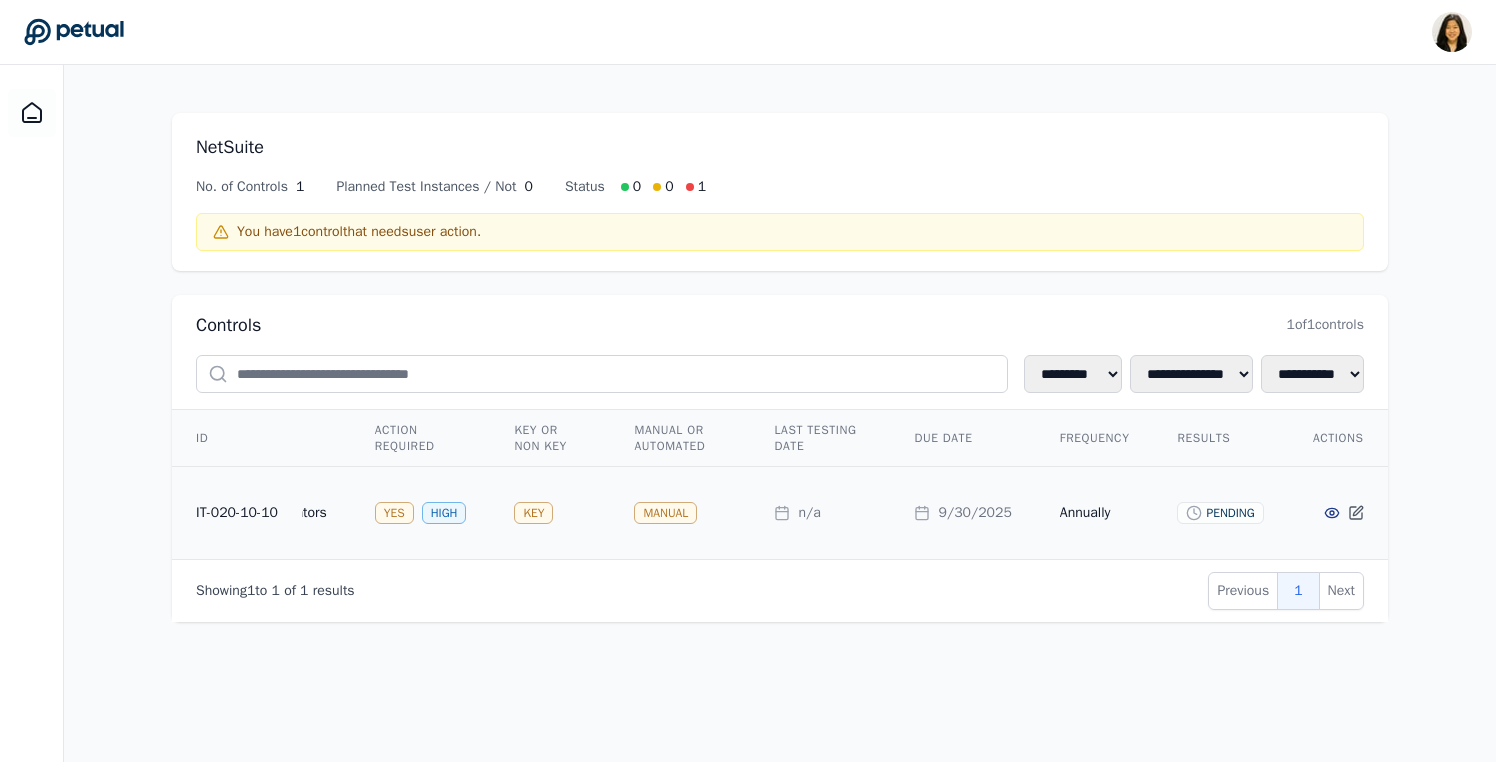 click 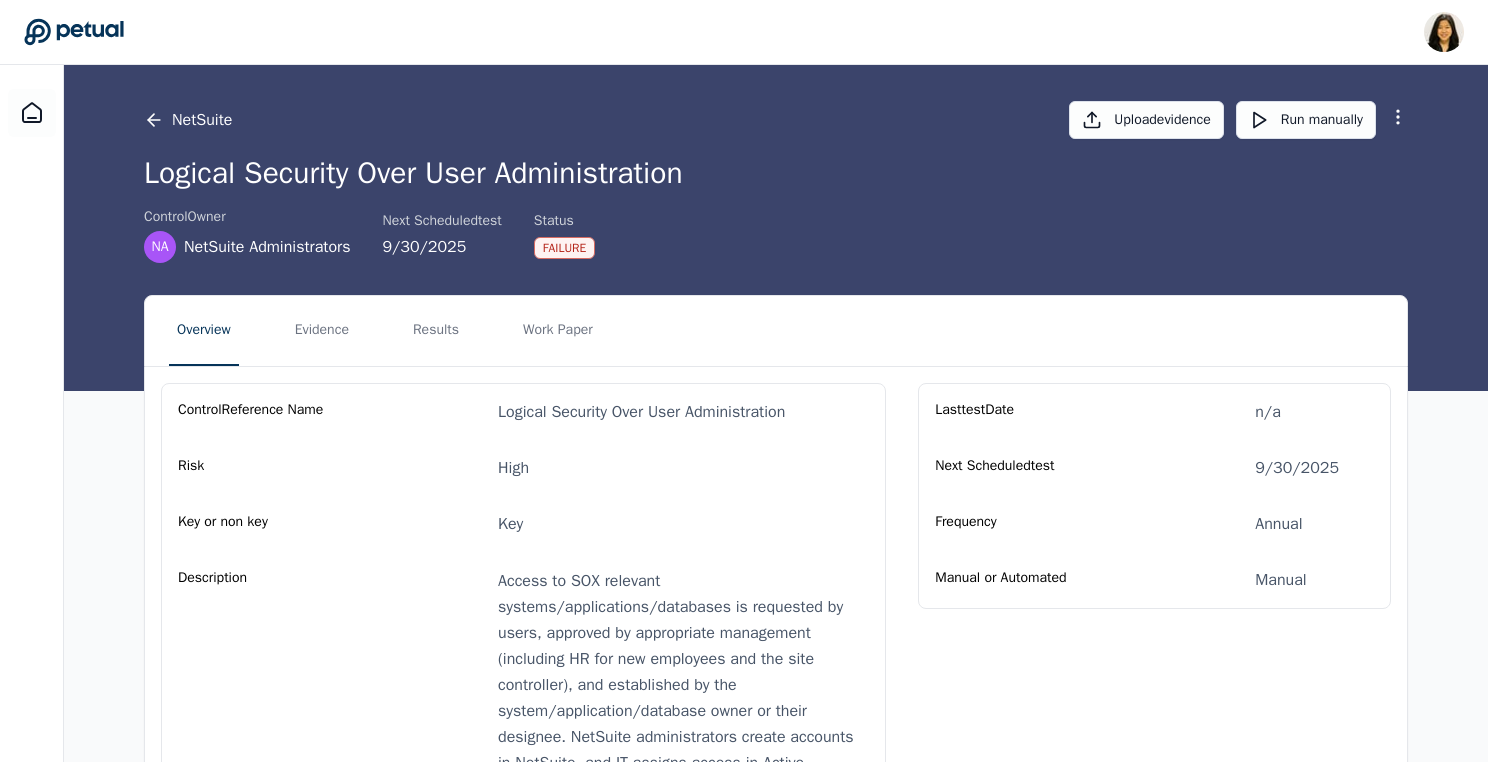 click on "NetSuite" at bounding box center [188, 120] 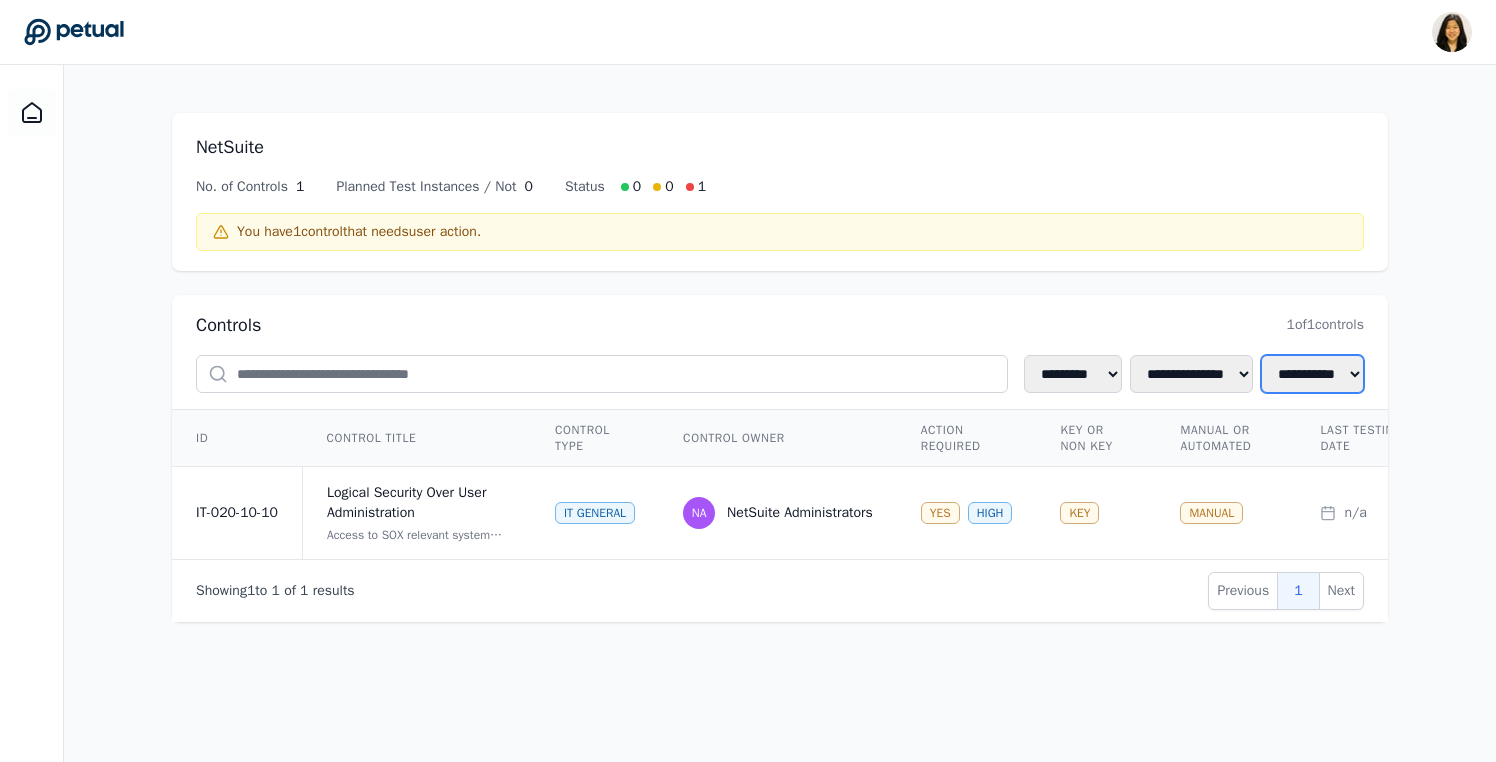 click on "**********" at bounding box center (1312, 374) 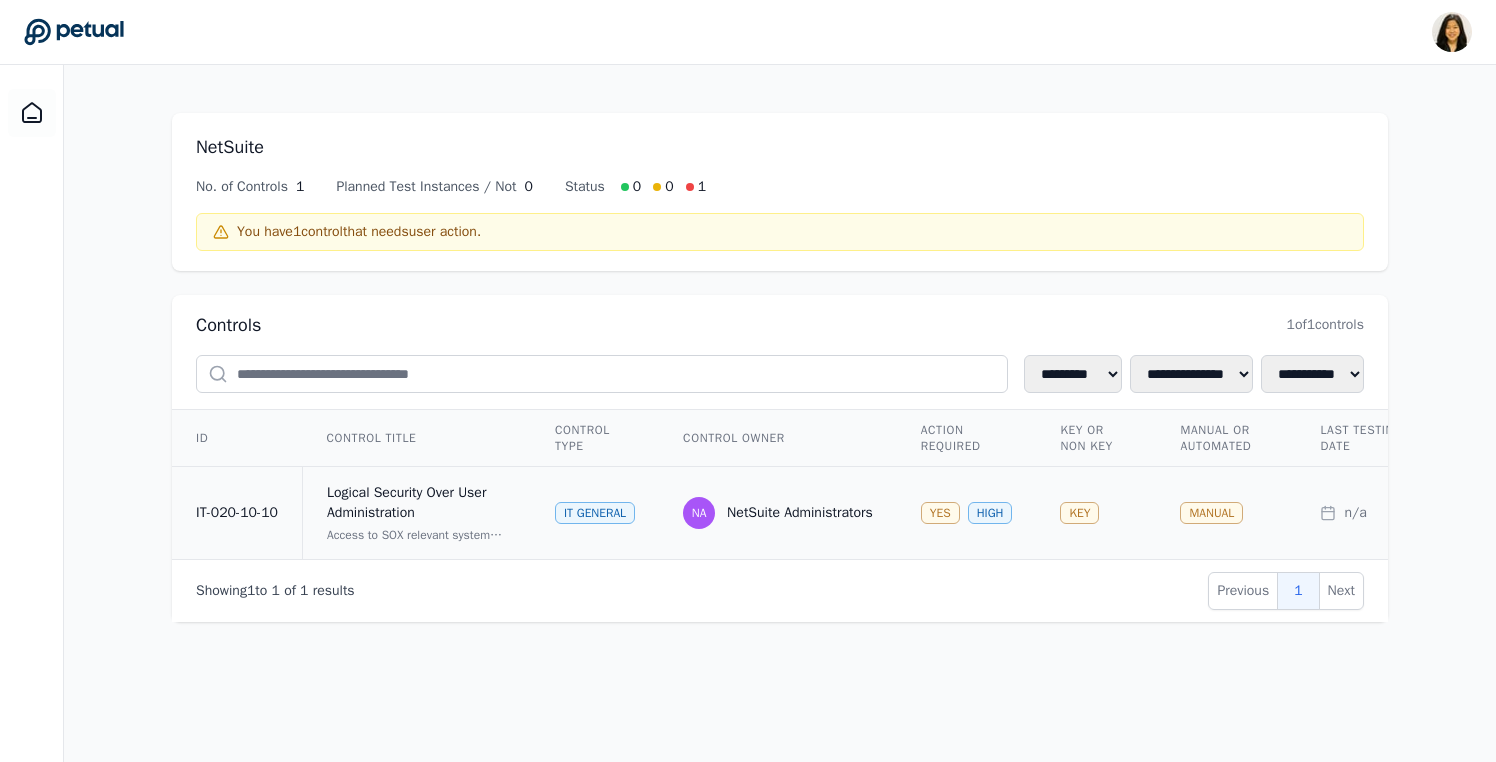 click on "Logical Security Over User Administration" at bounding box center (417, 503) 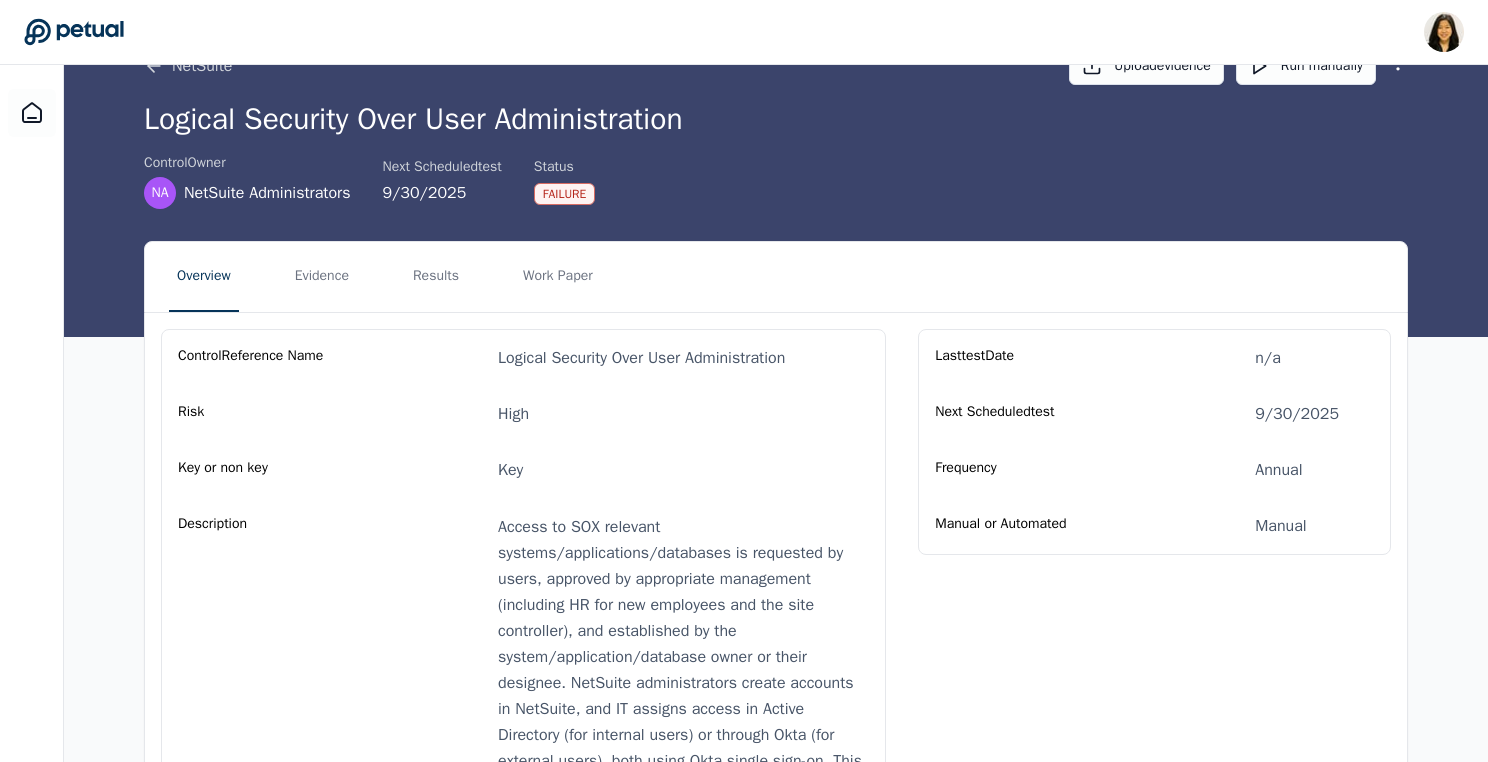 scroll, scrollTop: 0, scrollLeft: 0, axis: both 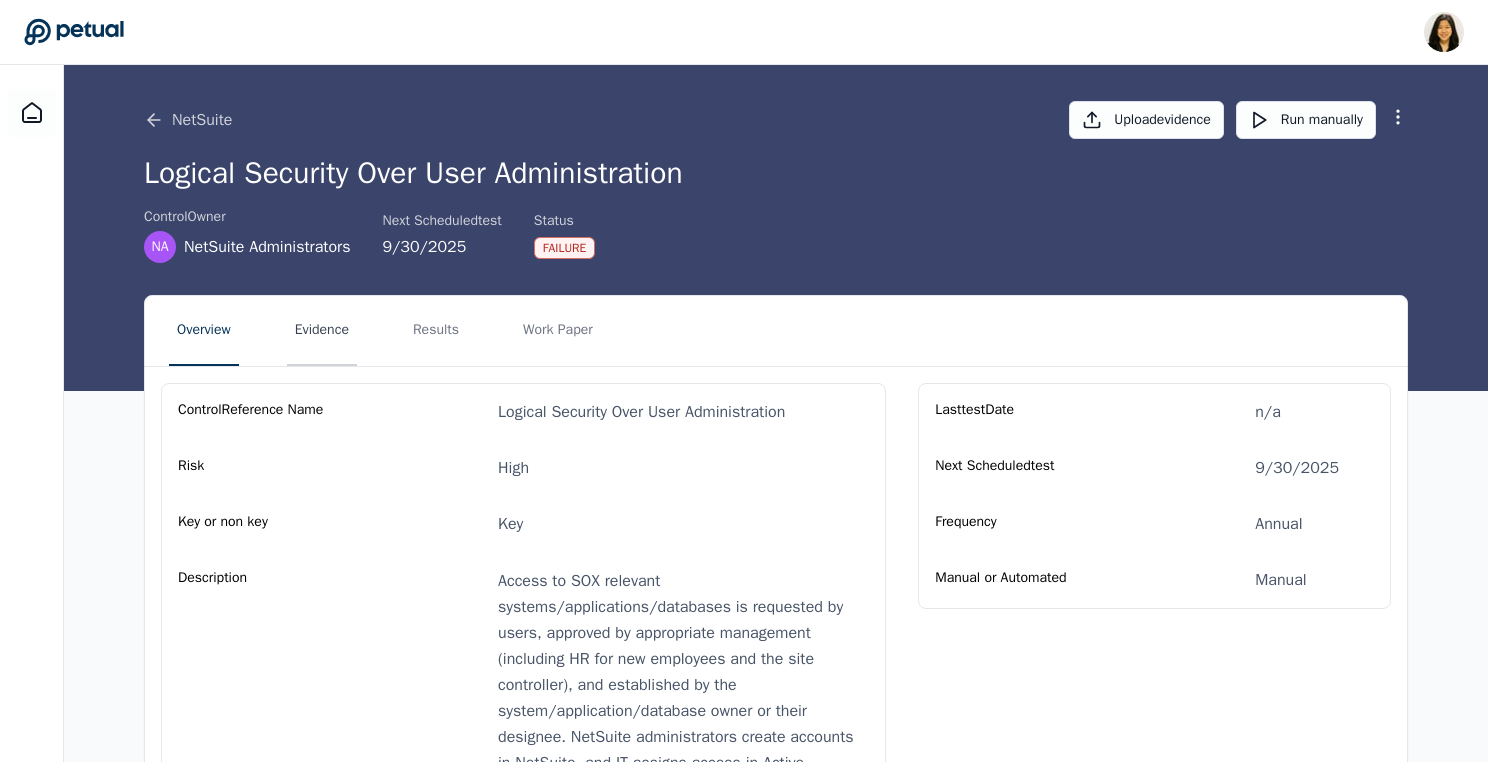 click on "Evidence" at bounding box center (322, 331) 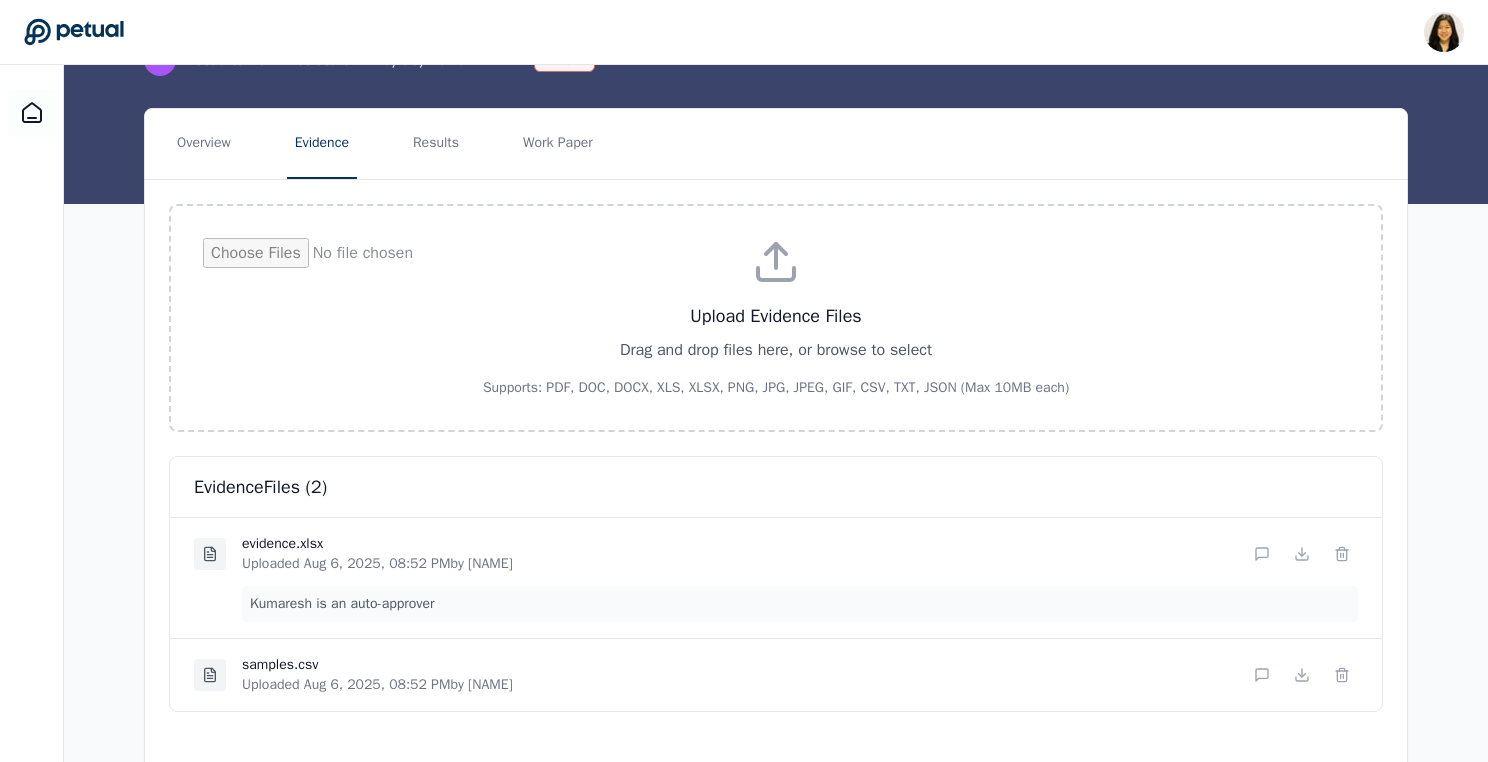 scroll, scrollTop: 225, scrollLeft: 0, axis: vertical 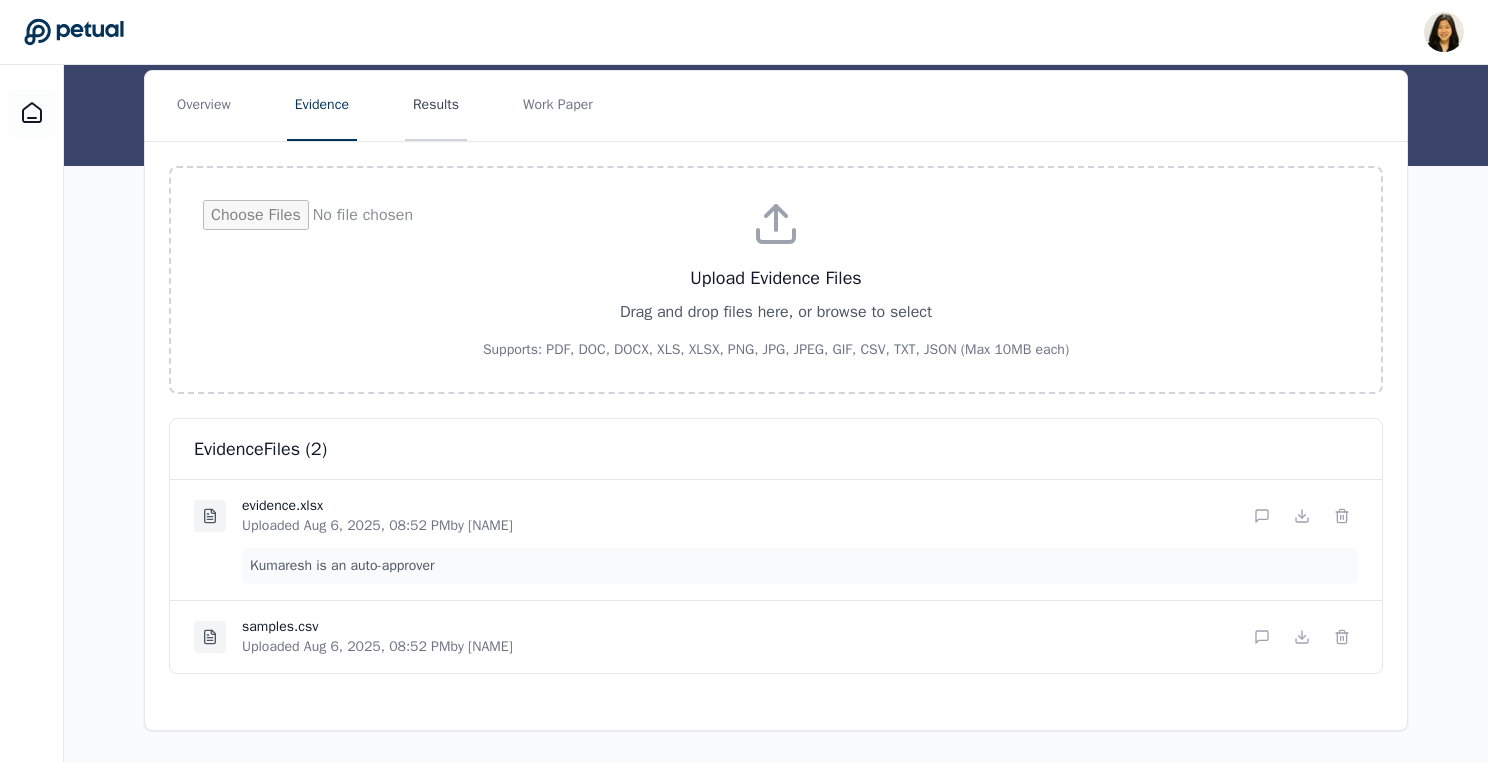 click on "Results" at bounding box center (436, 106) 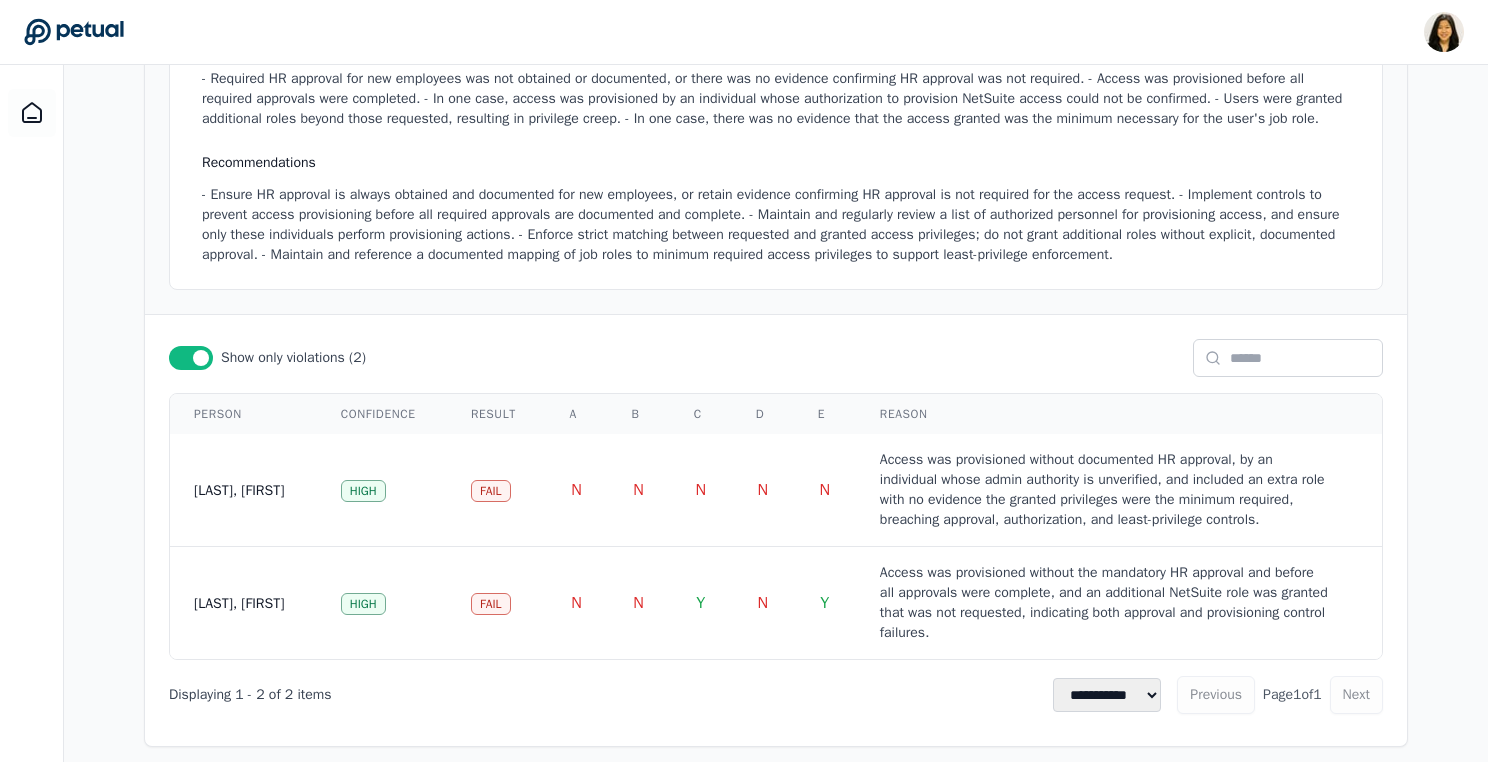 scroll, scrollTop: 591, scrollLeft: 0, axis: vertical 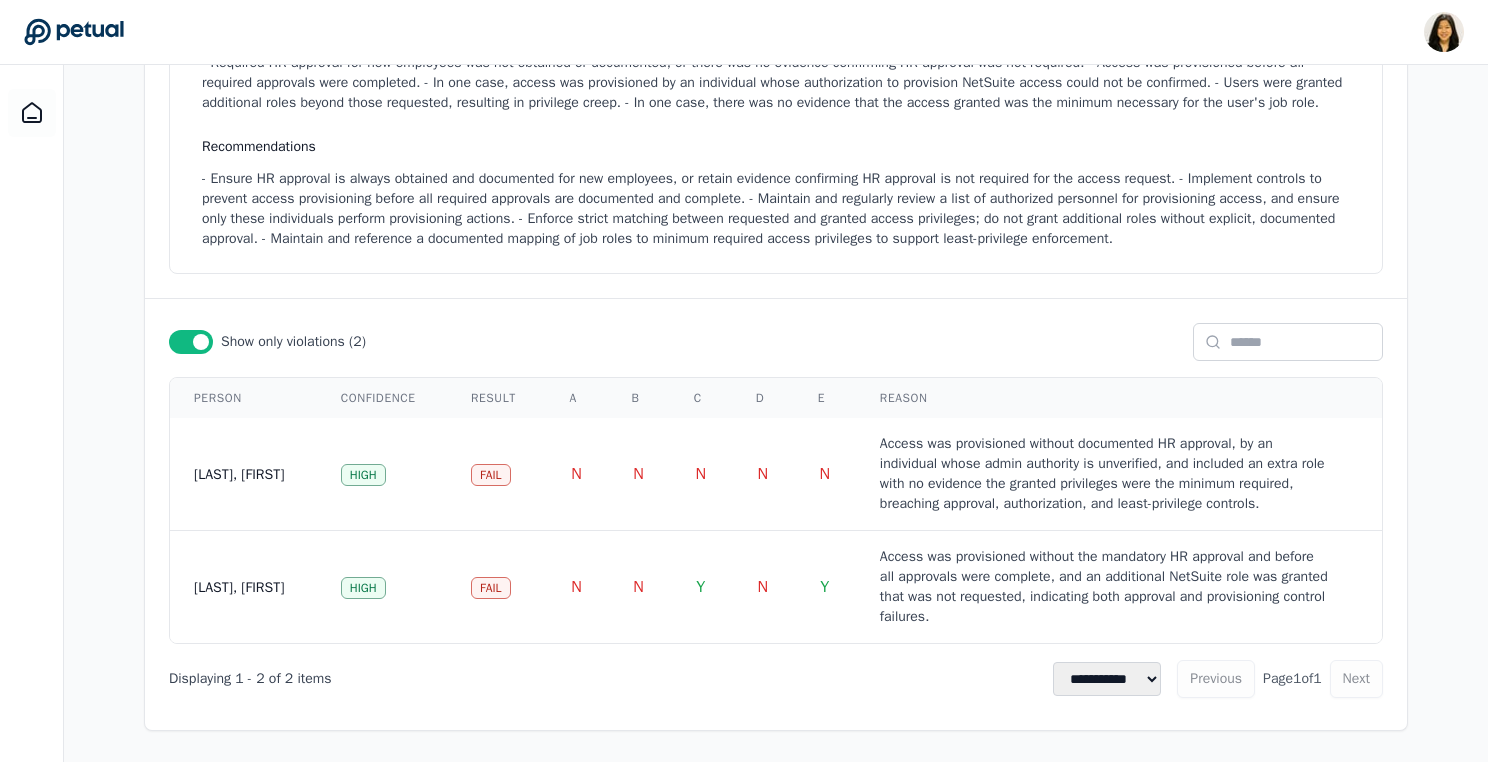 click at bounding box center (201, 342) 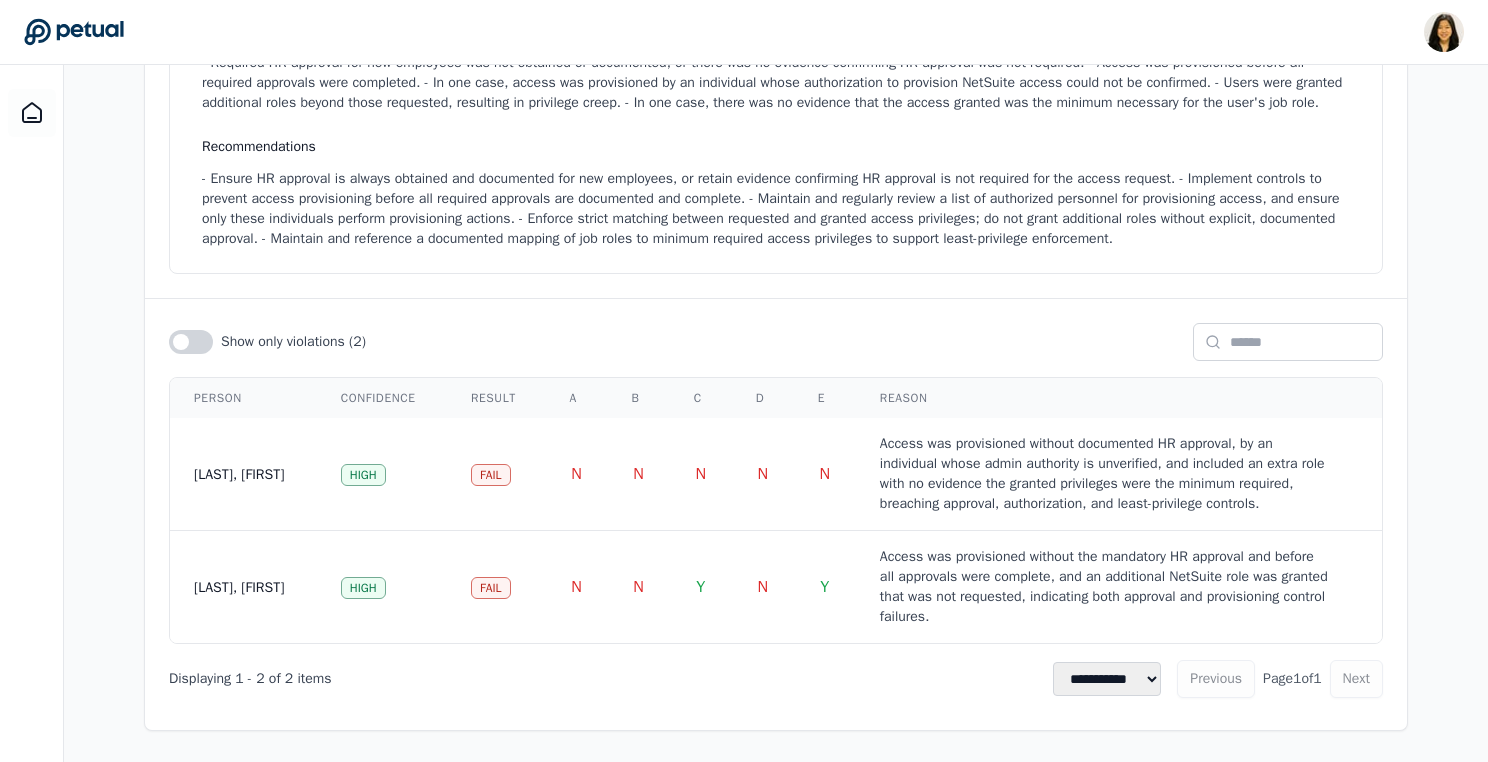 click at bounding box center (191, 342) 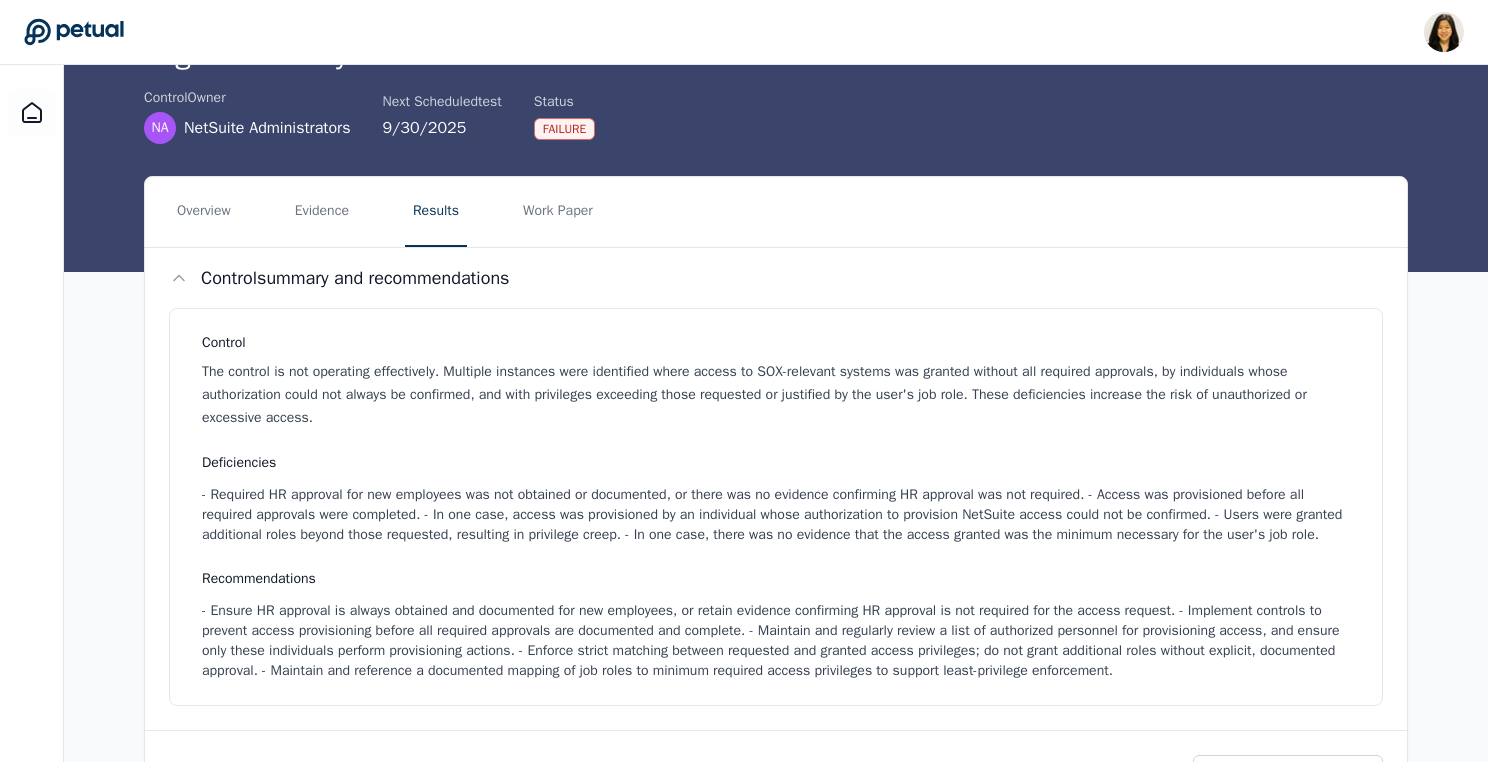 scroll, scrollTop: 0, scrollLeft: 0, axis: both 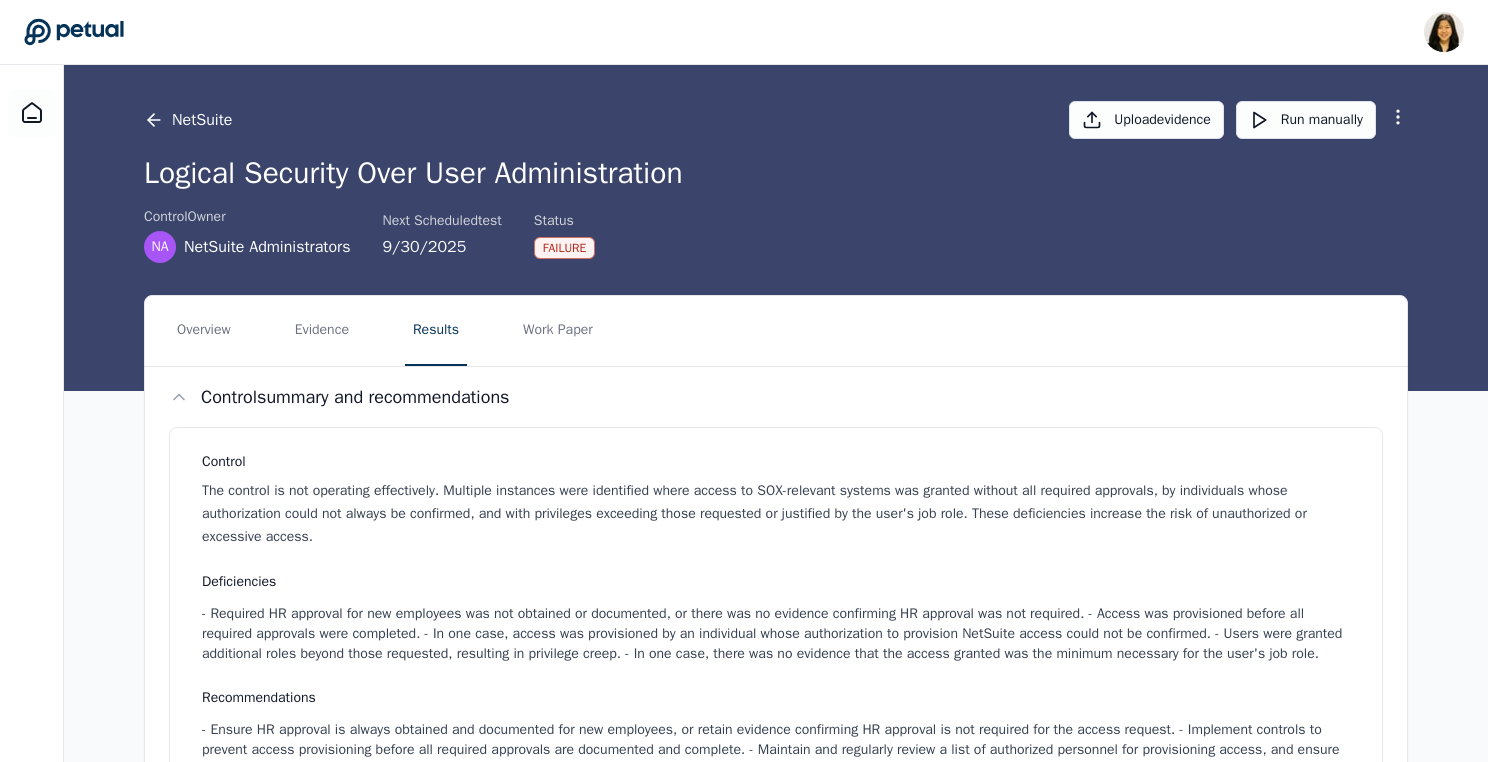 click on "NetSuite" at bounding box center (188, 120) 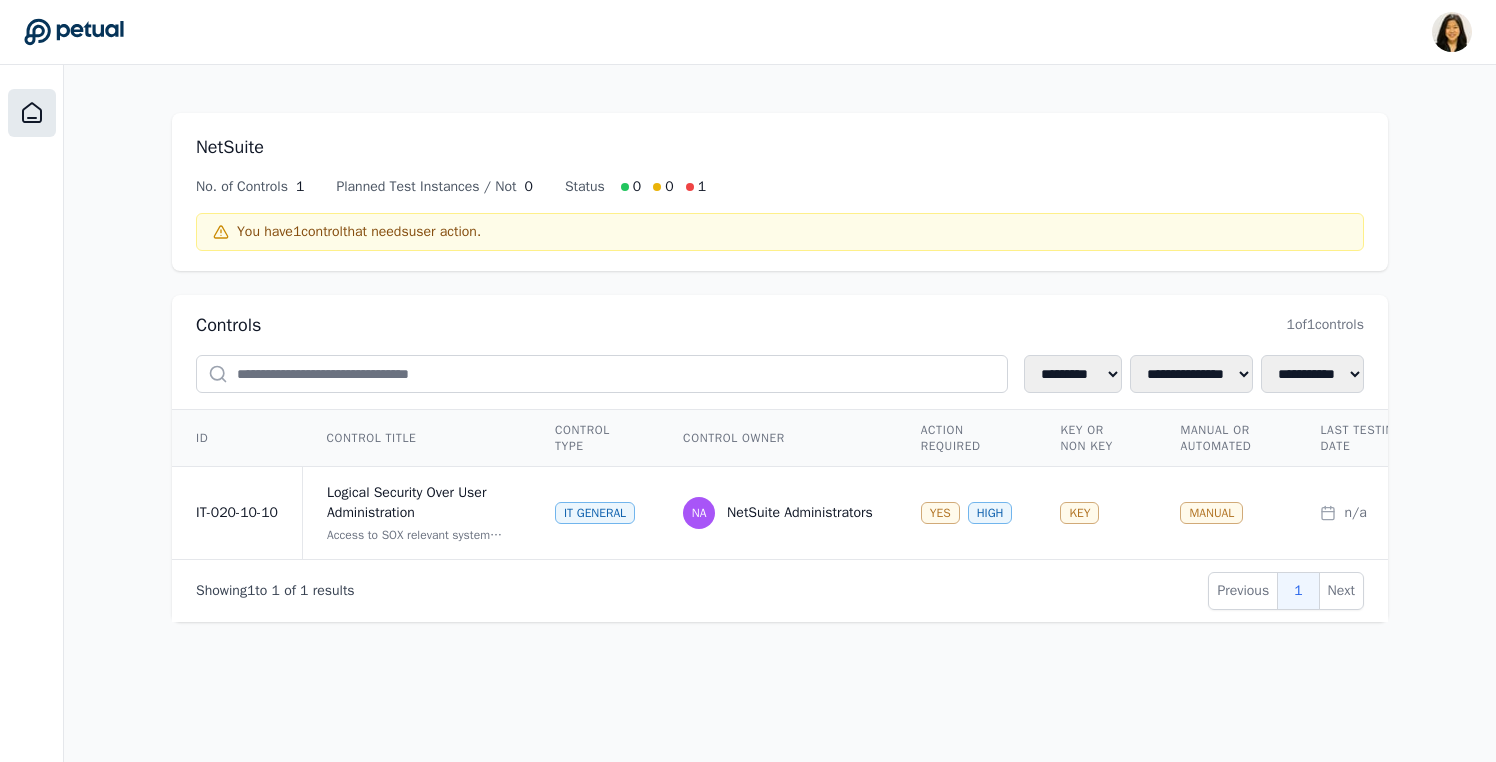 click 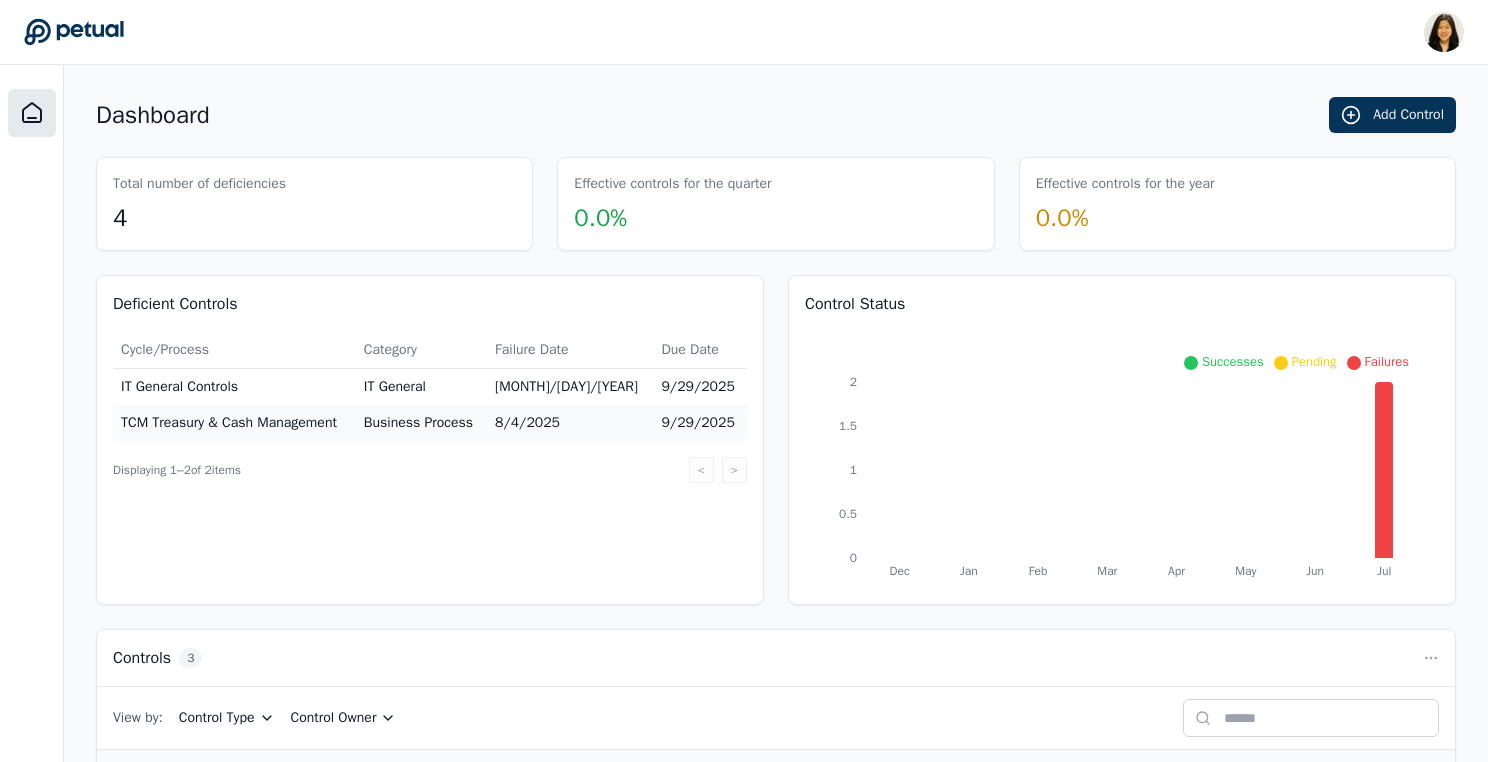 scroll, scrollTop: 249, scrollLeft: 0, axis: vertical 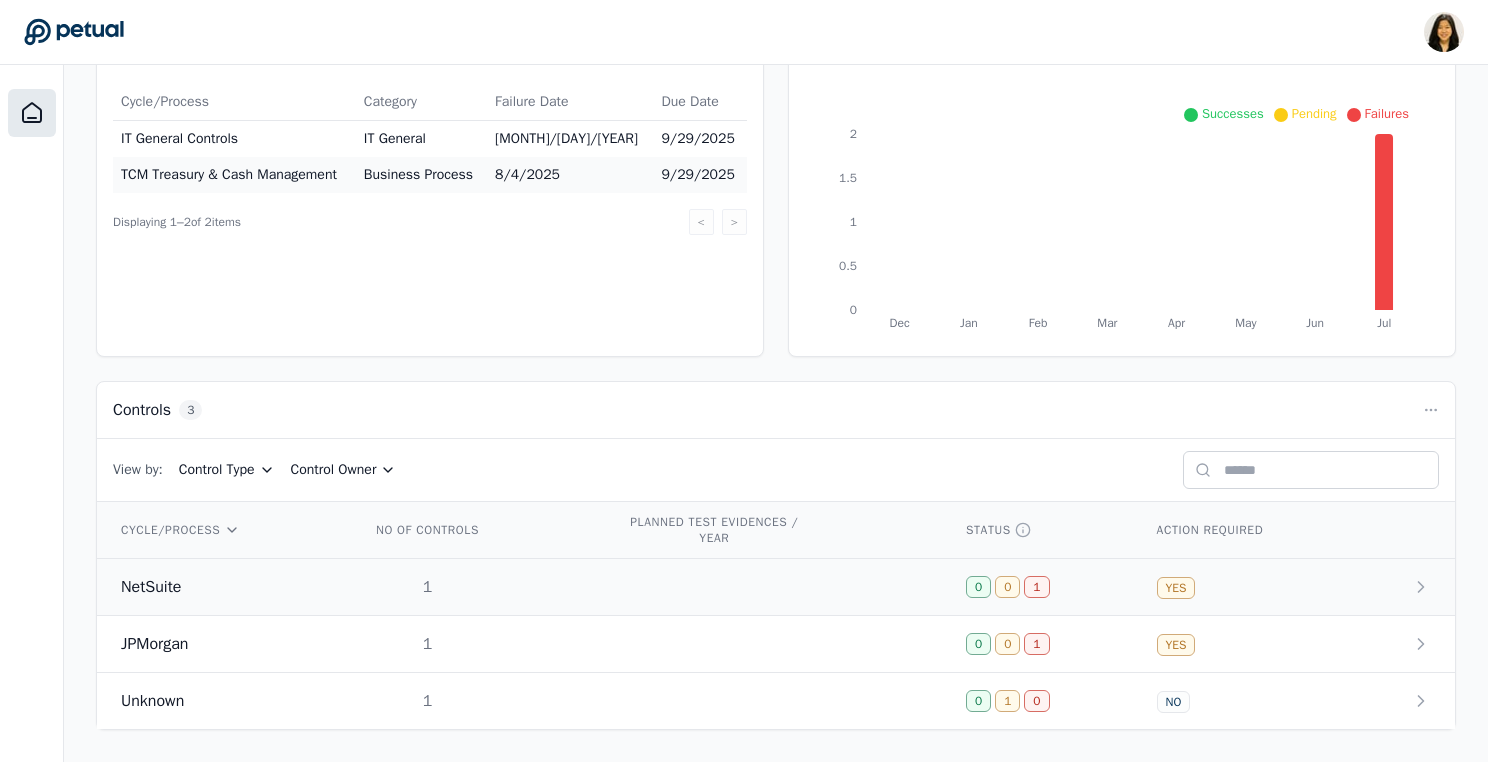 click on "NetSuite" at bounding box center [218, 587] 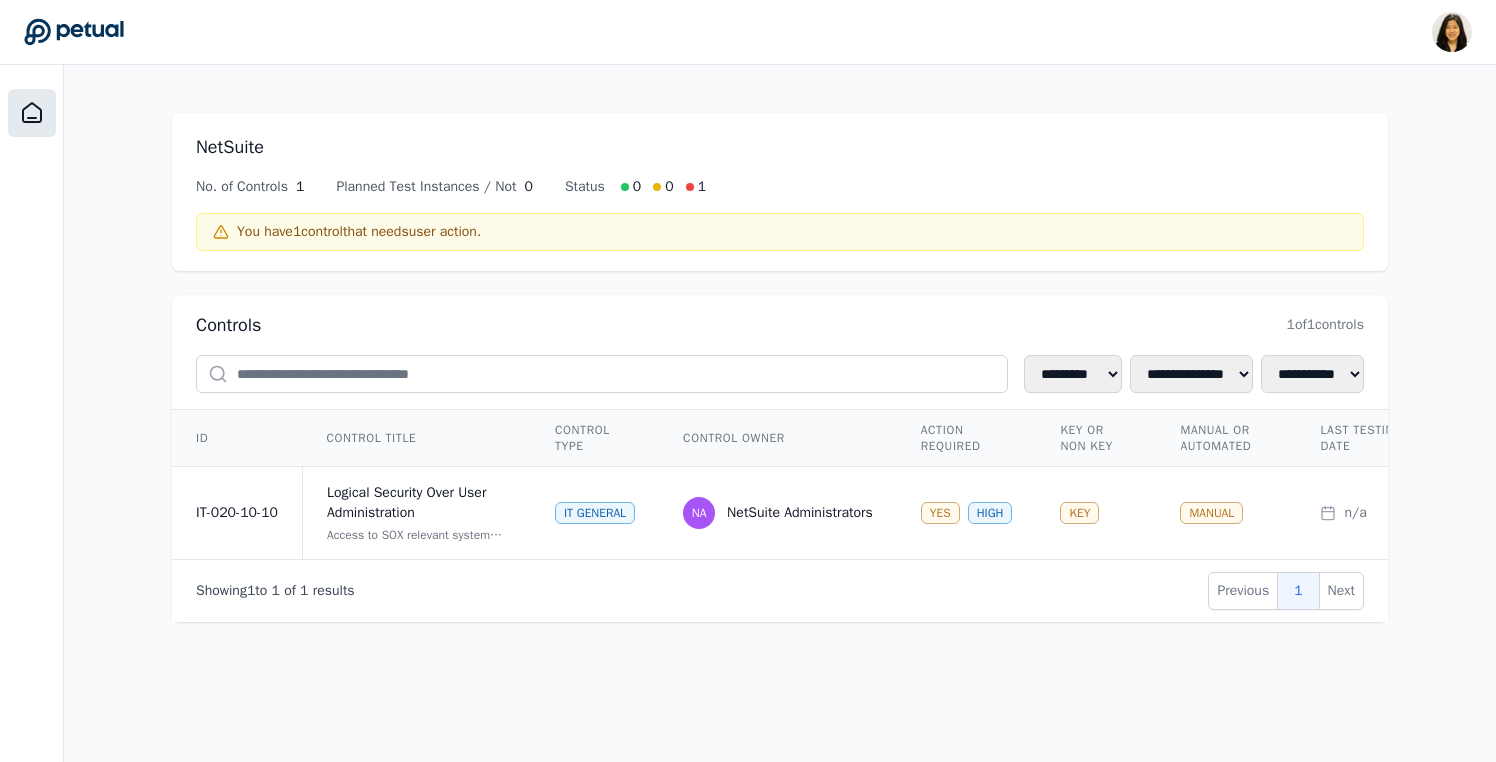 click 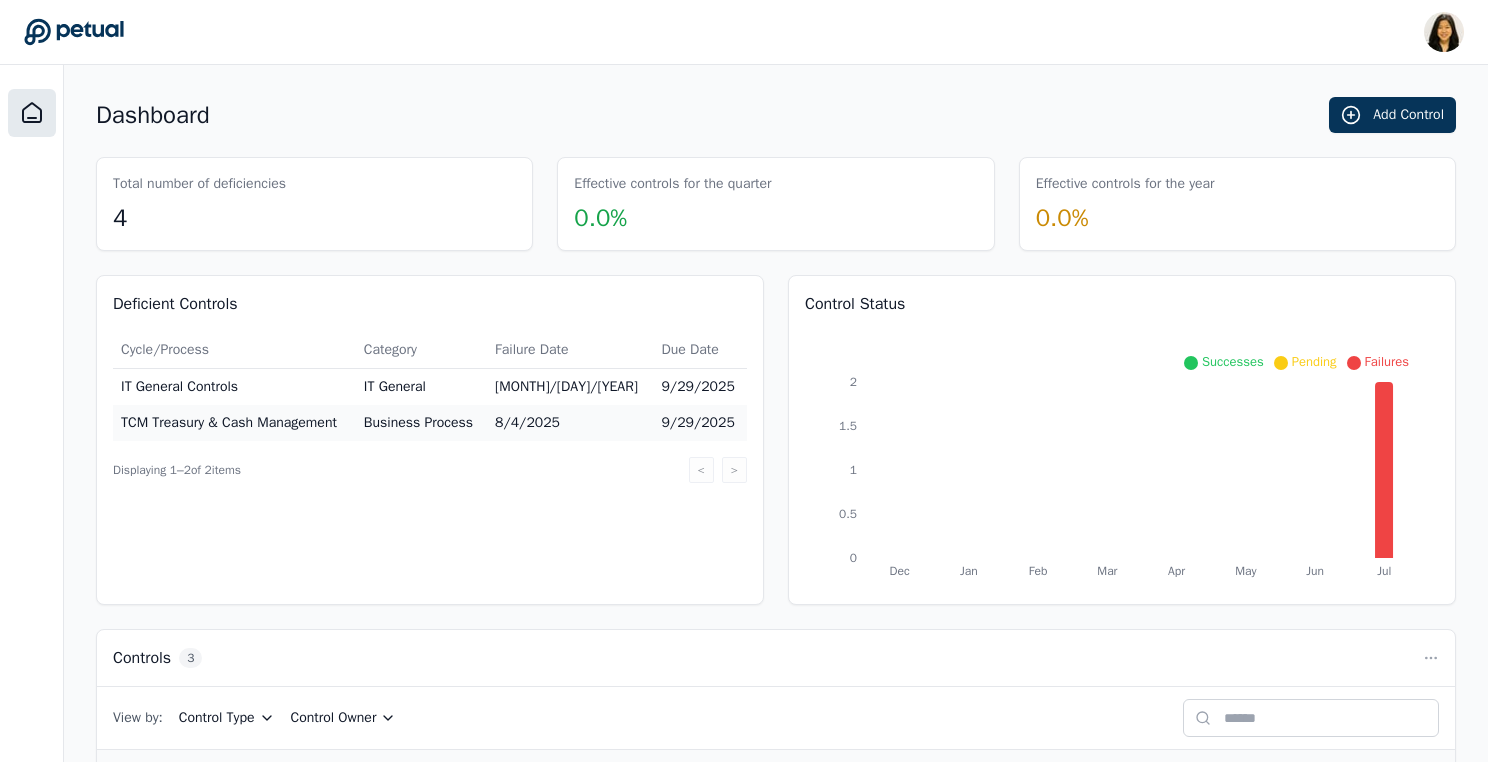 scroll, scrollTop: 249, scrollLeft: 0, axis: vertical 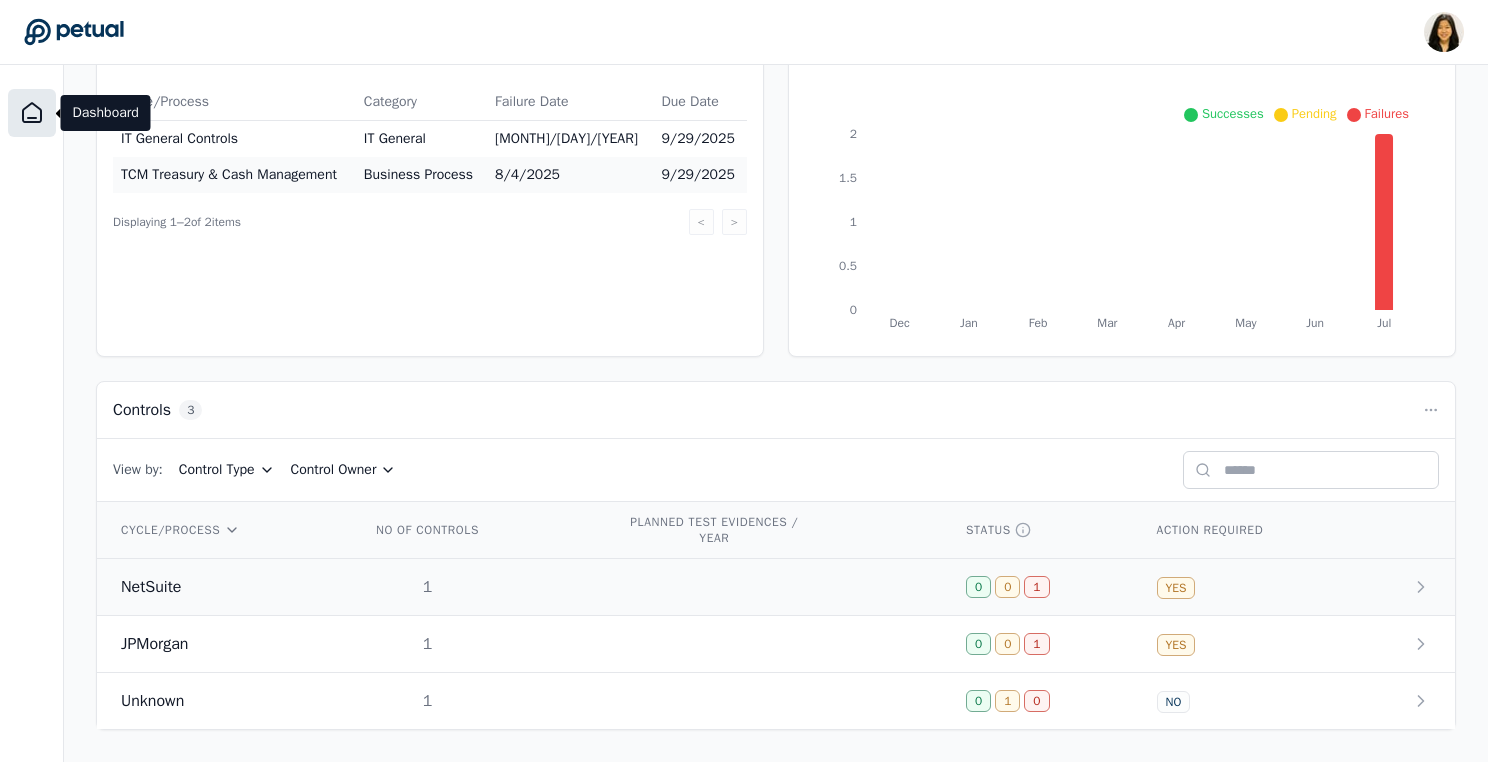 click at bounding box center (768, 587) 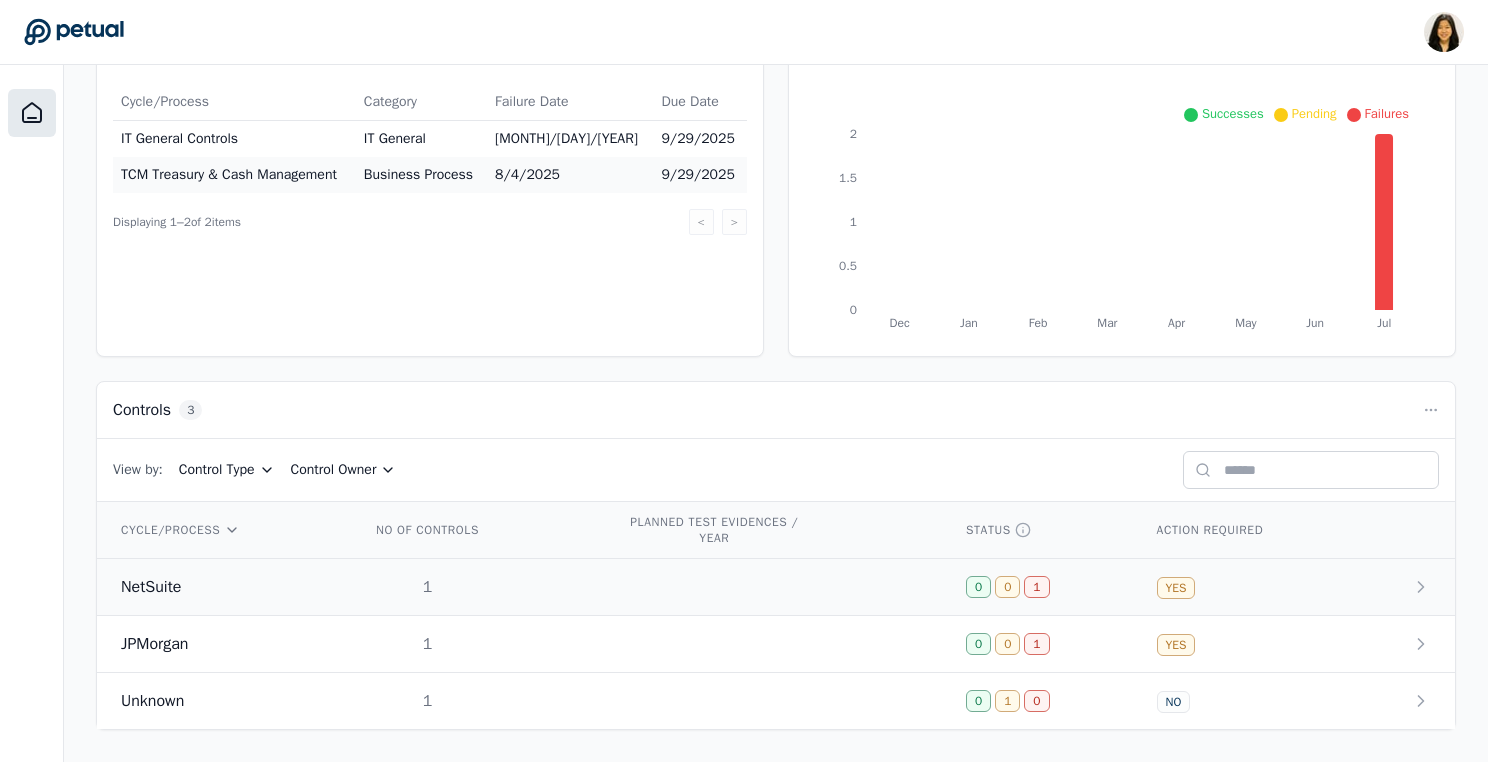scroll, scrollTop: 0, scrollLeft: 0, axis: both 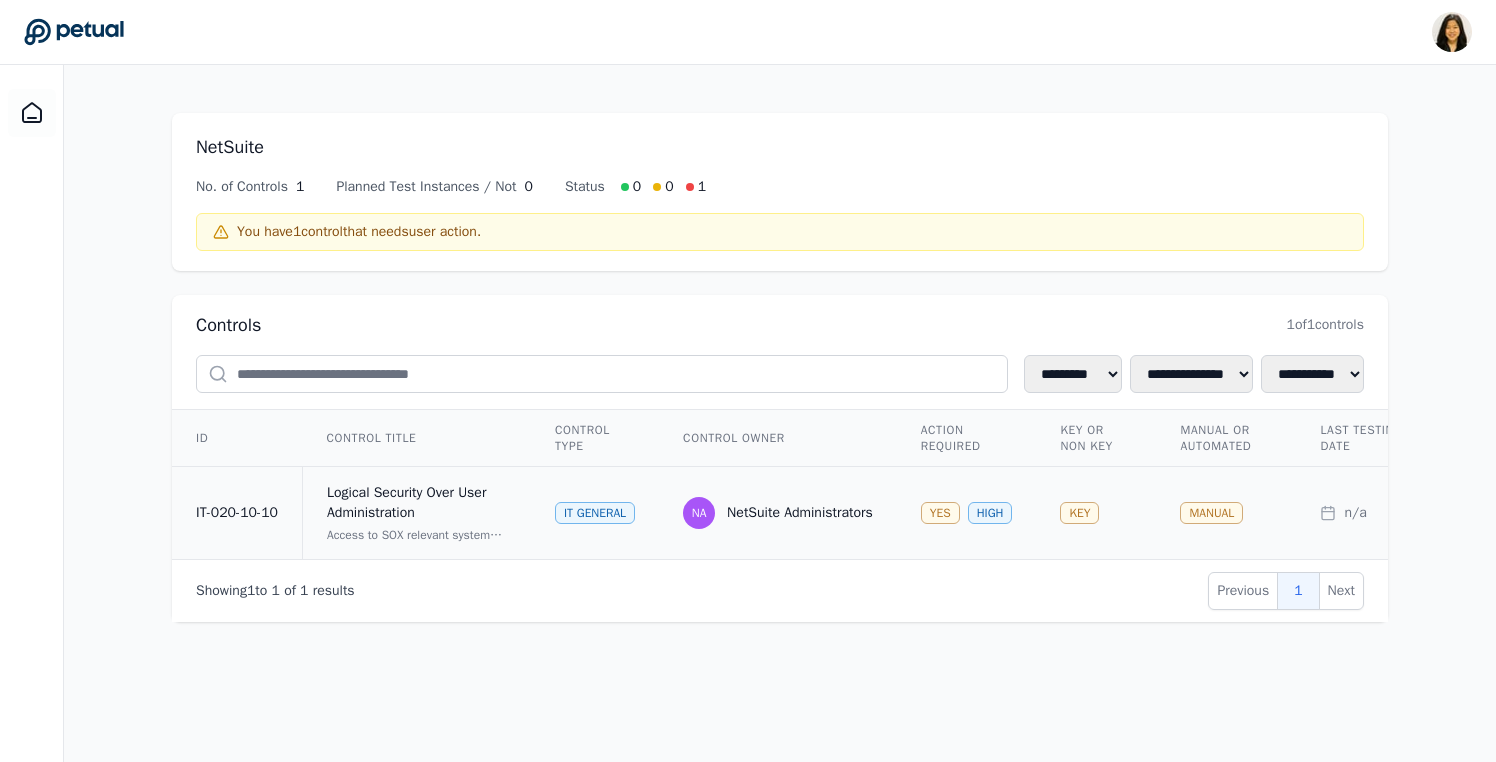 click on "NA NetSuite Administrators" at bounding box center (778, 513) 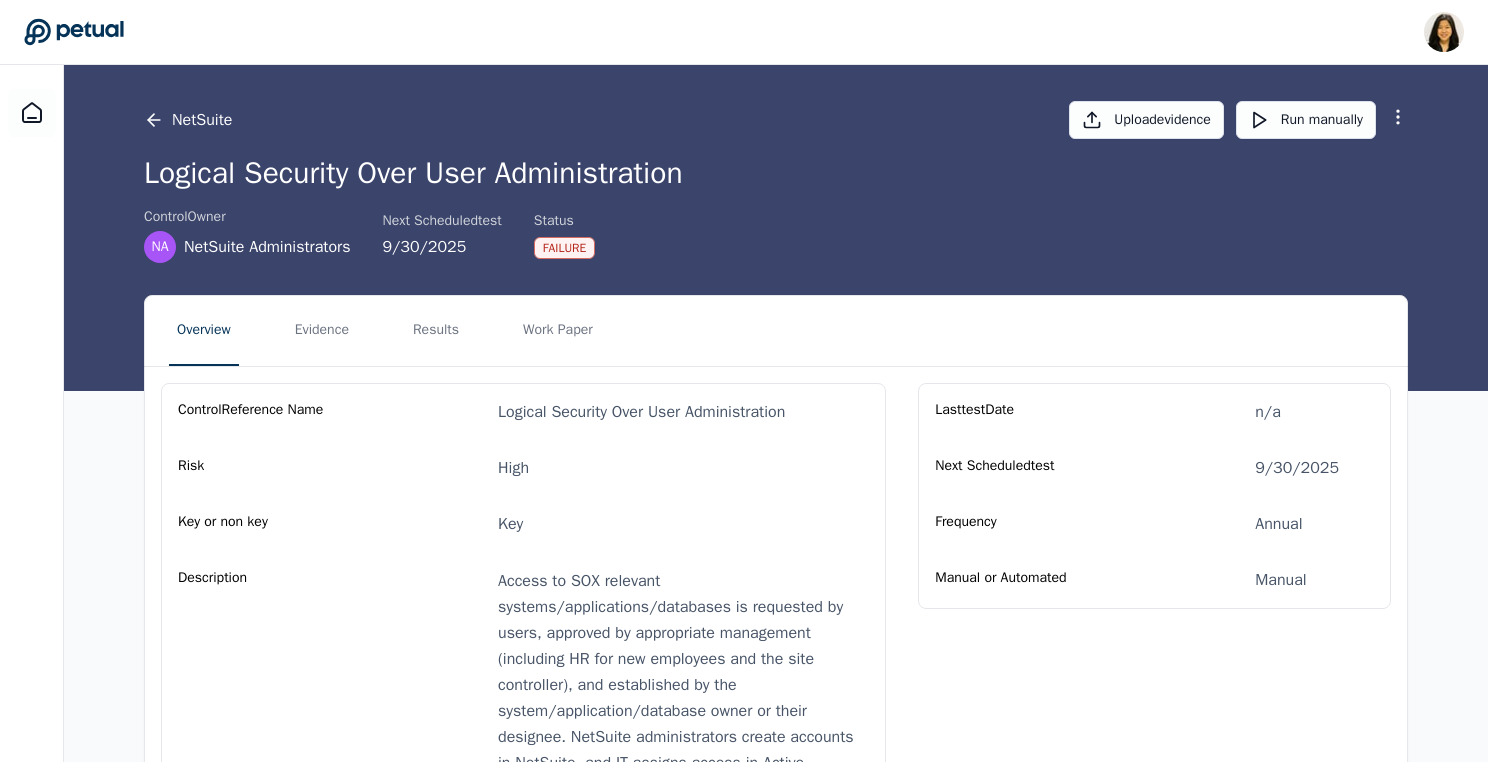 click on "NetSuite" at bounding box center (188, 120) 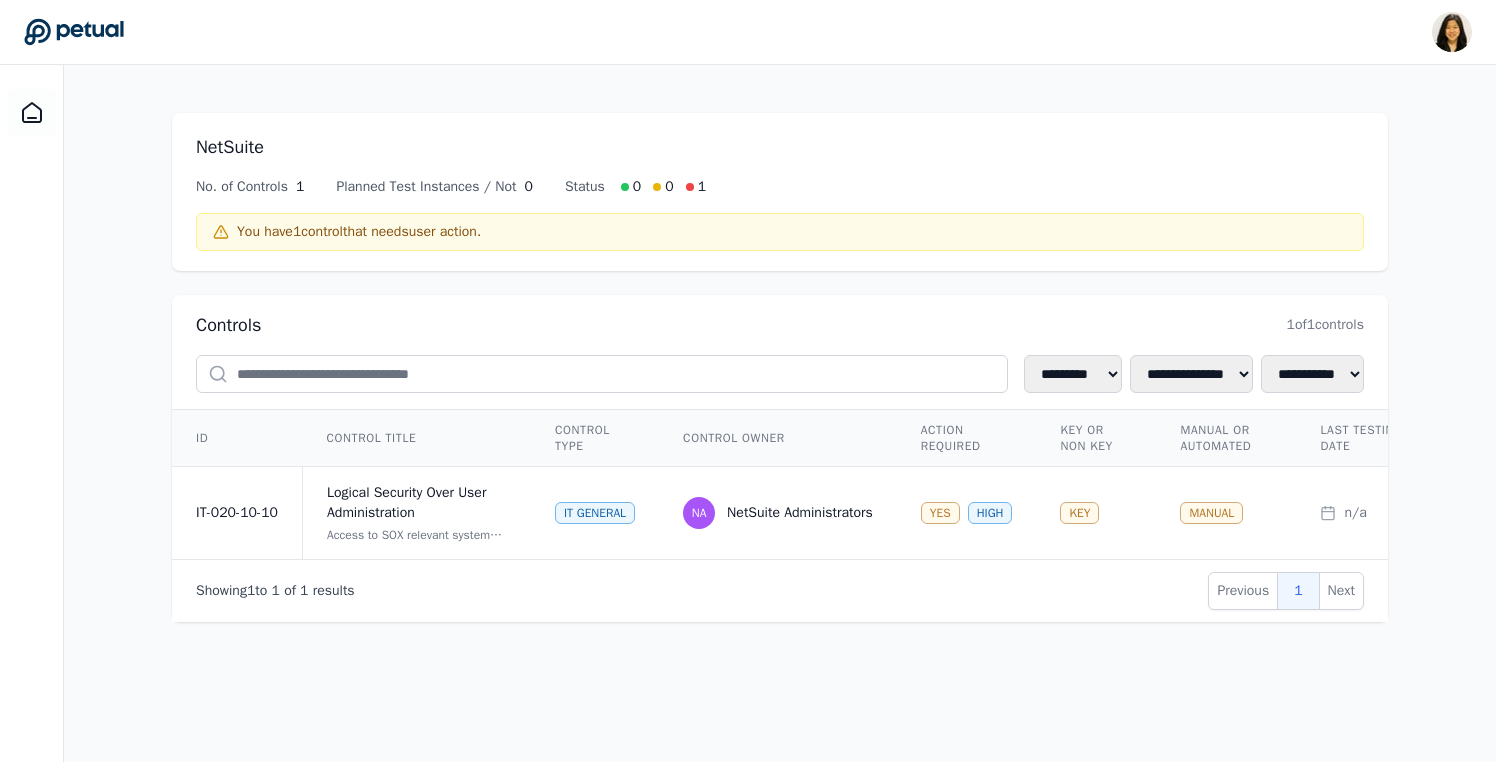 click 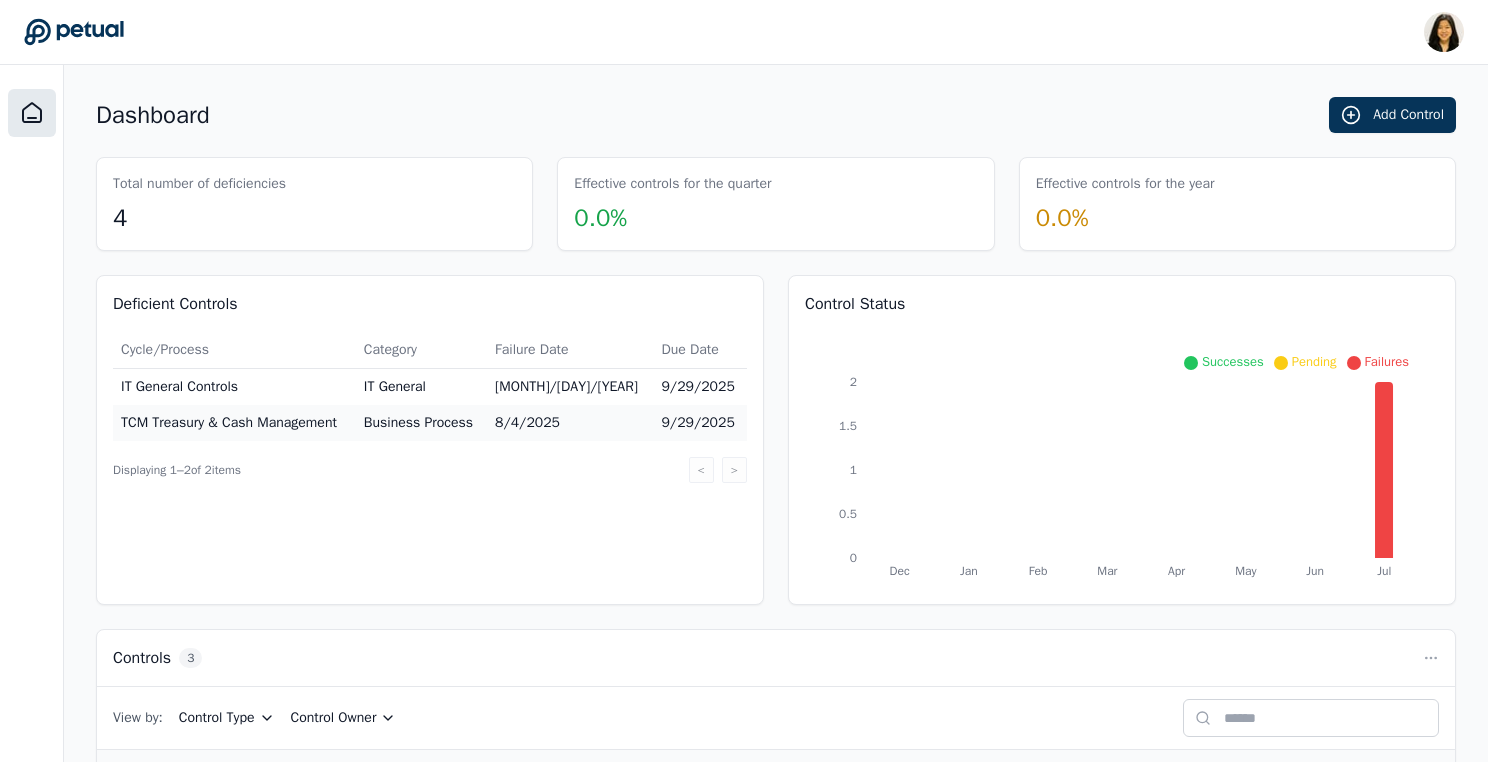 click 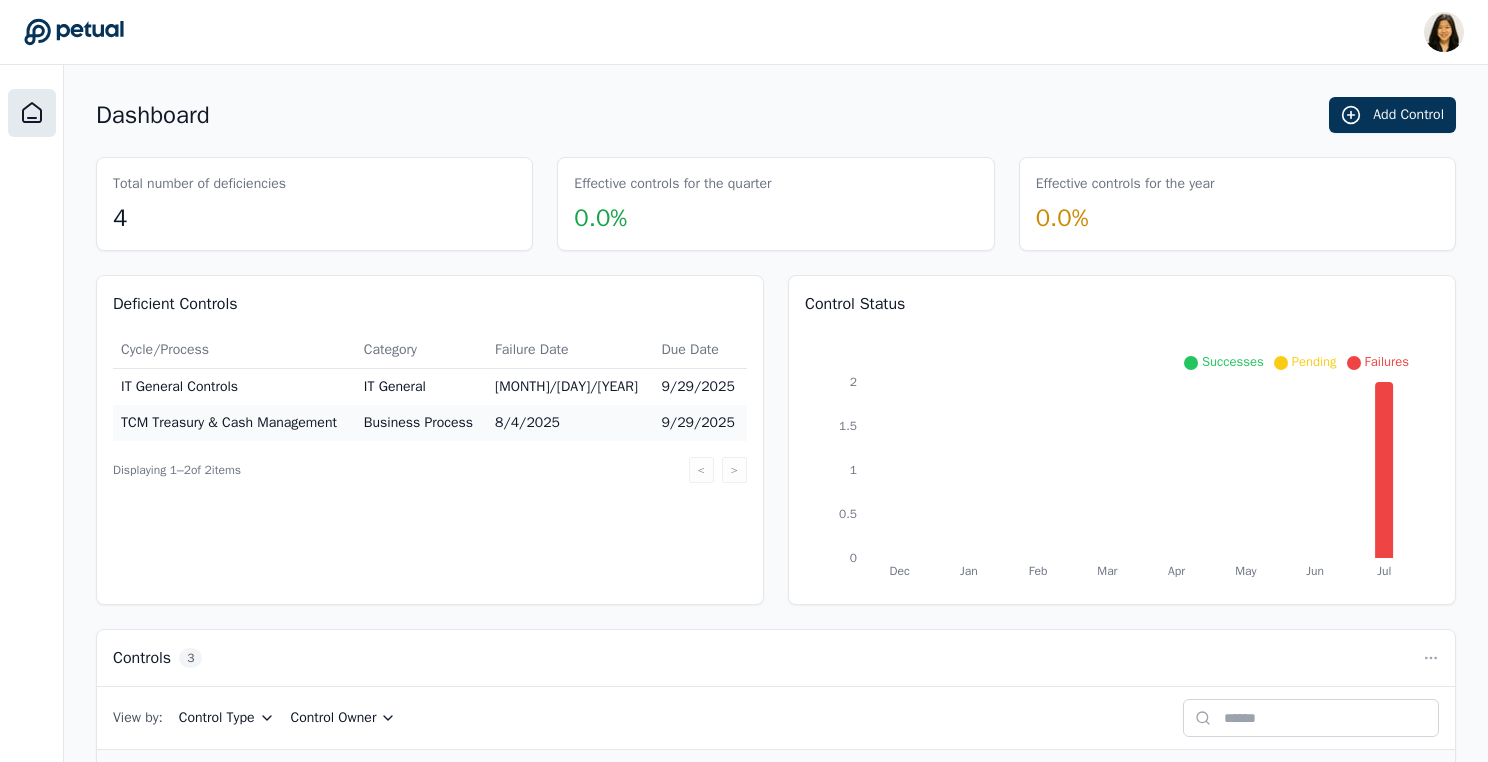 scroll, scrollTop: 249, scrollLeft: 0, axis: vertical 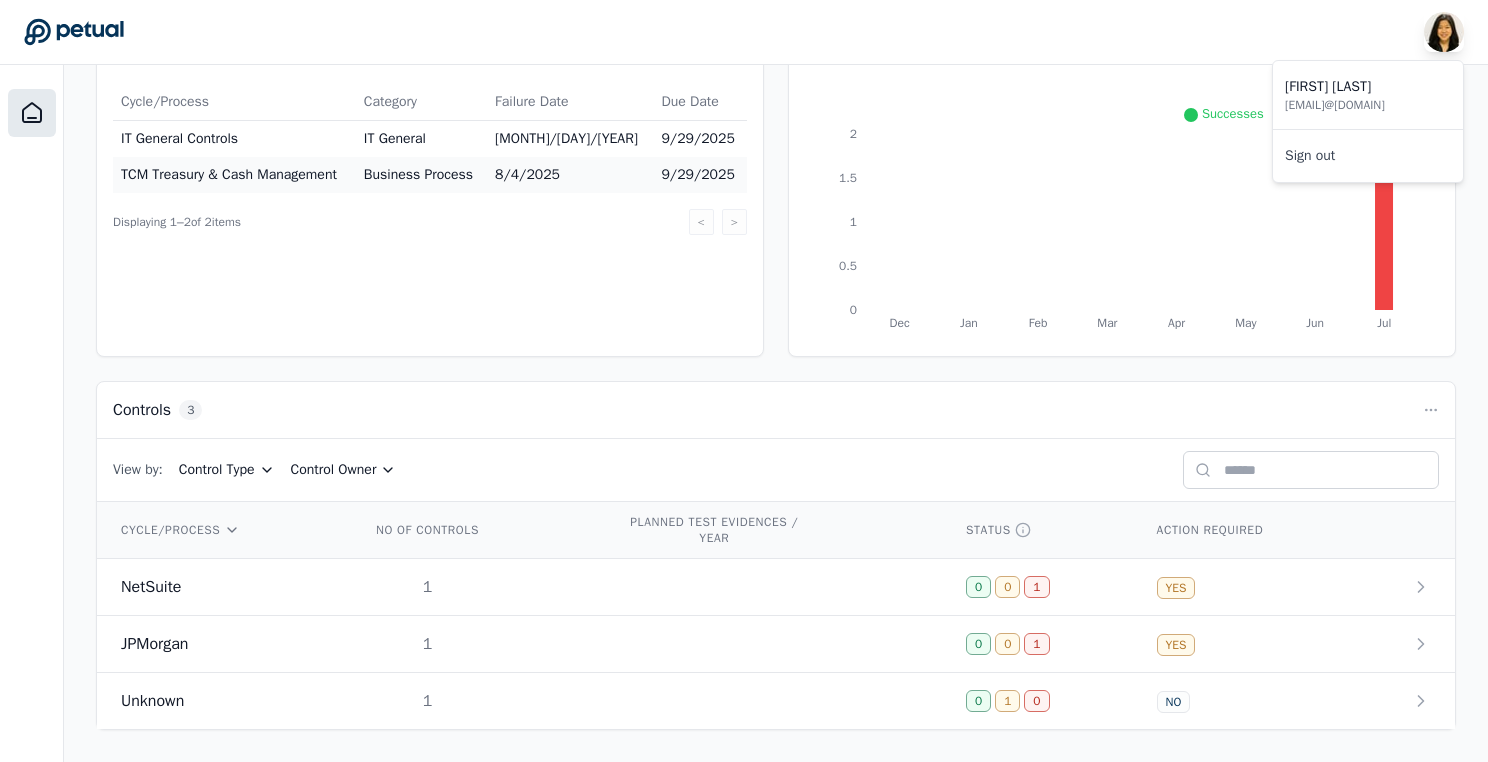 click at bounding box center [1444, 32] 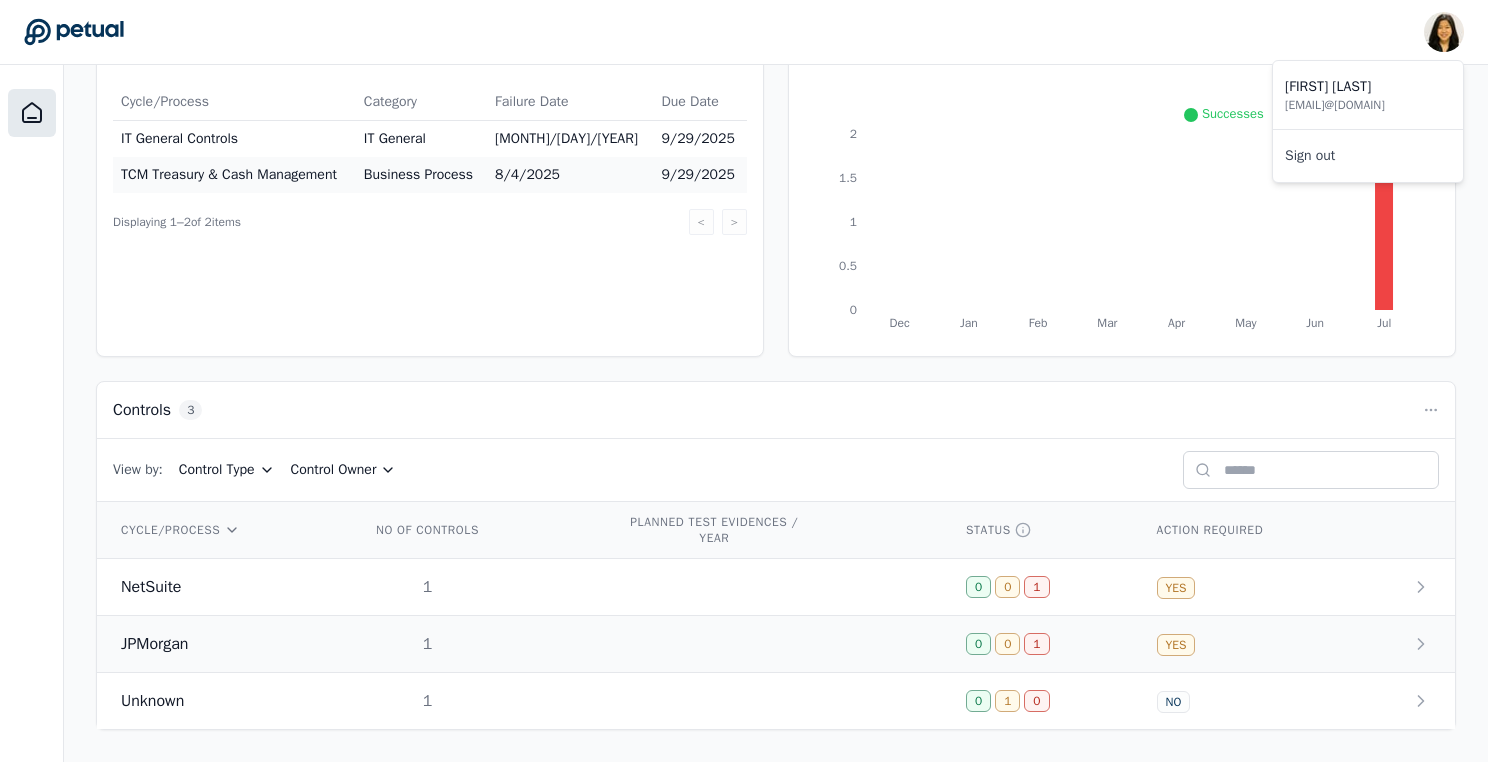 click on "JPMorgan" at bounding box center [154, 644] 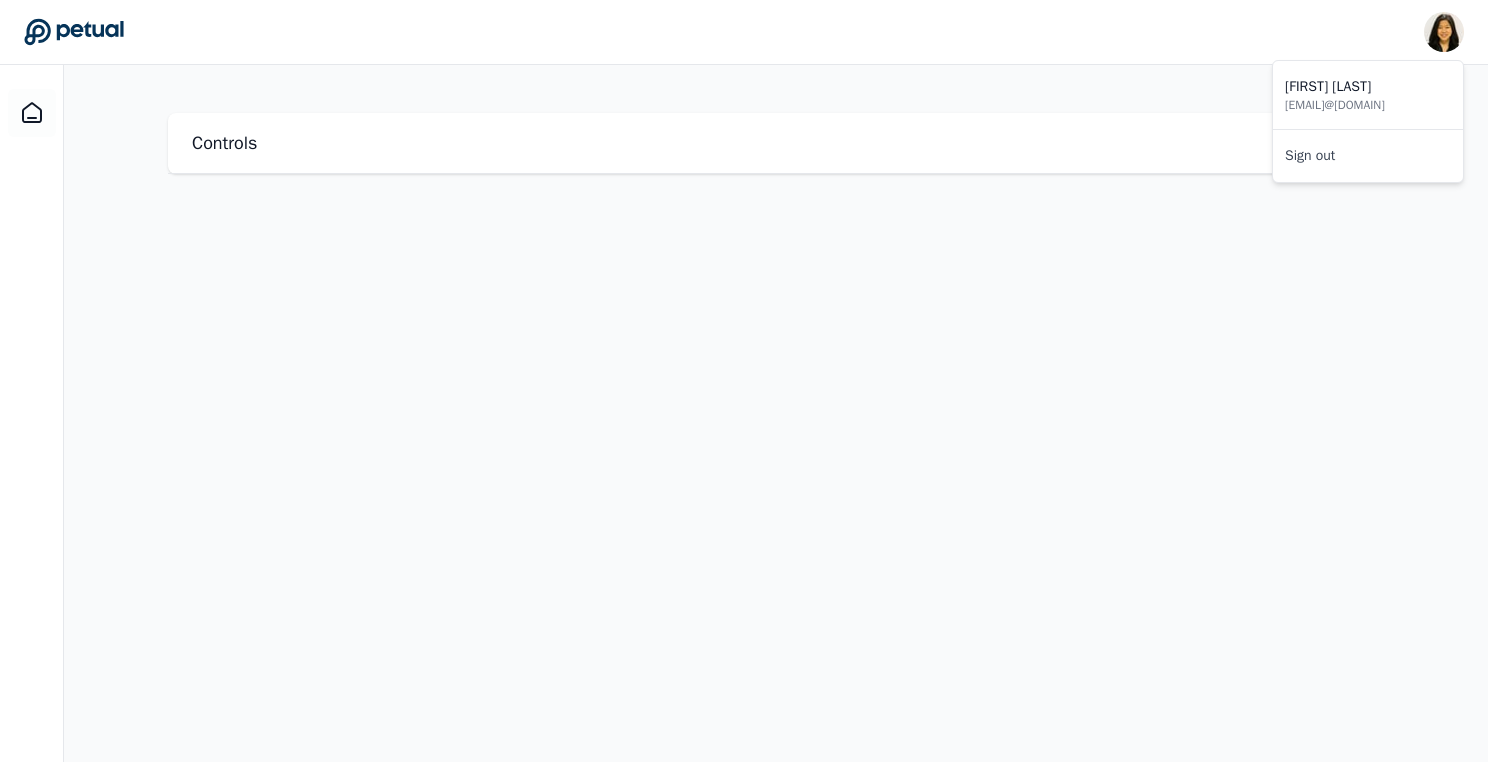 scroll, scrollTop: 0, scrollLeft: 0, axis: both 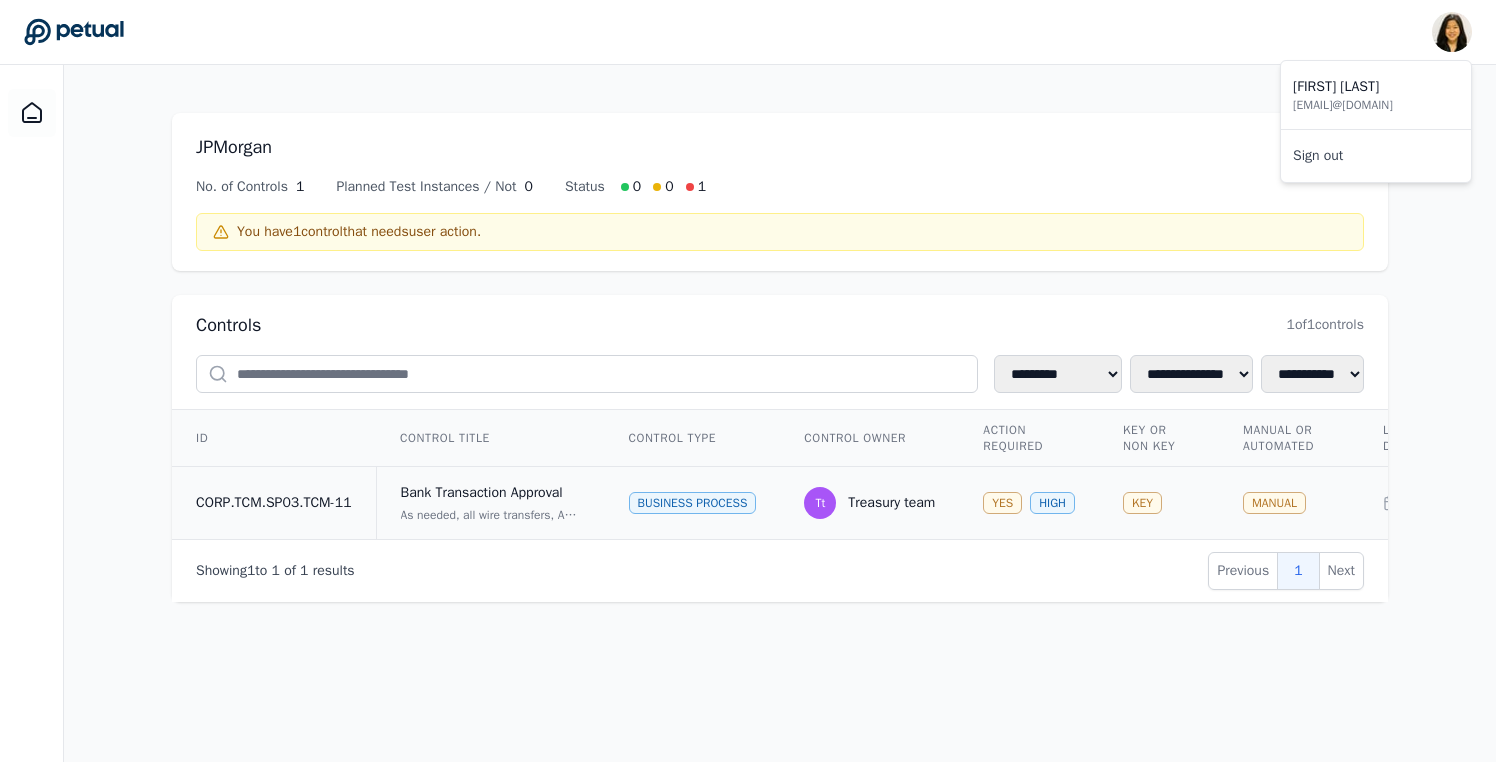 click on "As needed, all wire transfers, ACH, and check payments are authorized and approved prior to being initiated in JPMorgan online banking portal. The Treasury team ensures all non-purchase order related transactions (e.g., investment, debt paydown, mergers & acquisition funding) are approved by authorized individuals prior to processing. Approvals are appropriate based on monetary limits for the authorized individuals." at bounding box center [491, 515] 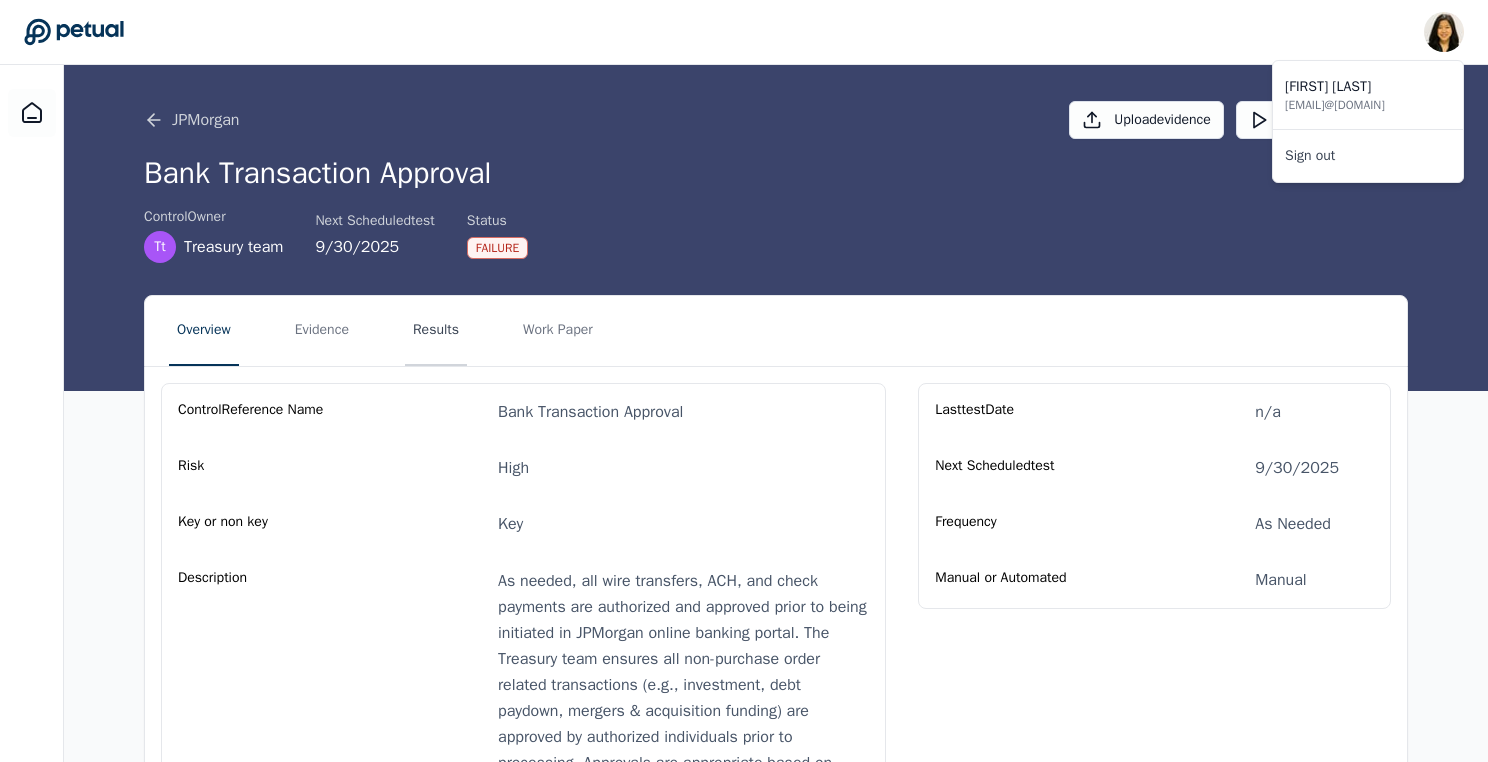 click on "Results" at bounding box center (436, 331) 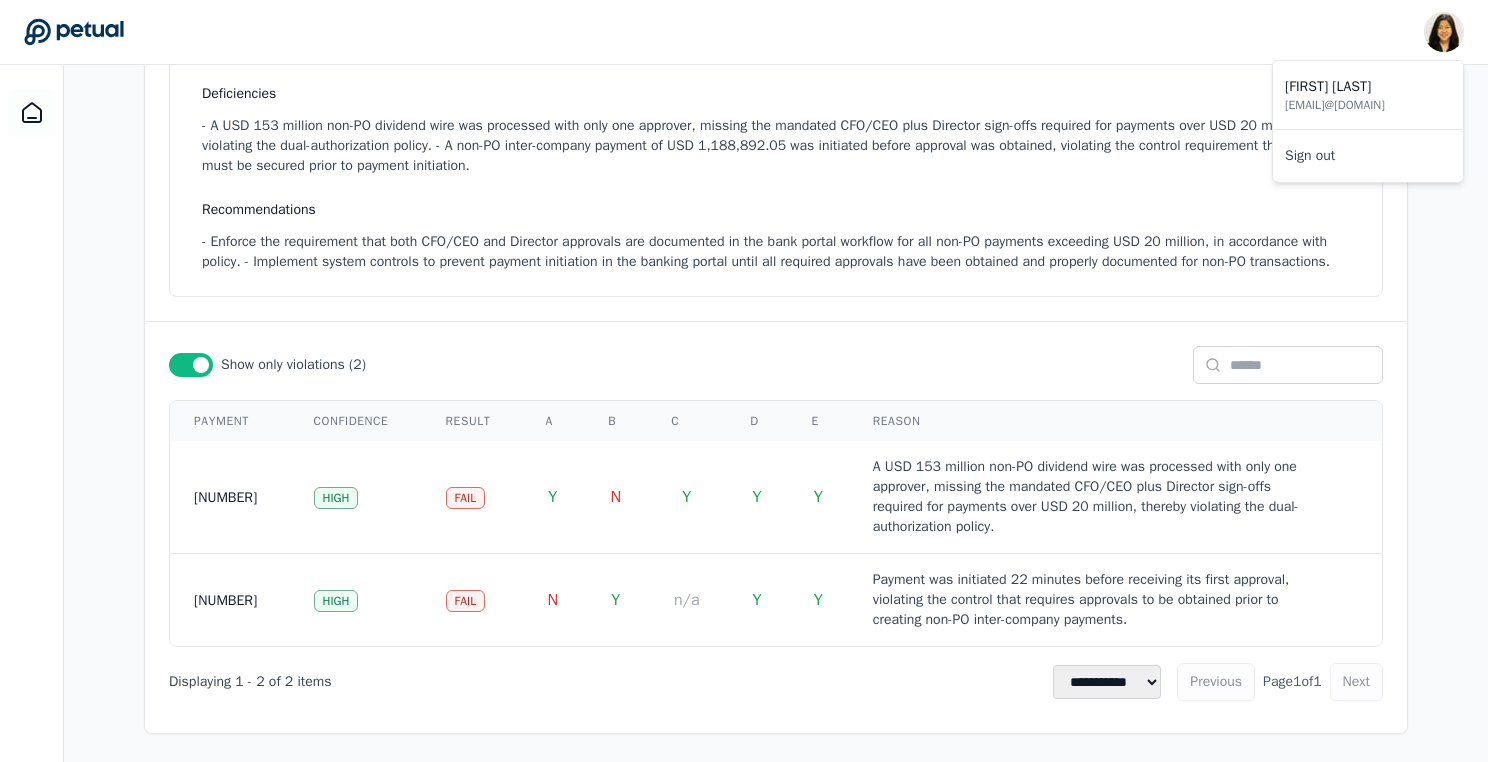 scroll, scrollTop: 488, scrollLeft: 0, axis: vertical 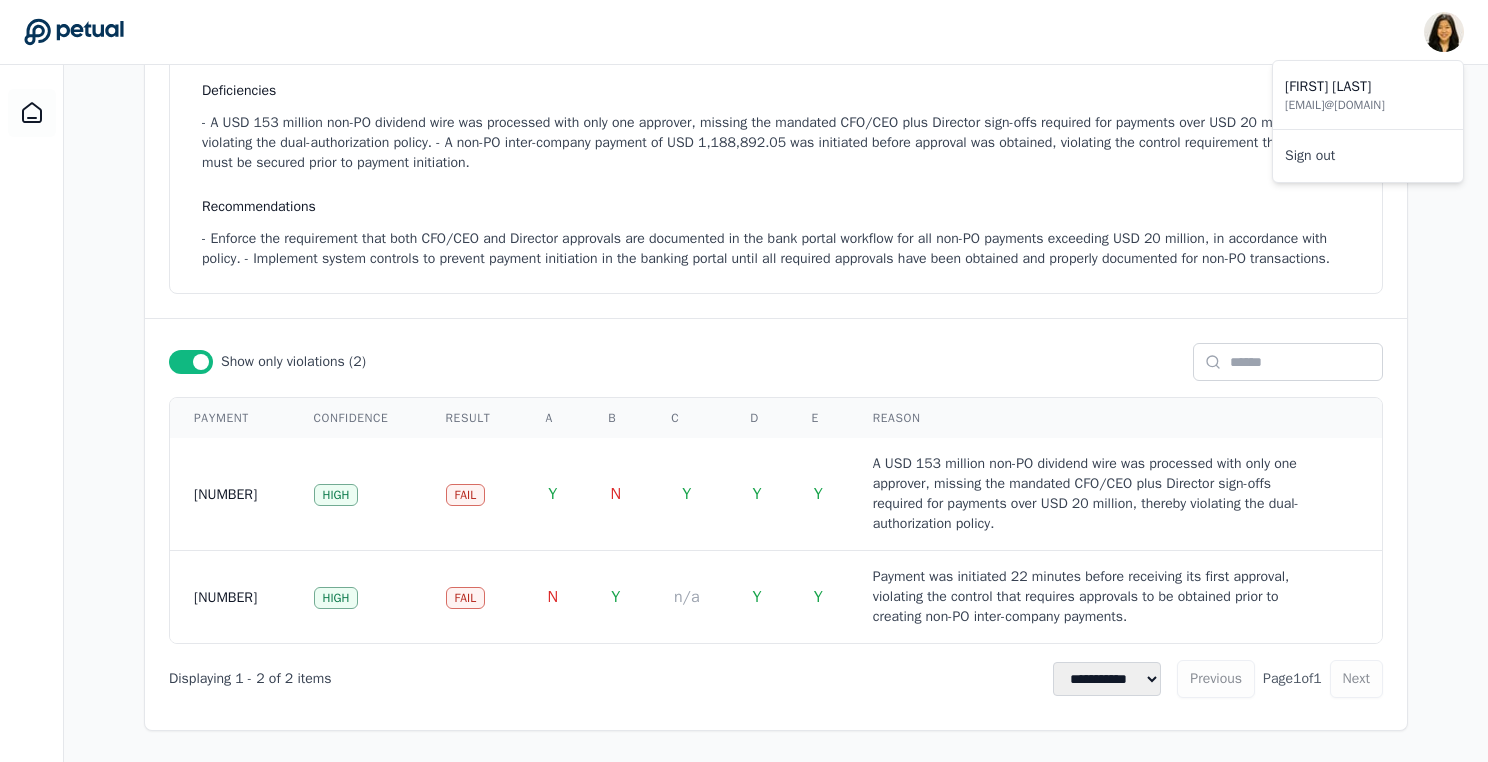 click at bounding box center (191, 362) 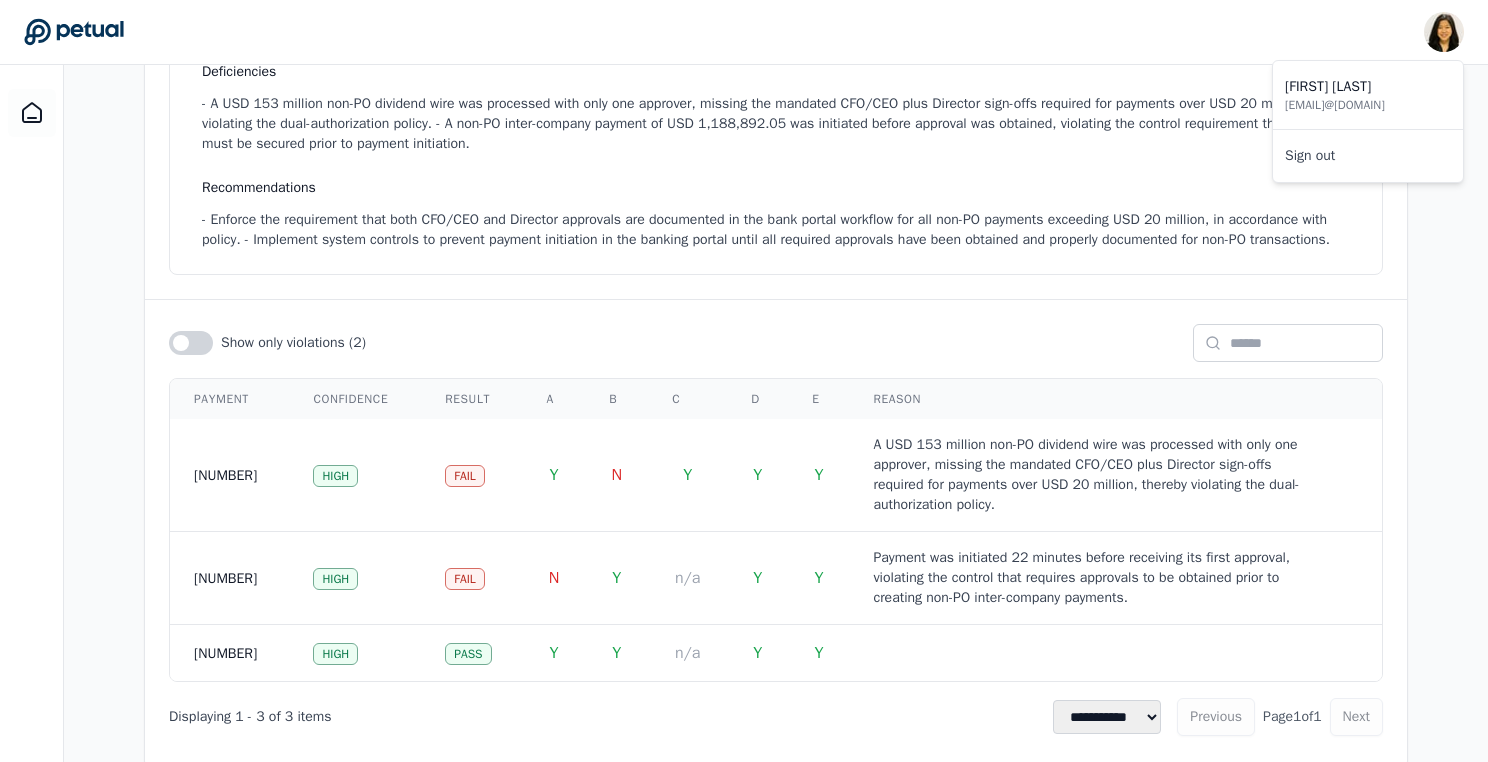 click at bounding box center (191, 343) 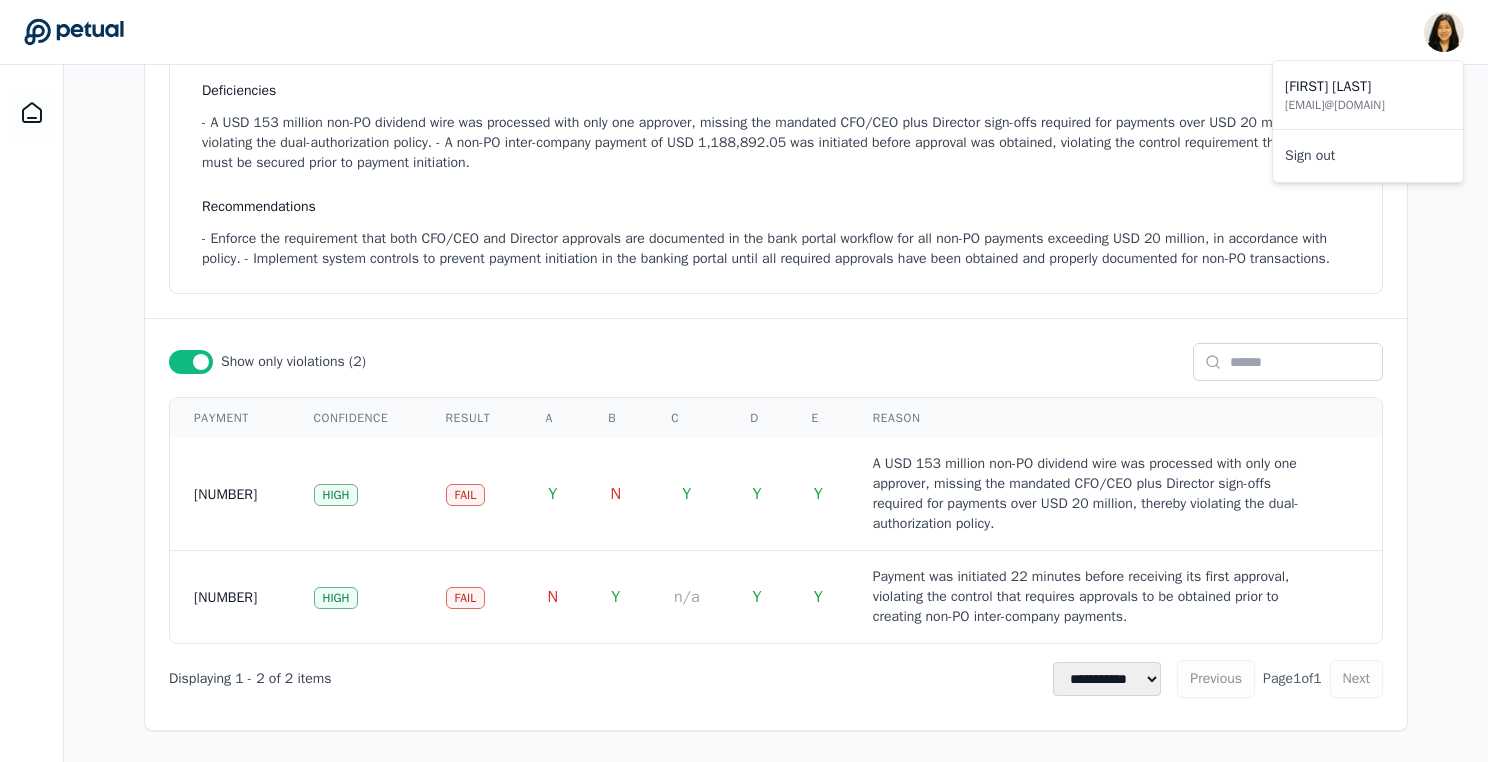 click at bounding box center [201, 362] 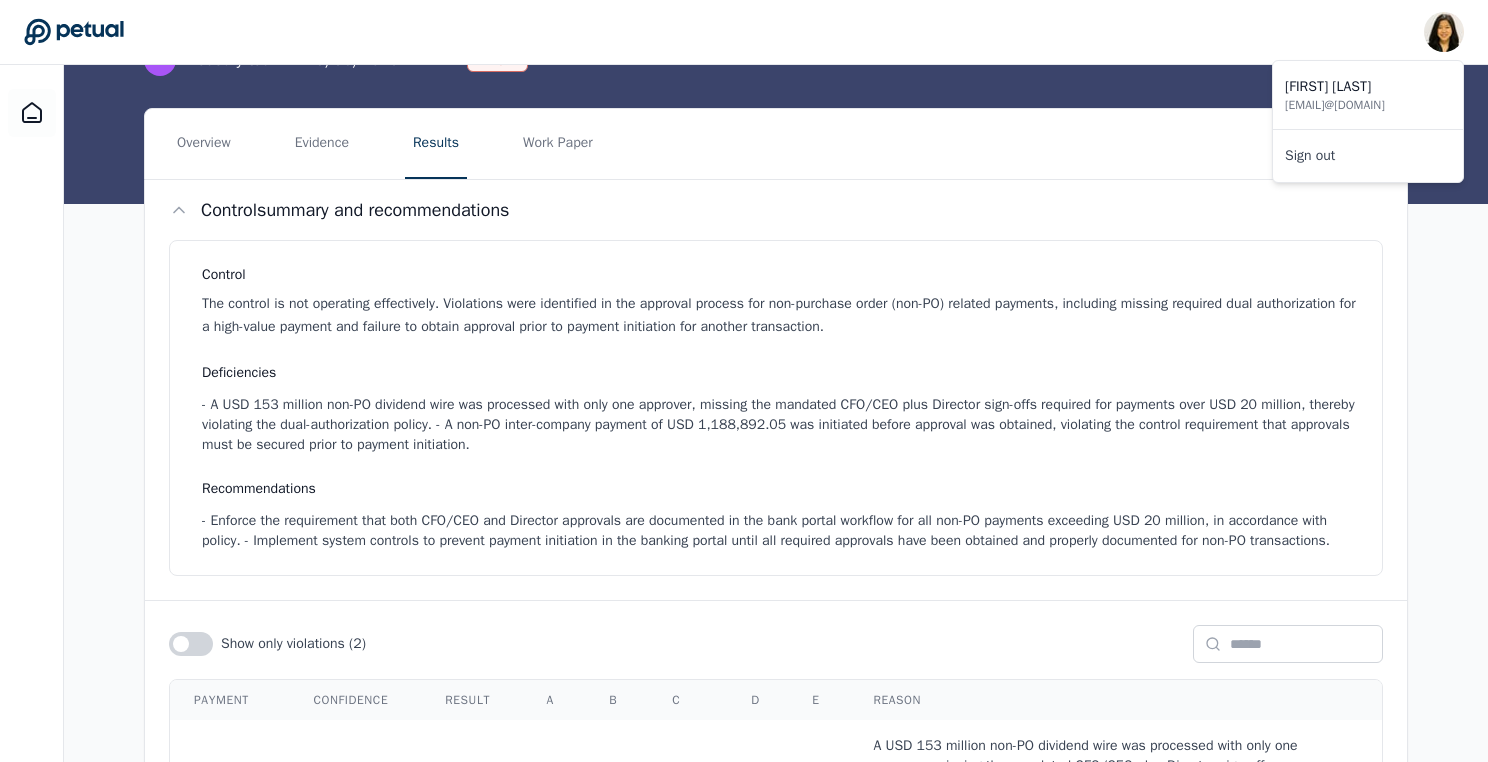 scroll, scrollTop: 0, scrollLeft: 0, axis: both 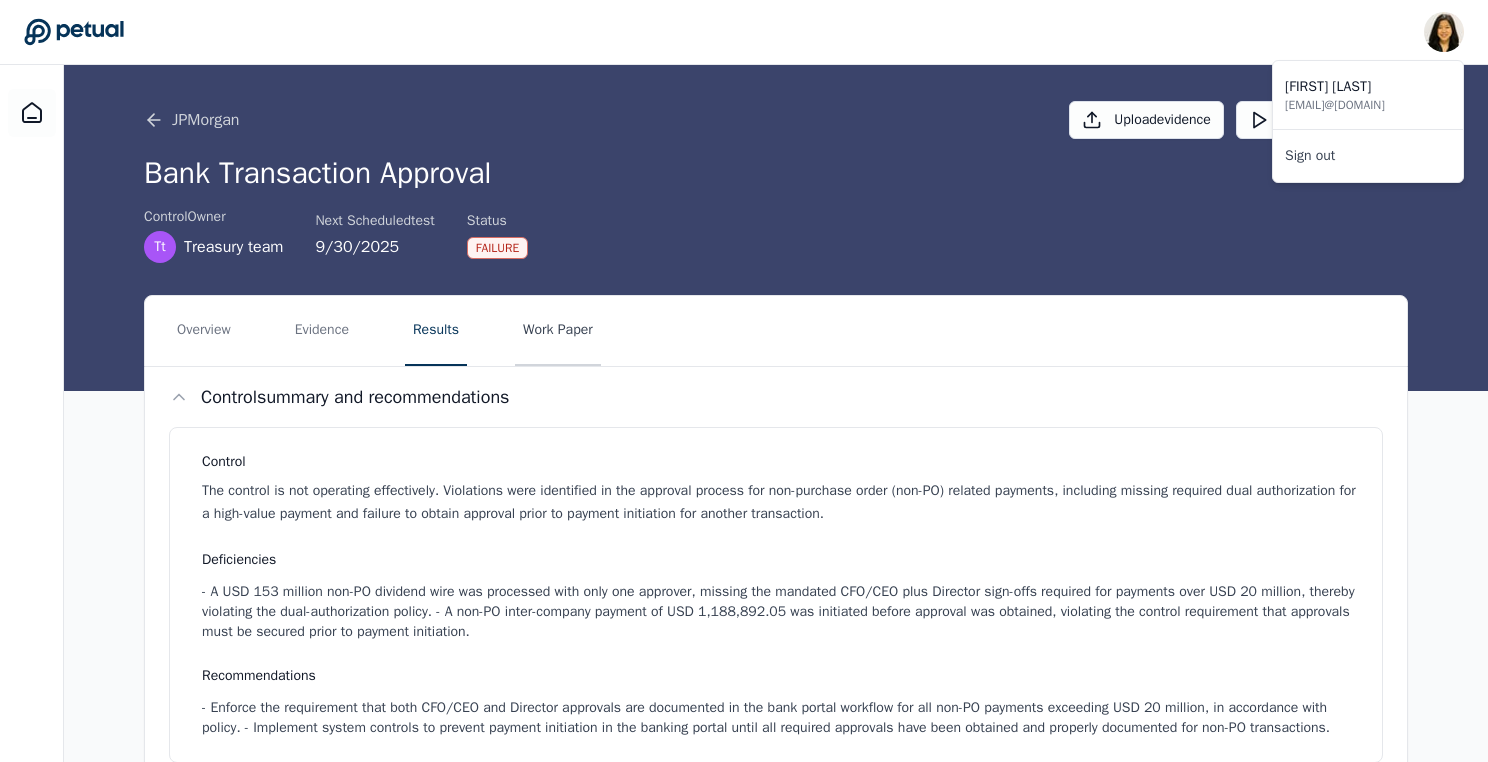 click on "Work Paper" at bounding box center [558, 331] 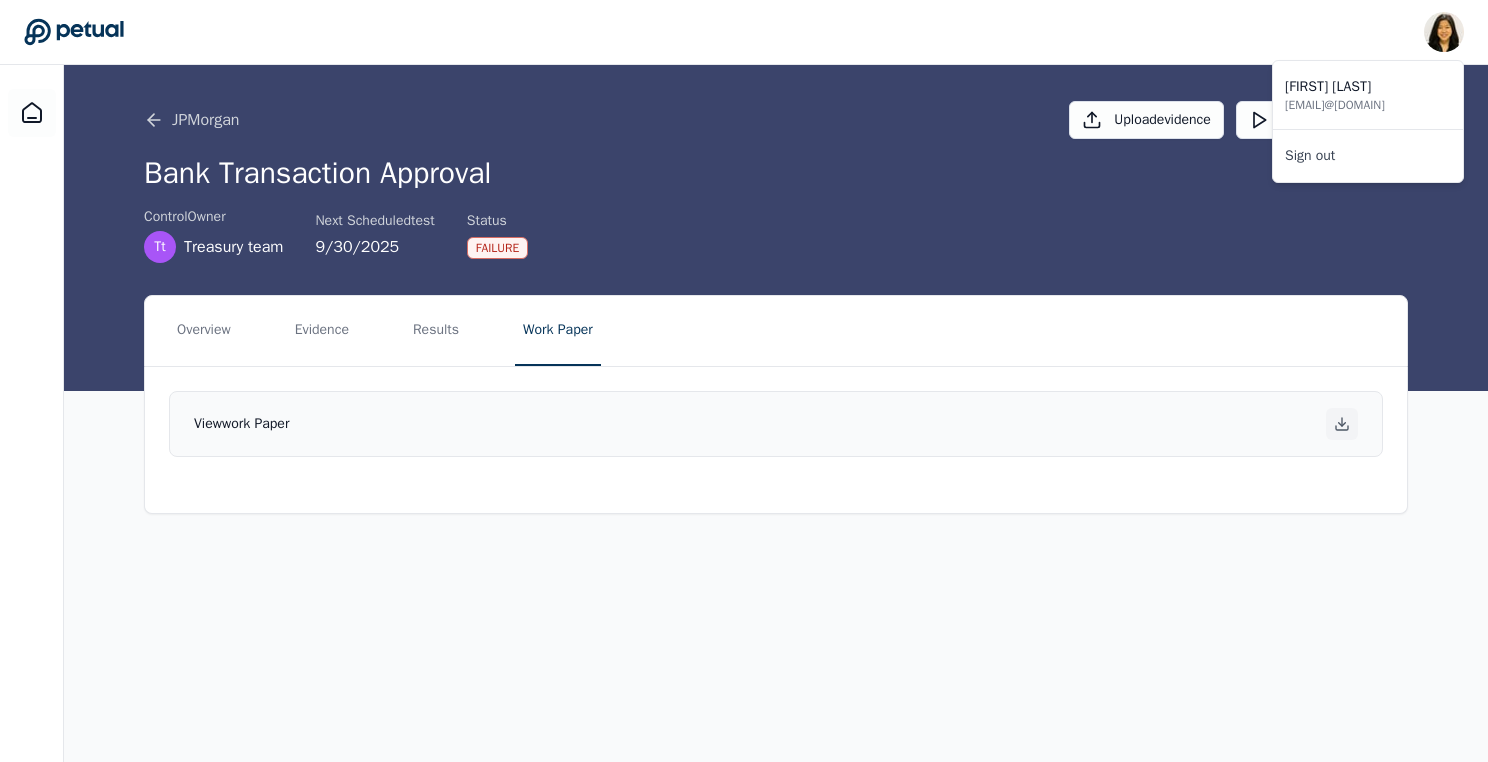 click at bounding box center (1342, 424) 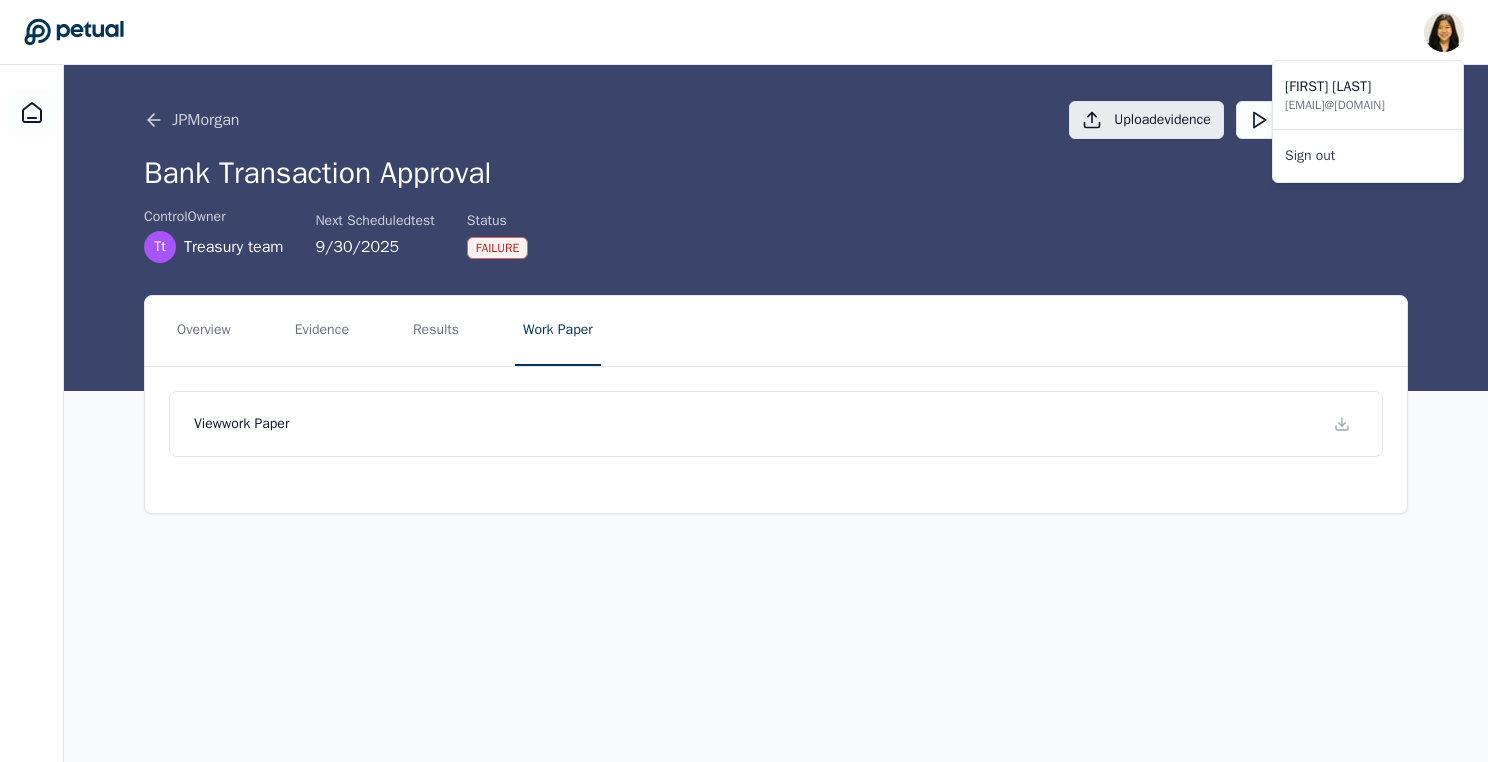 click on "Upload  evidence" at bounding box center (1146, 120) 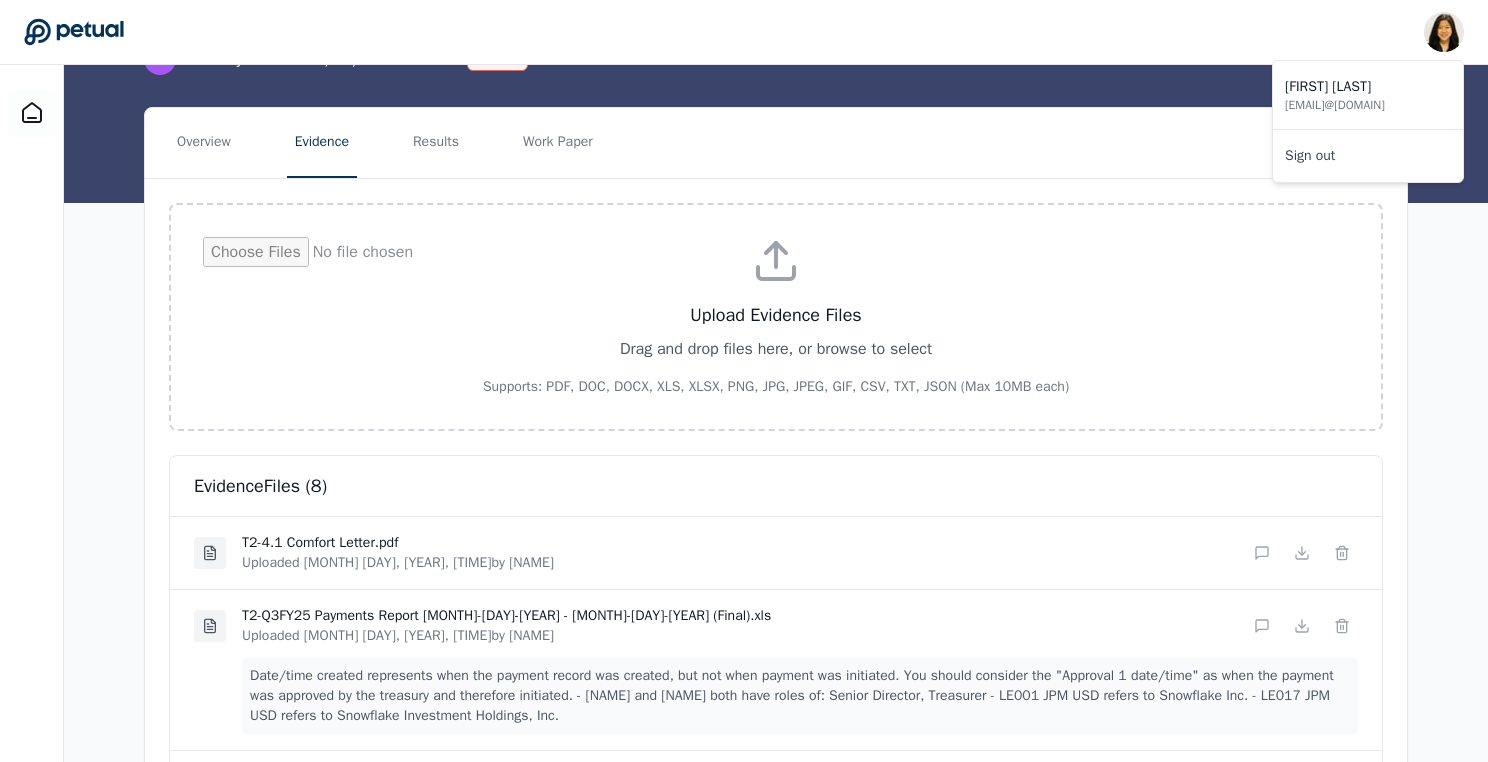 scroll, scrollTop: 0, scrollLeft: 0, axis: both 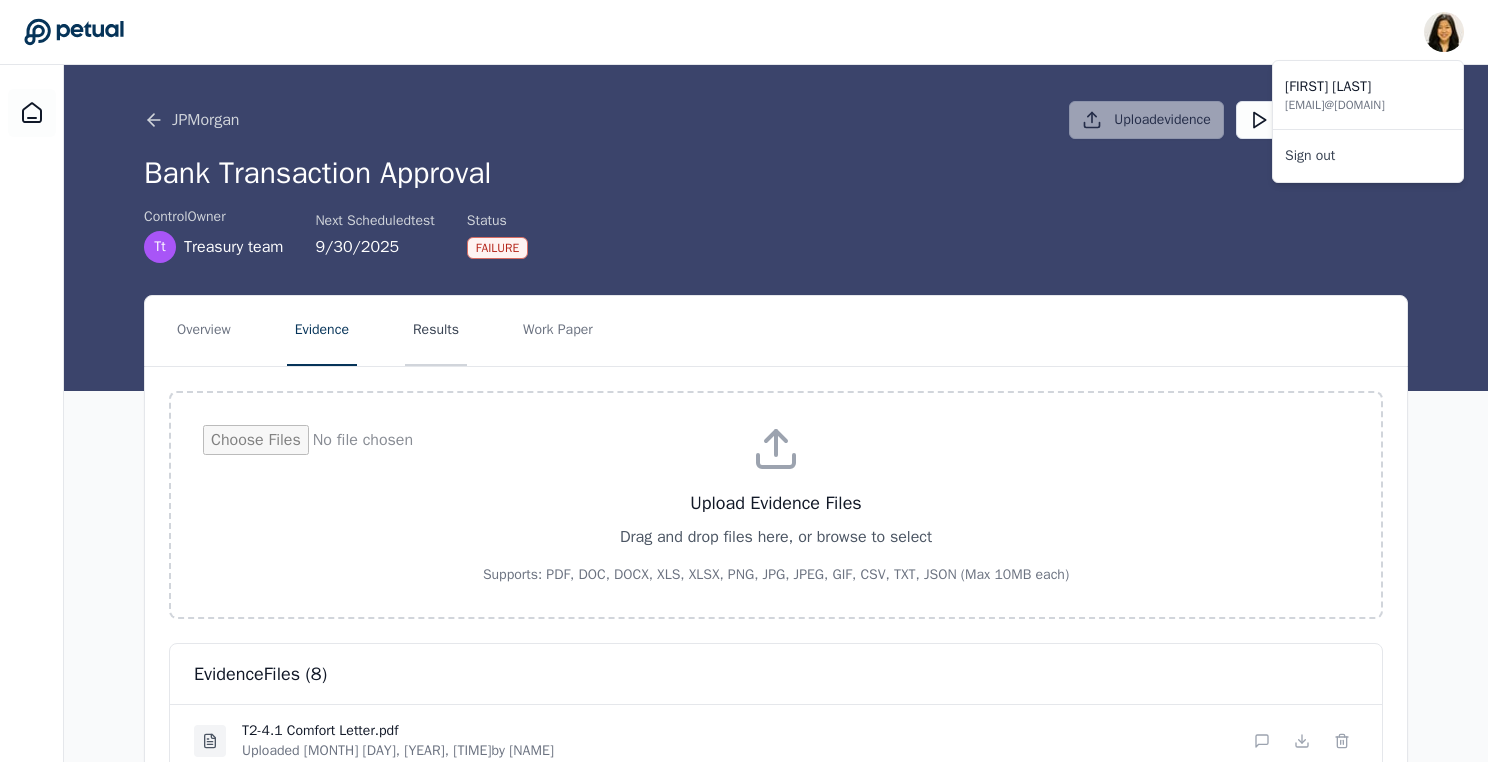 click on "Results" at bounding box center [436, 331] 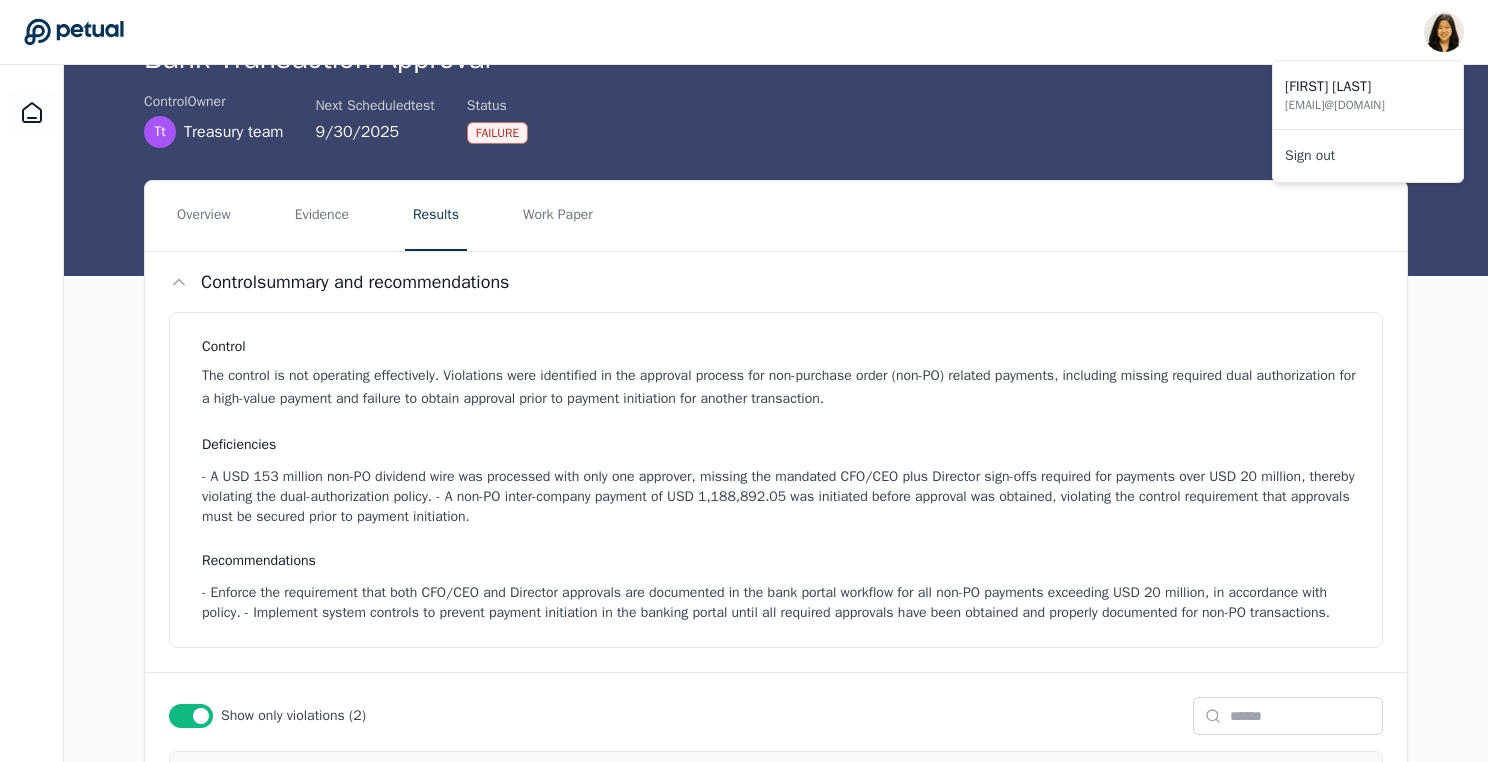 scroll, scrollTop: 0, scrollLeft: 0, axis: both 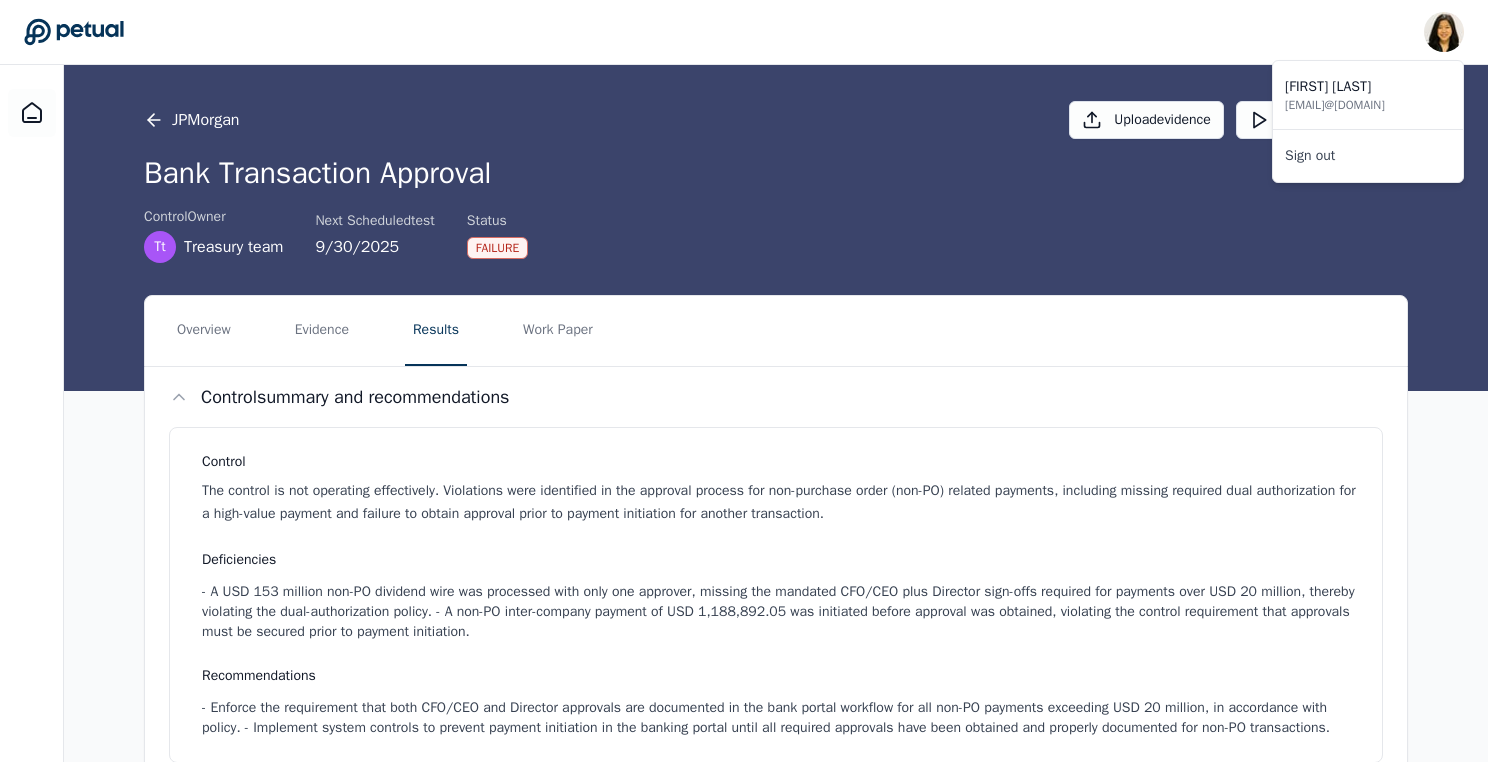 click on "JPMorgan" at bounding box center (191, 120) 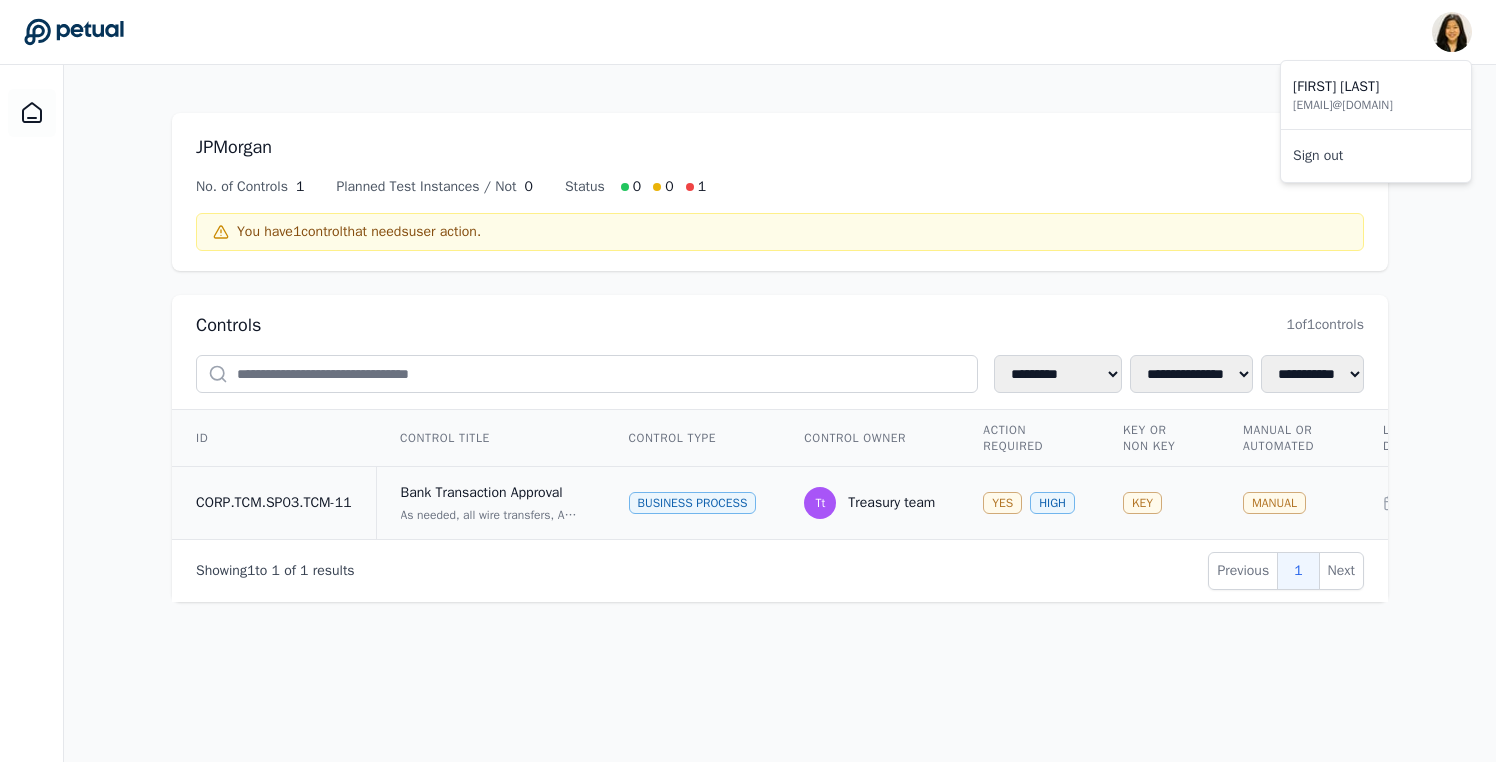 click on "CORP.TCM.SP03.TCM-11" at bounding box center [274, 503] 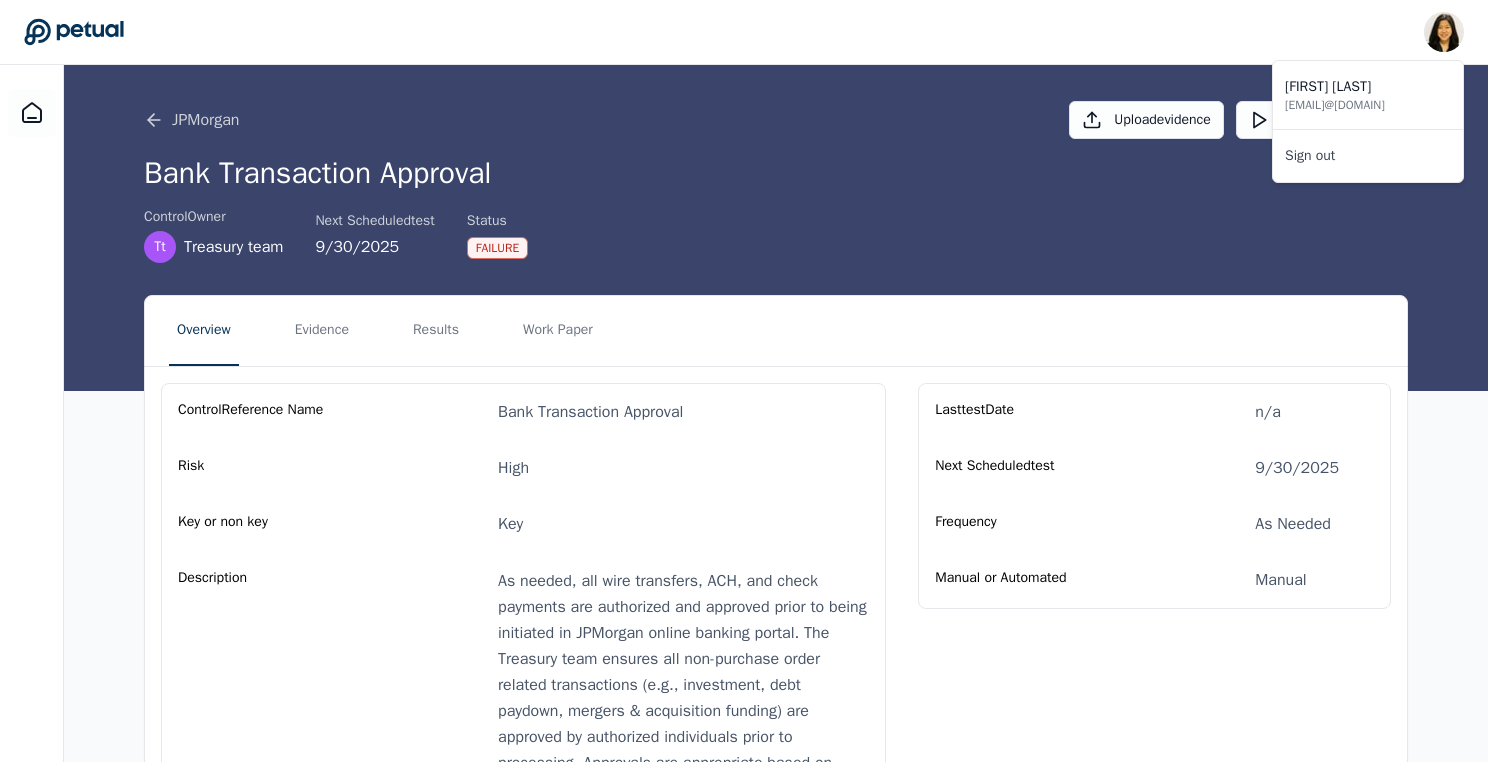 click 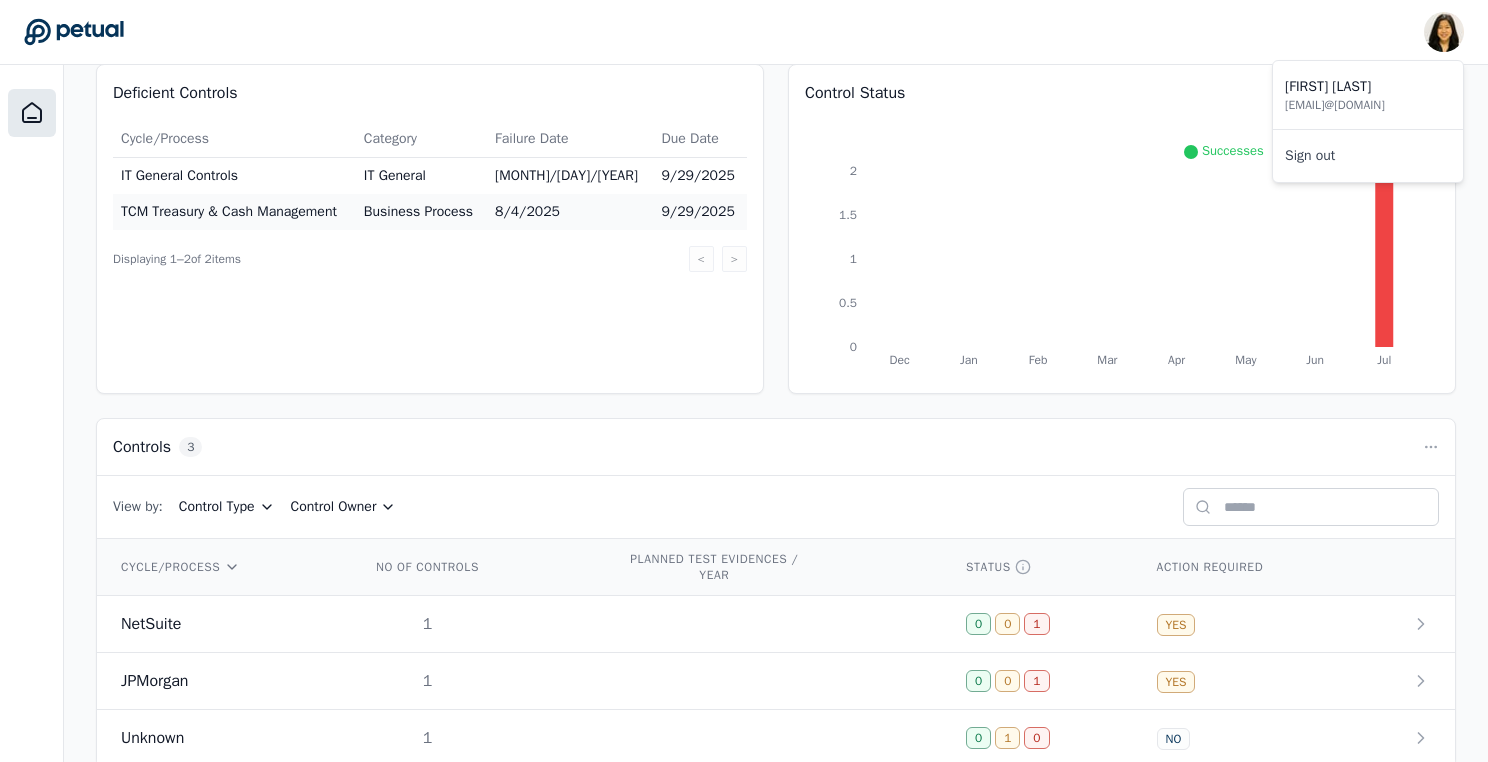 scroll, scrollTop: 249, scrollLeft: 0, axis: vertical 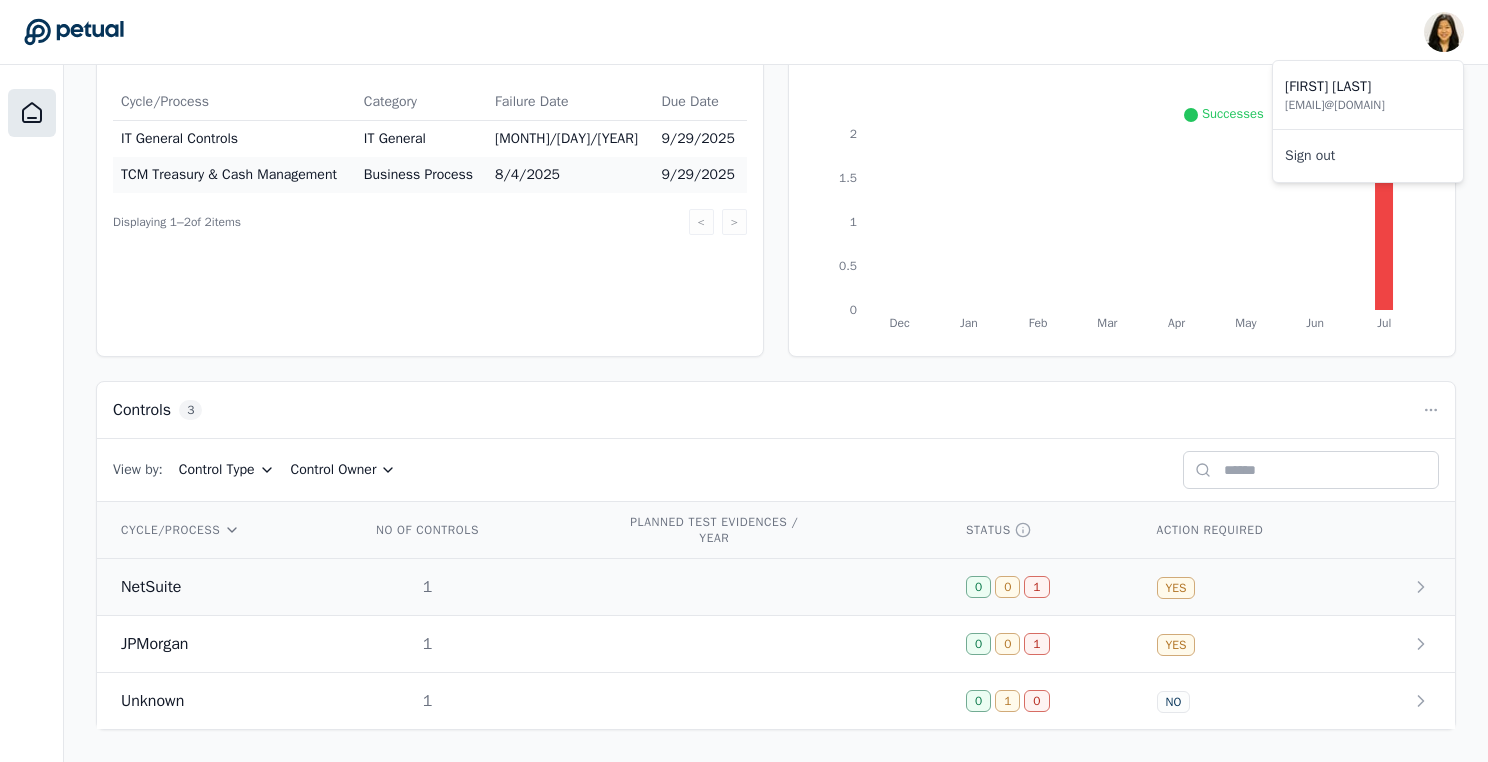 click on "NetSuite" at bounding box center [218, 587] 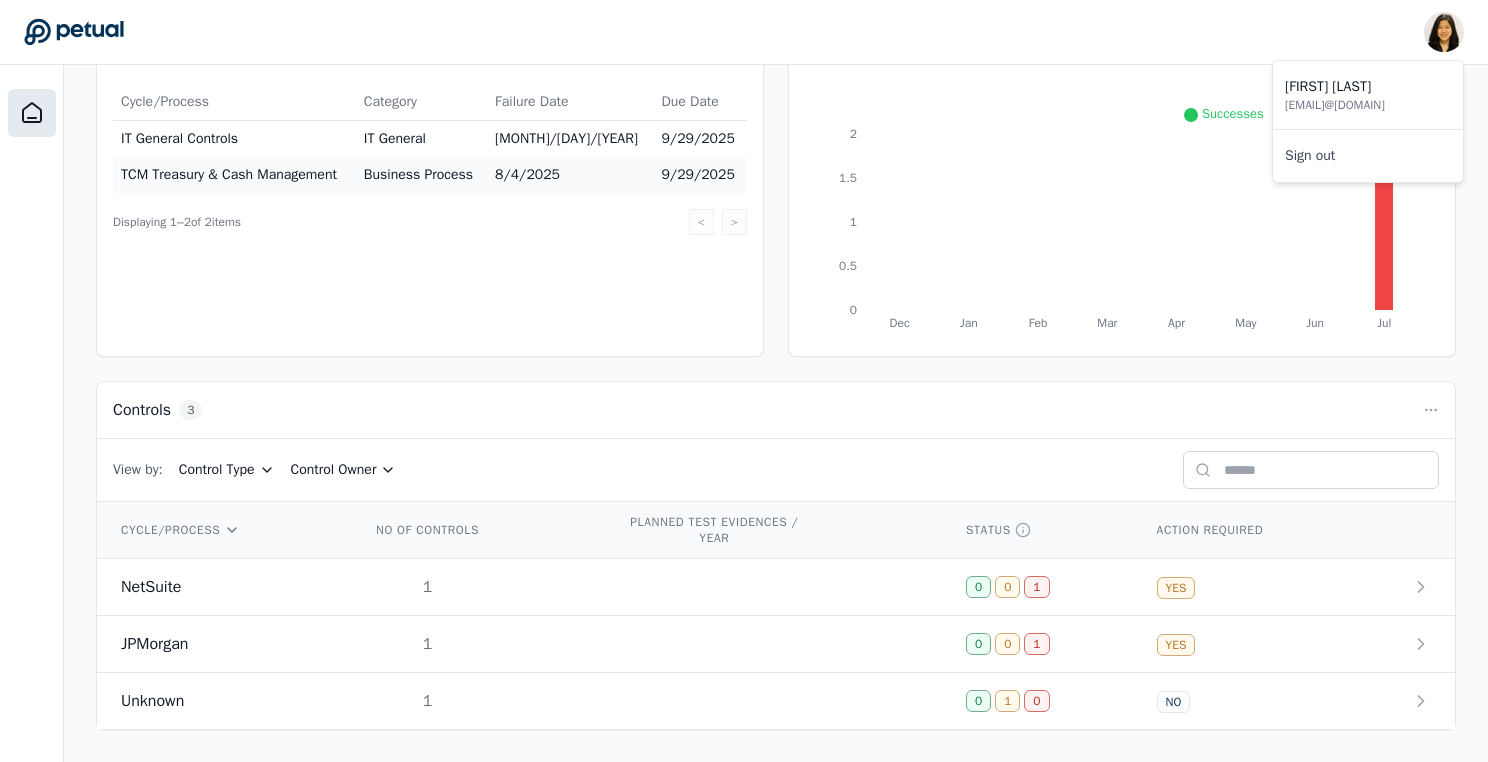 scroll, scrollTop: 0, scrollLeft: 0, axis: both 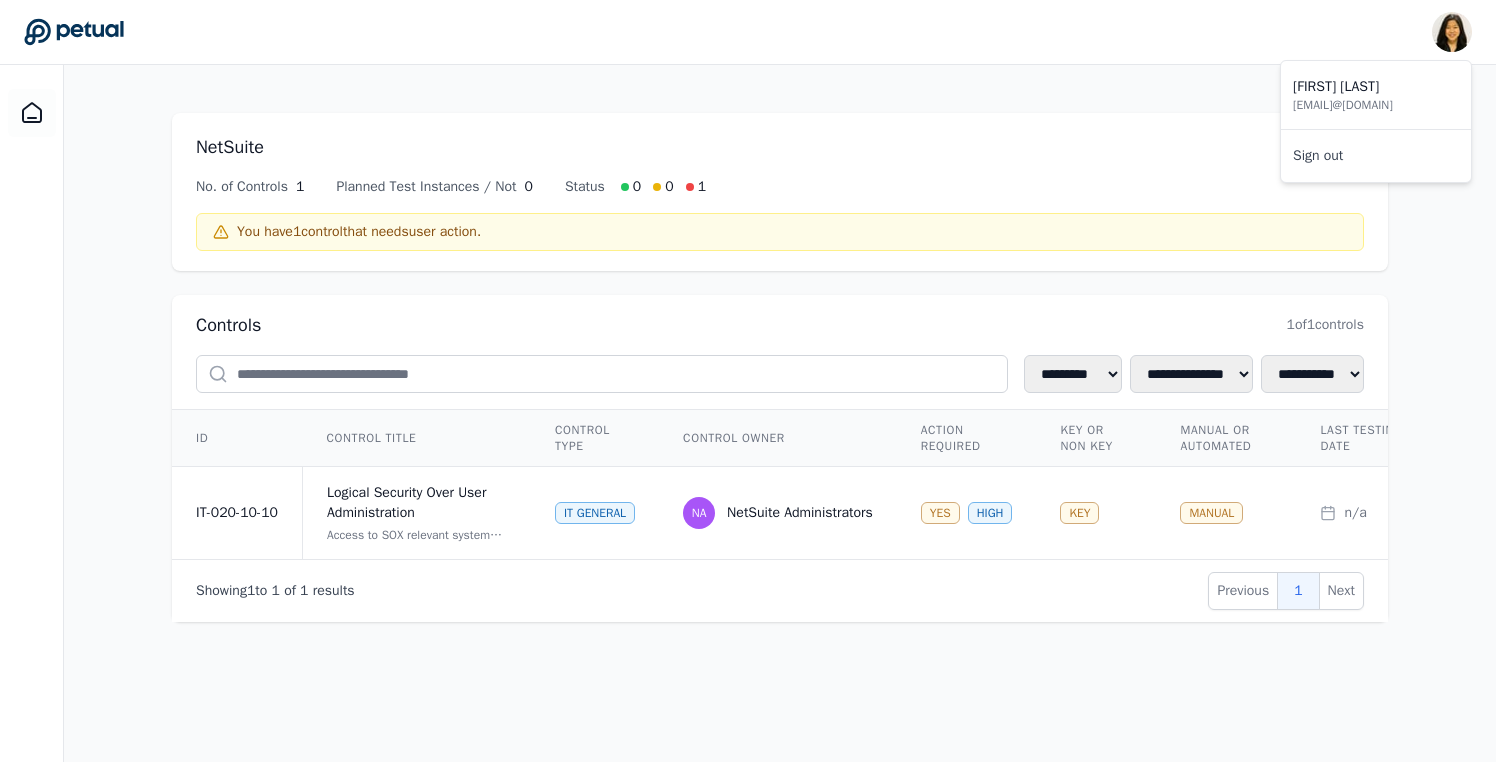 click on "Logical Security Over User Administration" at bounding box center [417, 503] 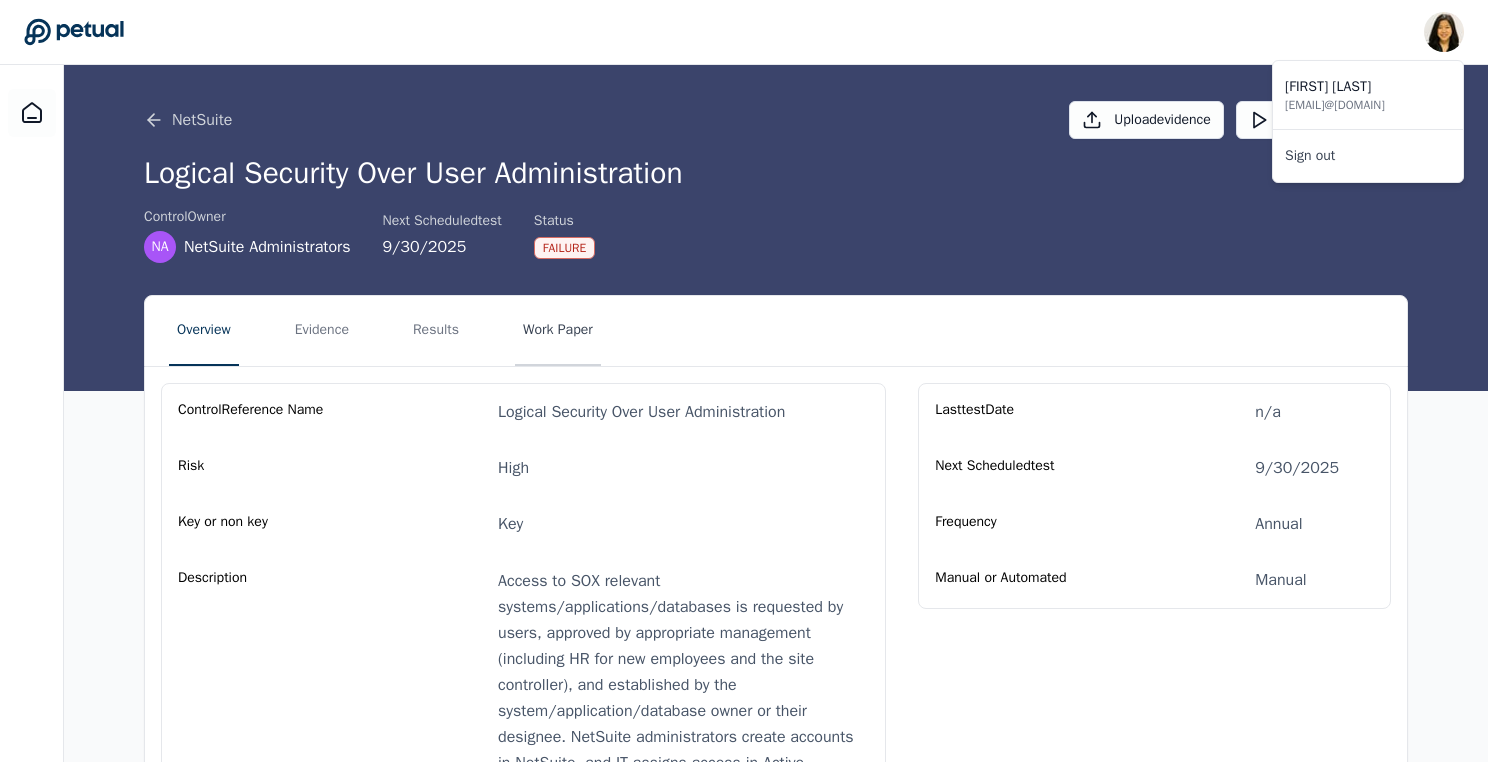 click on "Work Paper" at bounding box center (558, 331) 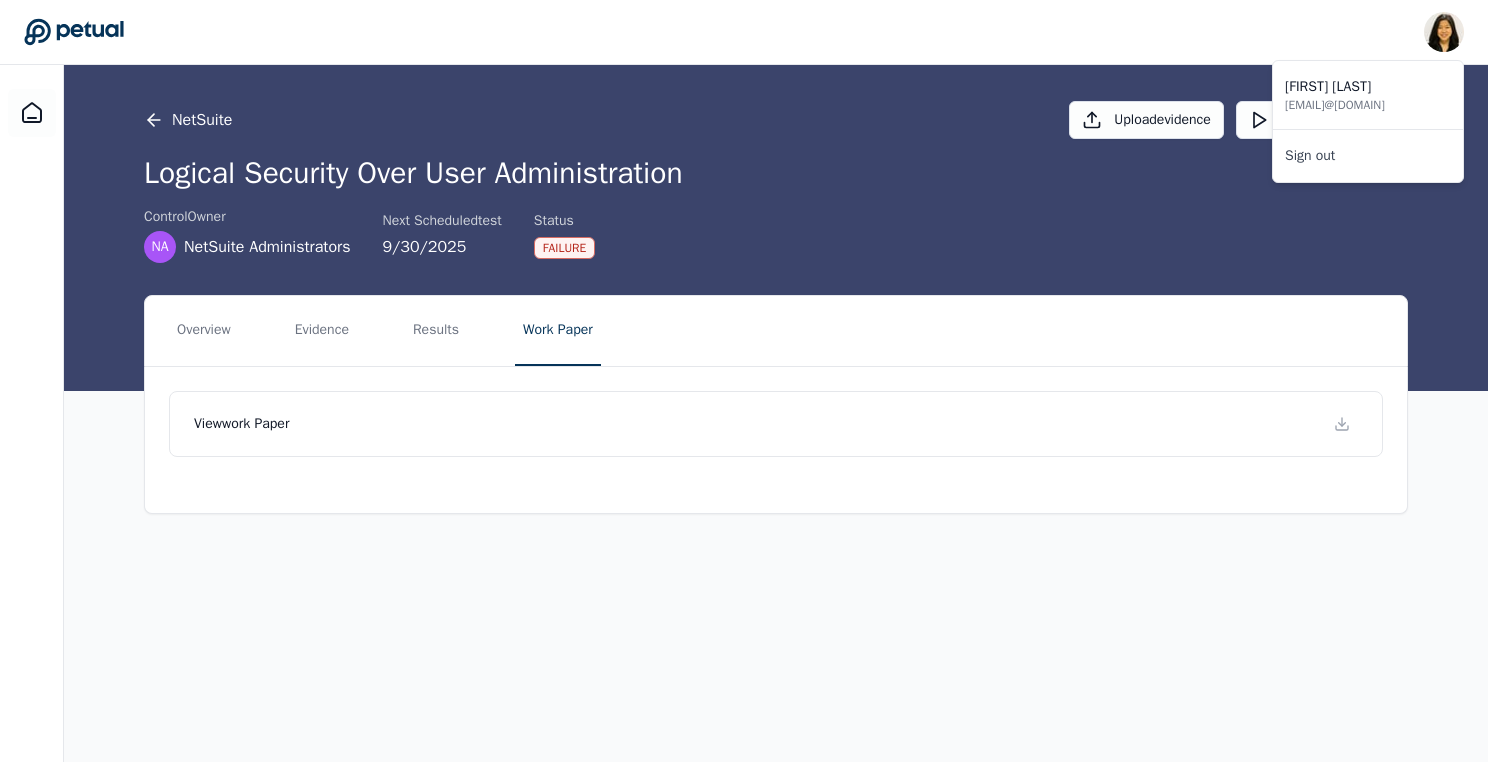 click on "NetSuite" at bounding box center [188, 120] 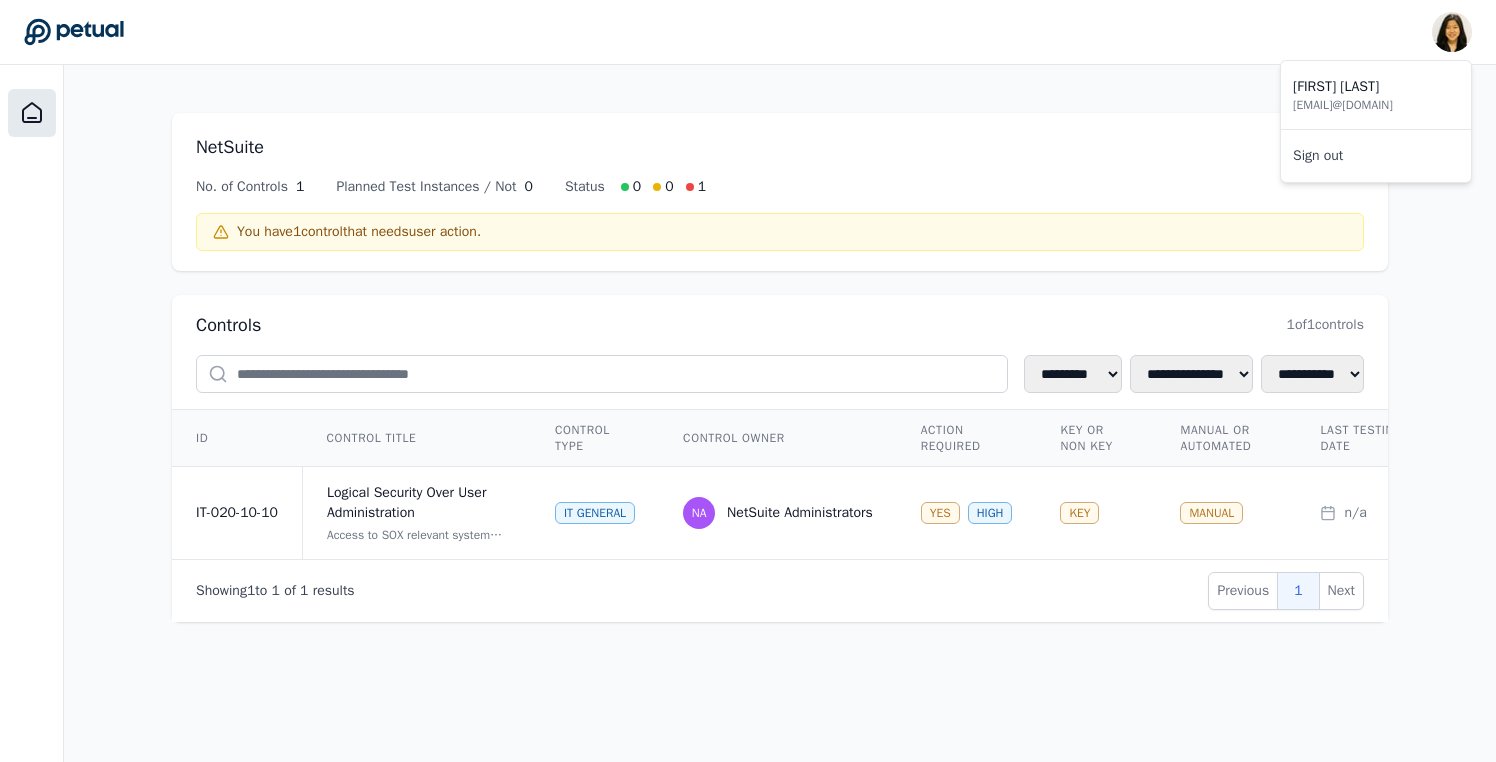 click 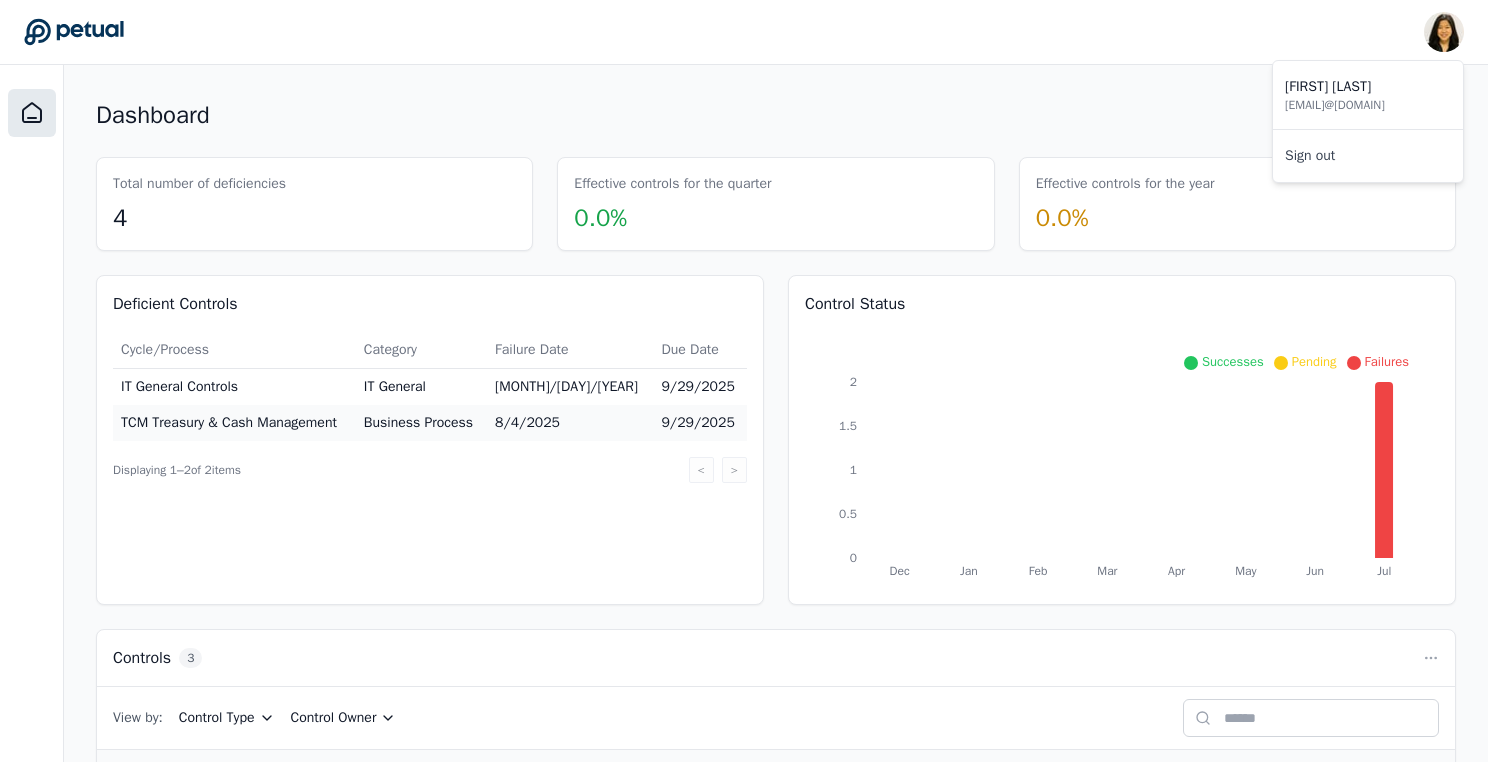 scroll, scrollTop: 249, scrollLeft: 0, axis: vertical 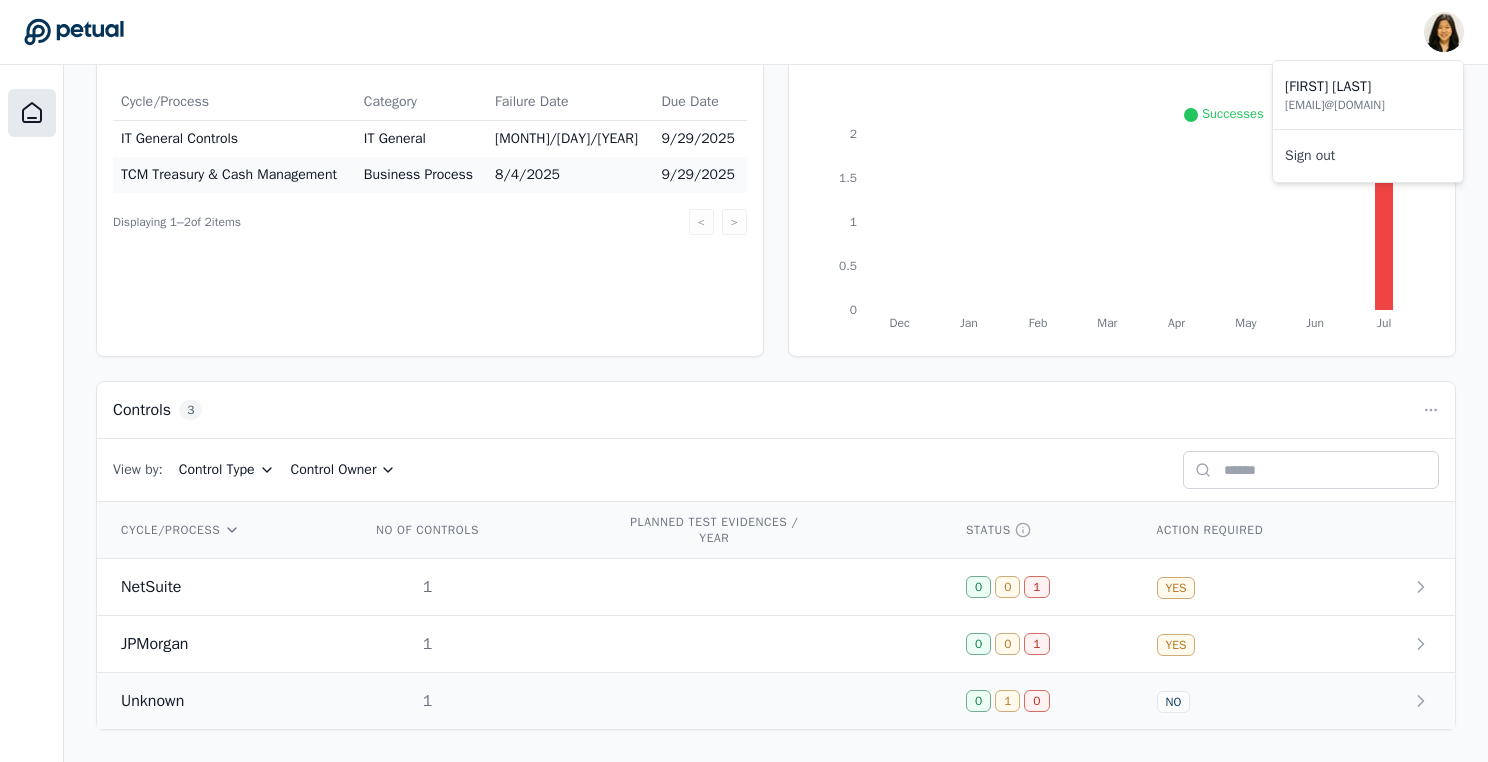 click on "Unknown" at bounding box center [218, 701] 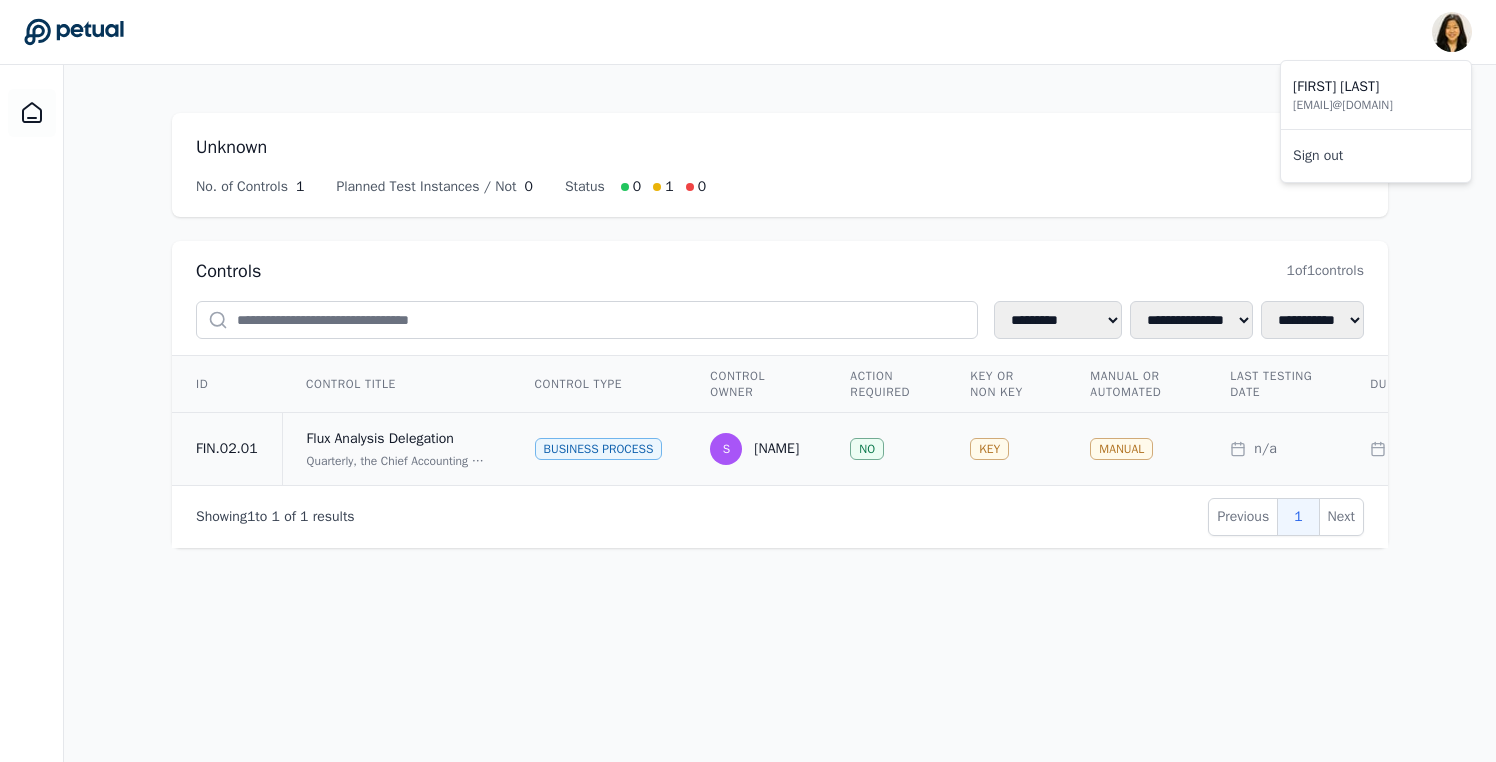 click on "Flux Analysis Delegation Quarterly, the Chief Accounting Officer, or delegate, reviews the Flux Analysis for reasonableness, ensuring that all changes (or absence of expected changes) requiring an explanation (e.g., >$300k and >10% - subject to change) for quarterly BS changes, P&L by function and trends) have been adequately explained, and that all explanations are consistent with the supporting documents and/or inquiries with key Management personnel. If there are any questions or exceptions during the review process, the Chief Accounting Officer, or delegate inquires with the Accounting Team, or delegate, who will update the analysis. The Chief Accounting Officer, or delegate documents their review and approval by providing input/commentary on the flux analysis, annotating figures considered and tracking all follow up actions for completion and closure." at bounding box center [396, 449] 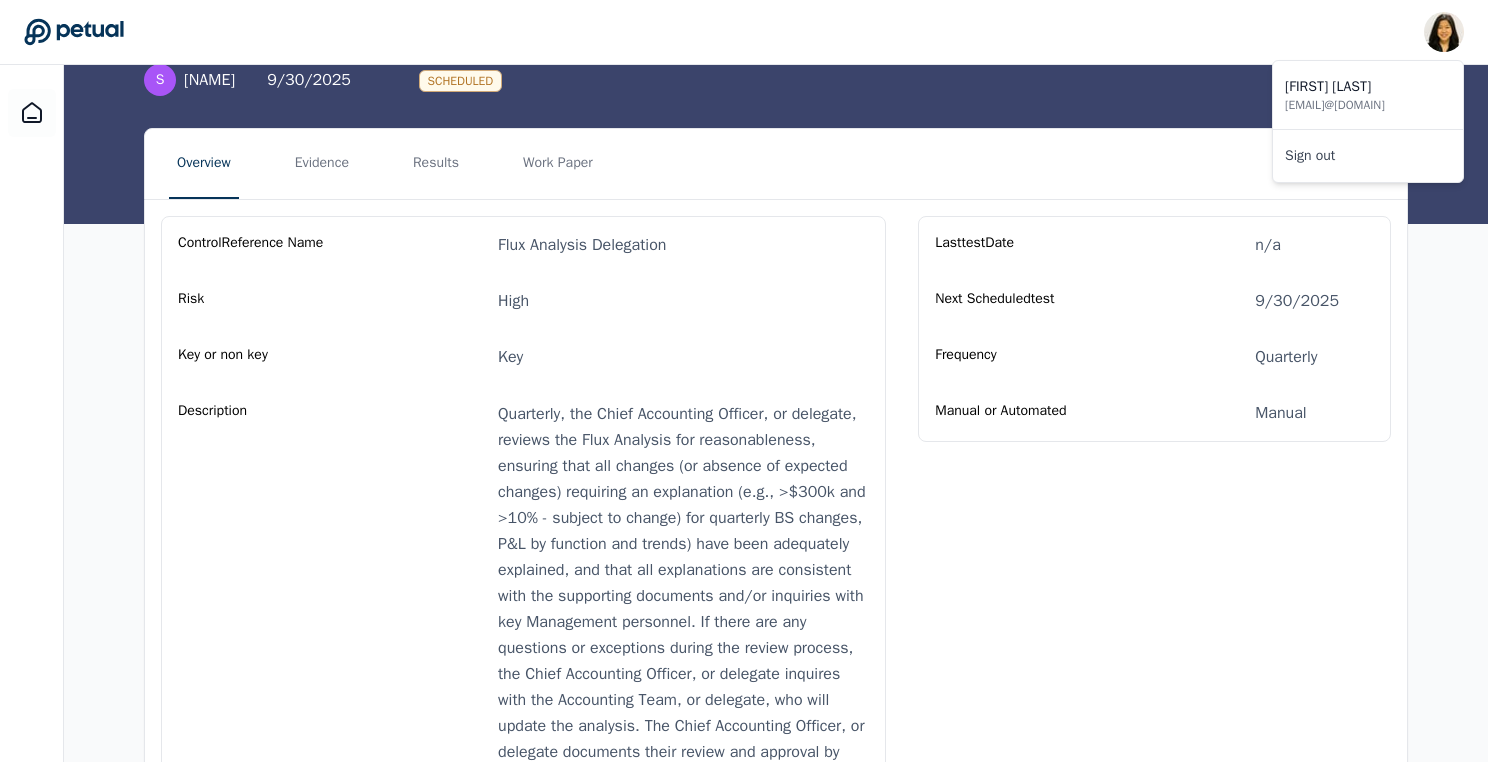scroll, scrollTop: 0, scrollLeft: 0, axis: both 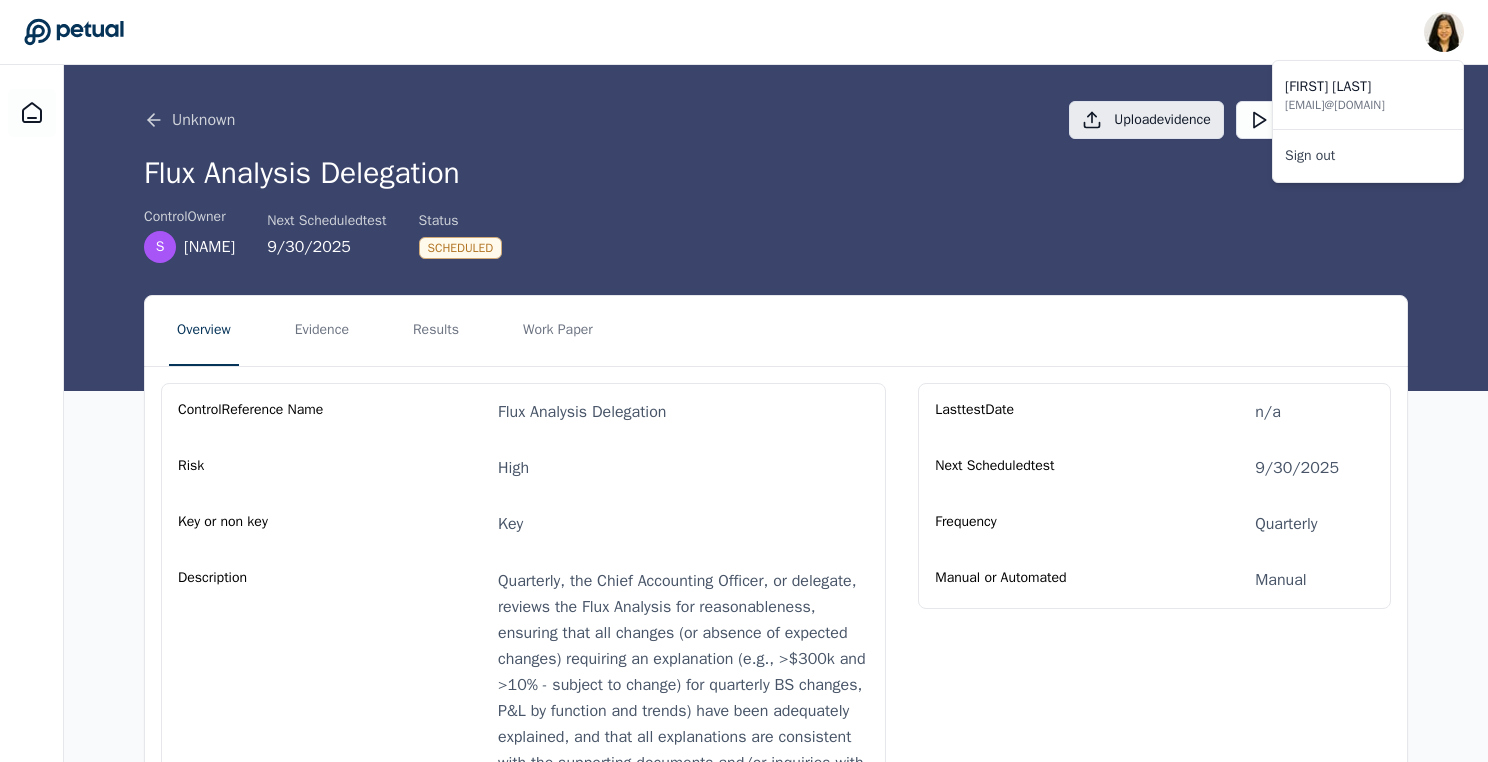 click on "Run manually" at bounding box center (1306, 120) 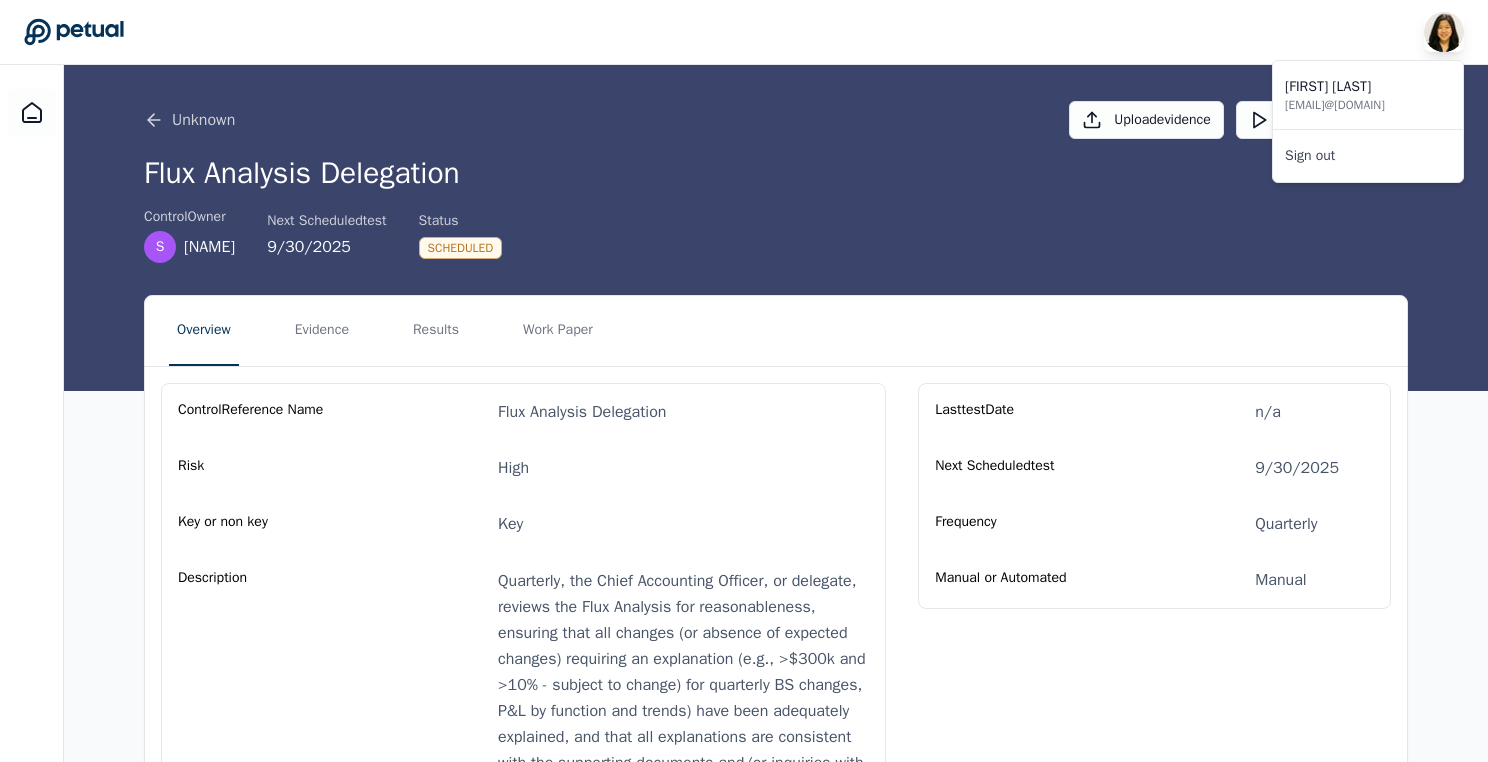 click at bounding box center [1444, 32] 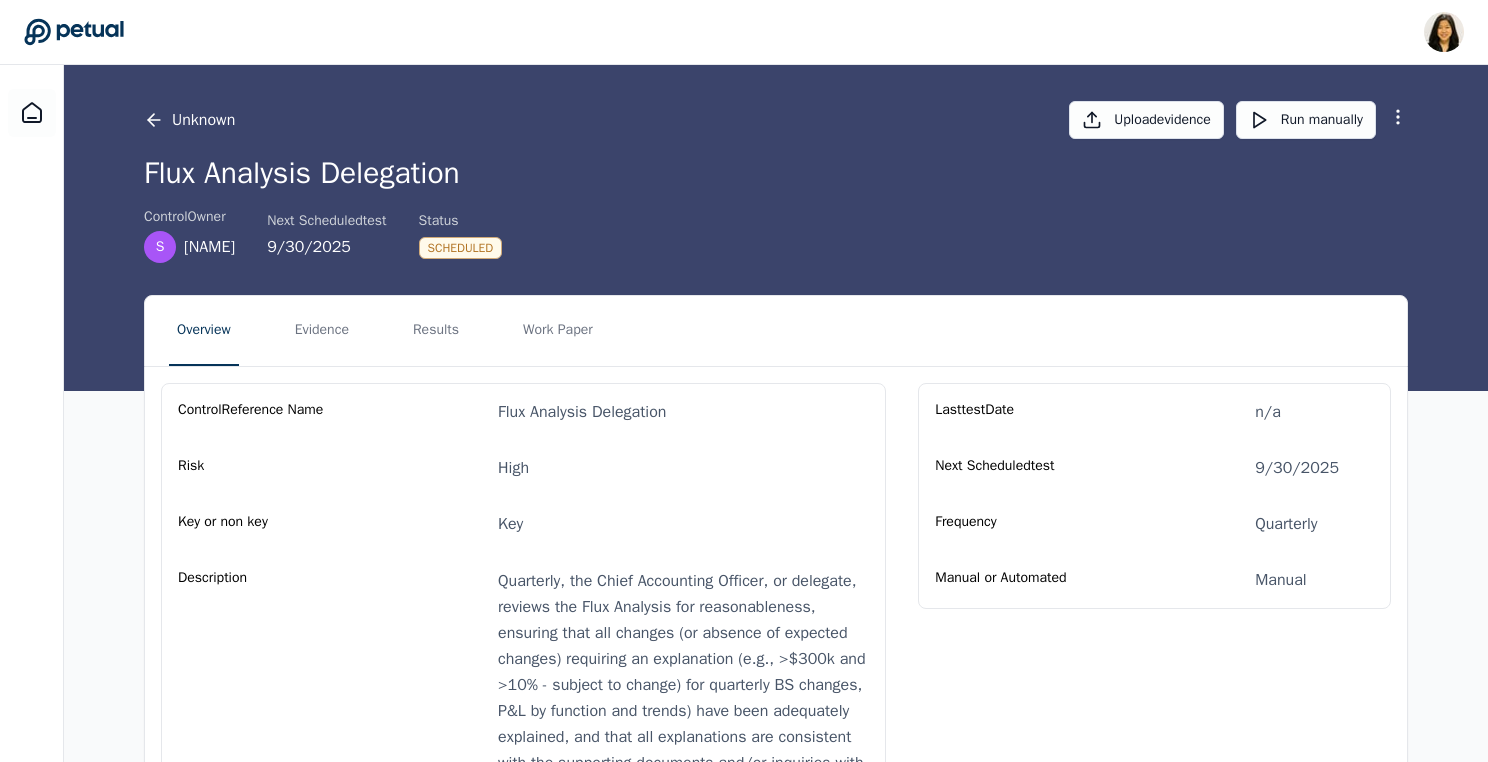 click 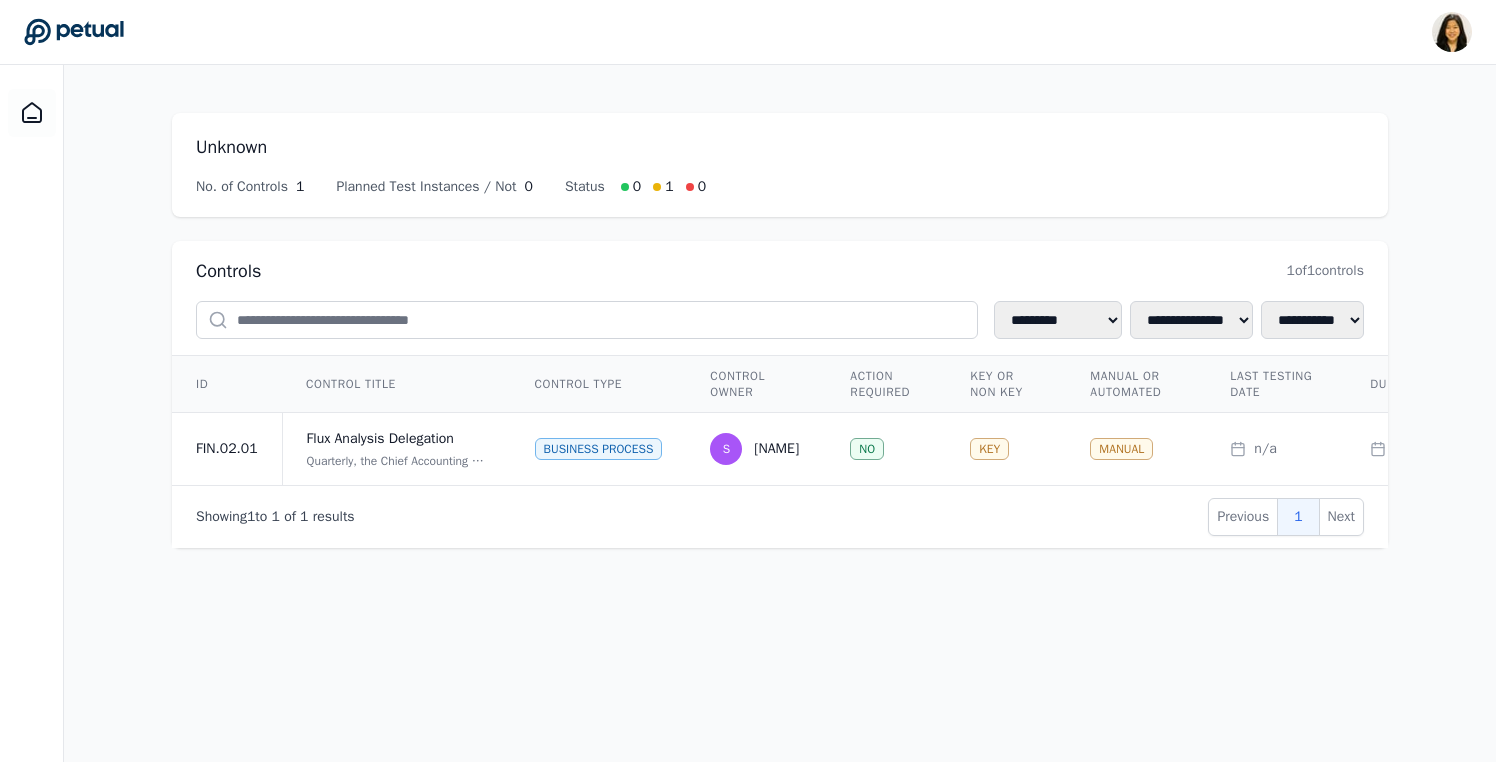 click 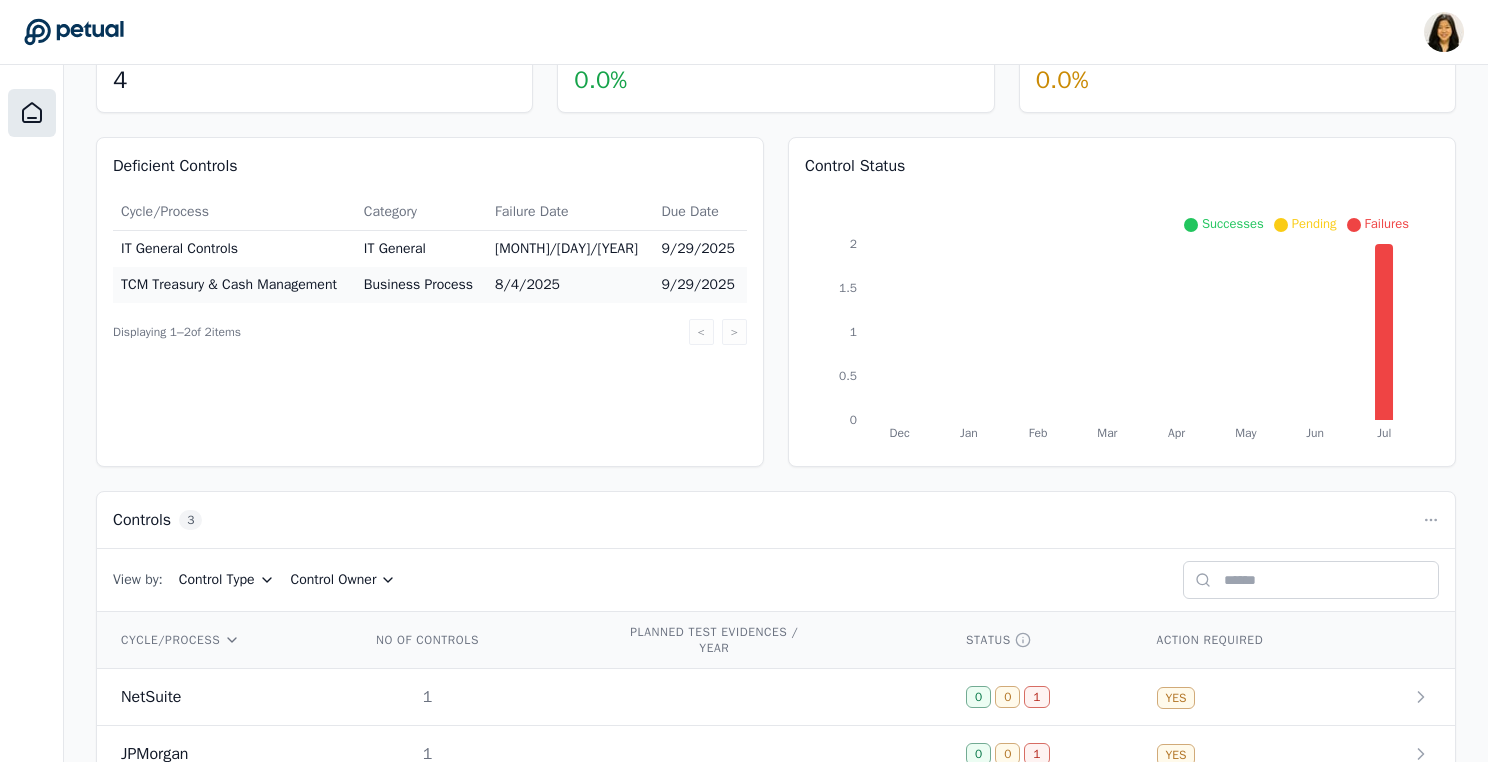 scroll, scrollTop: 249, scrollLeft: 0, axis: vertical 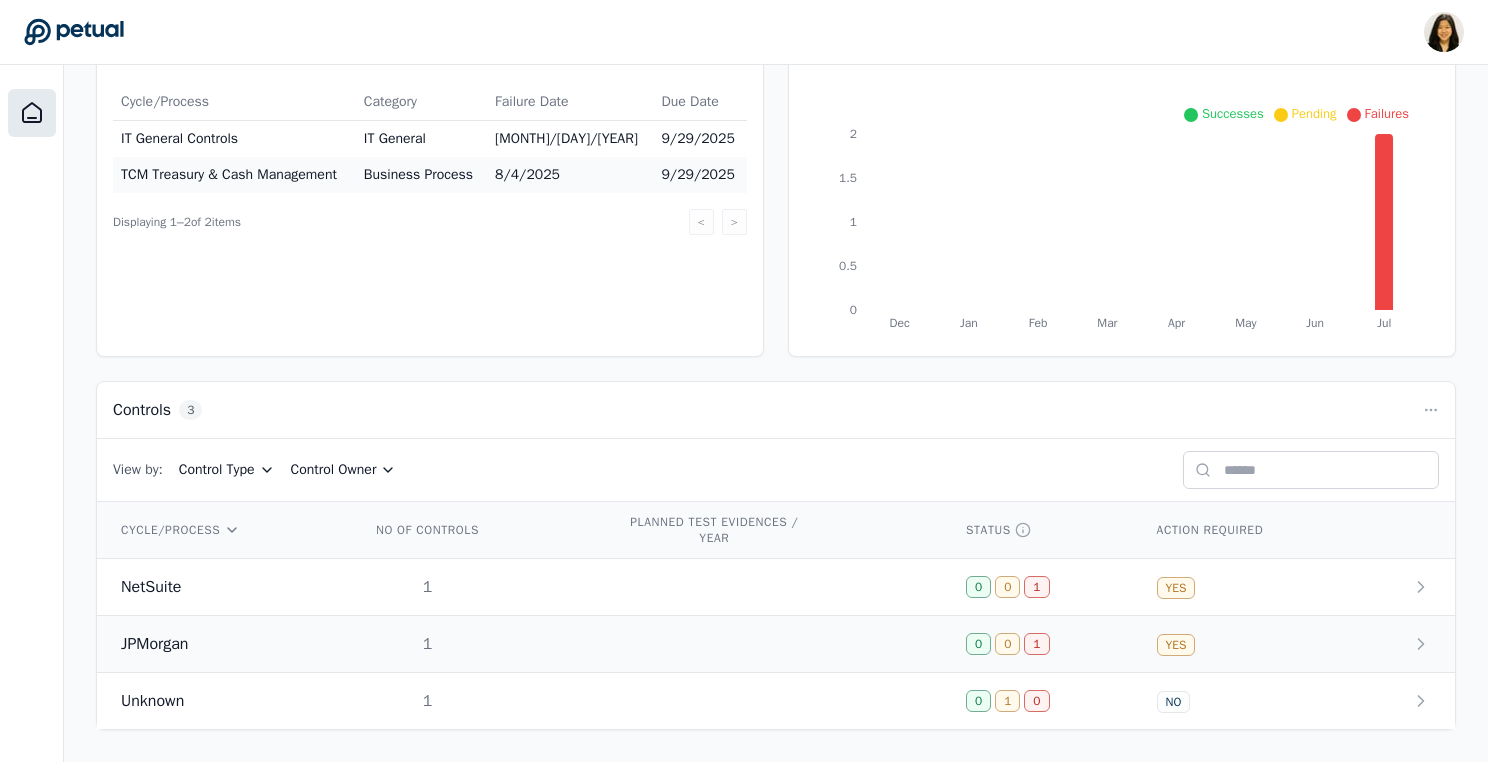 click at bounding box center (1405, 644) 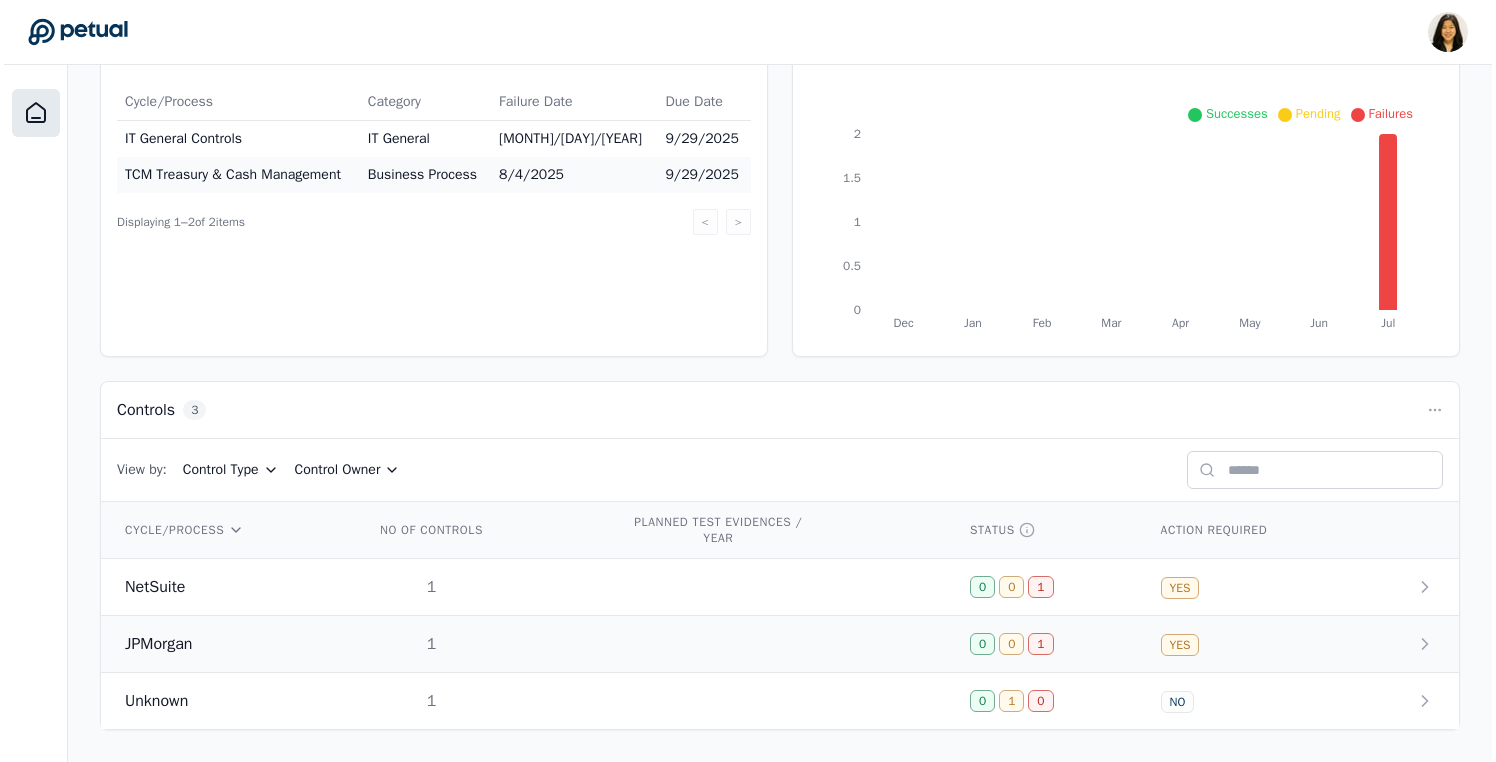 scroll, scrollTop: 0, scrollLeft: 0, axis: both 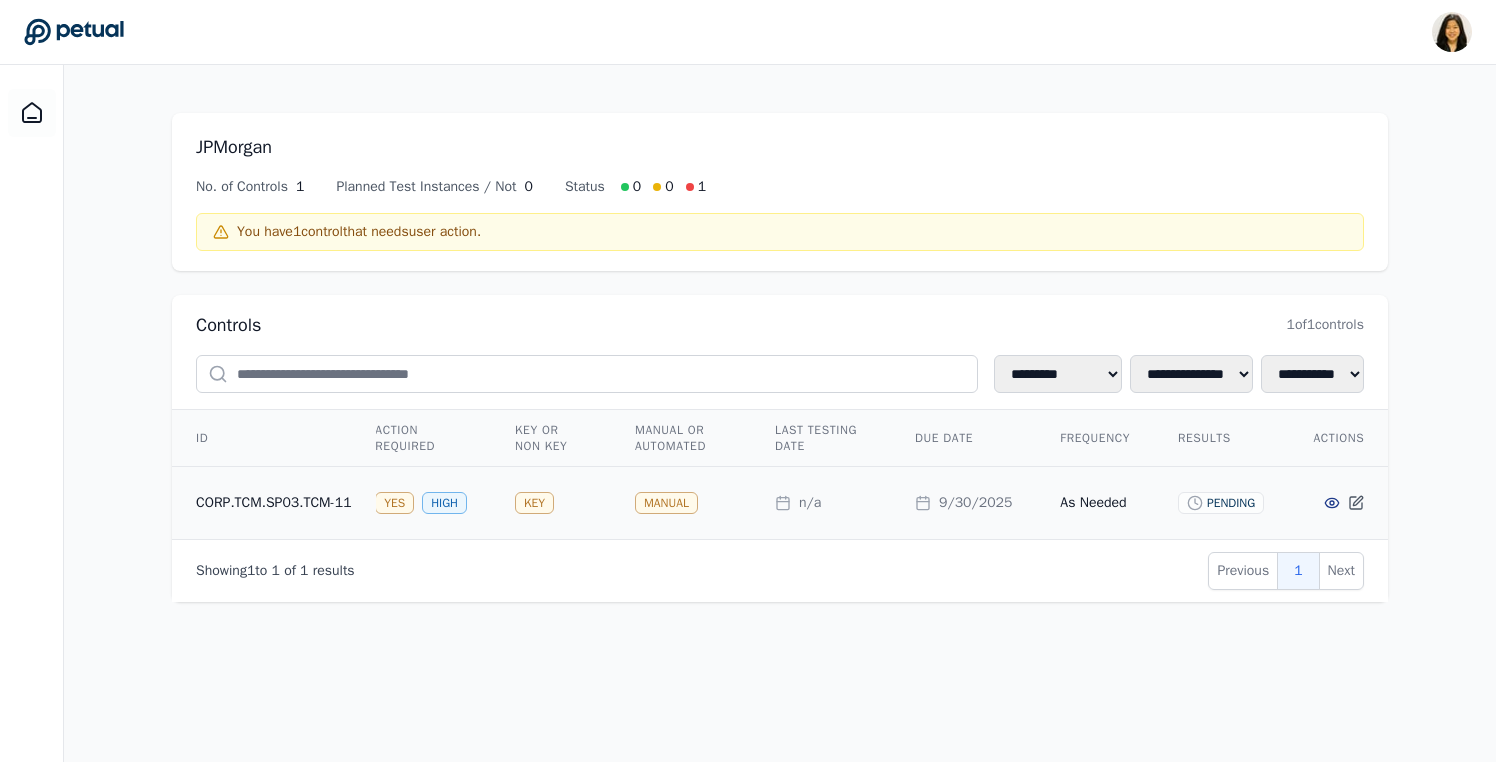 click 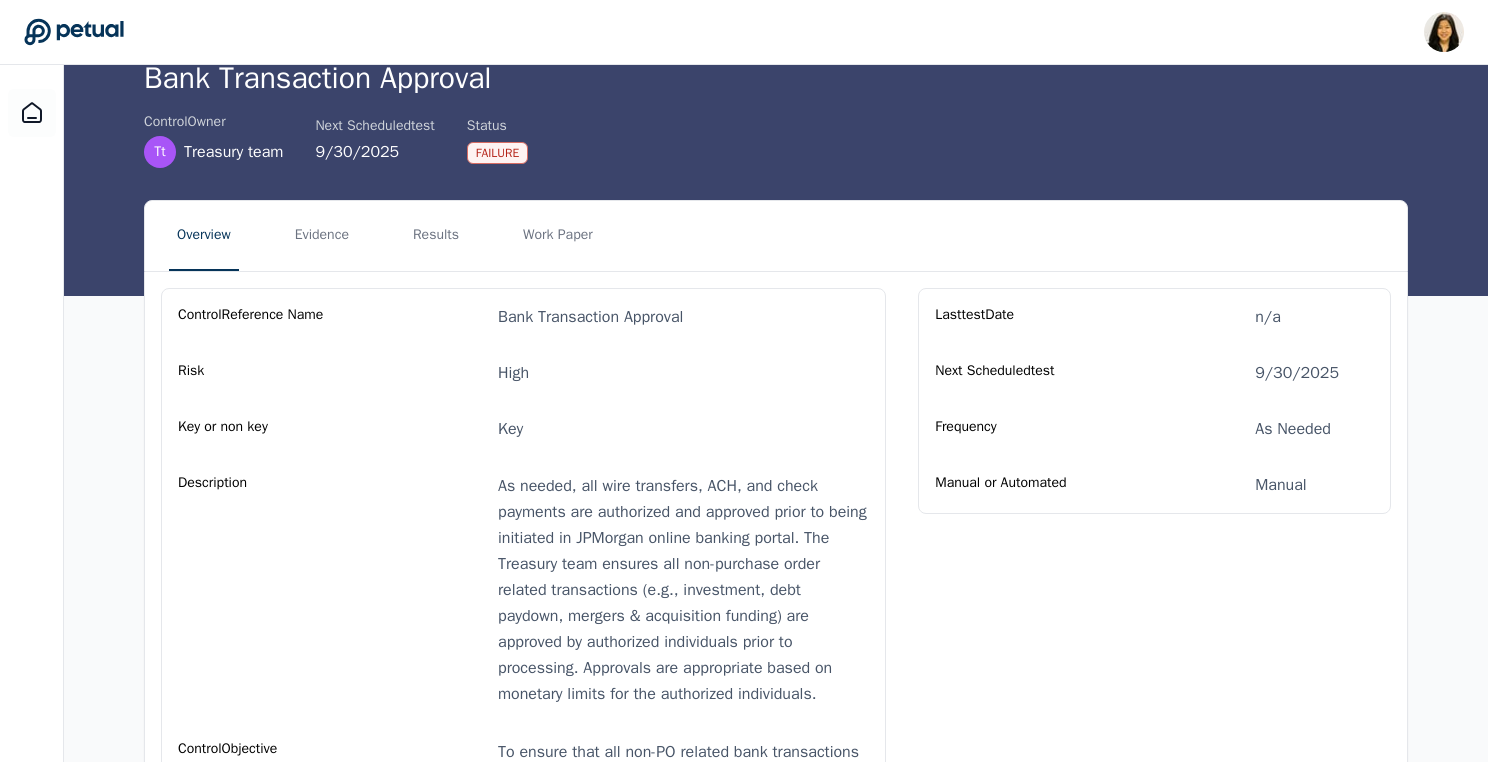 scroll, scrollTop: 0, scrollLeft: 0, axis: both 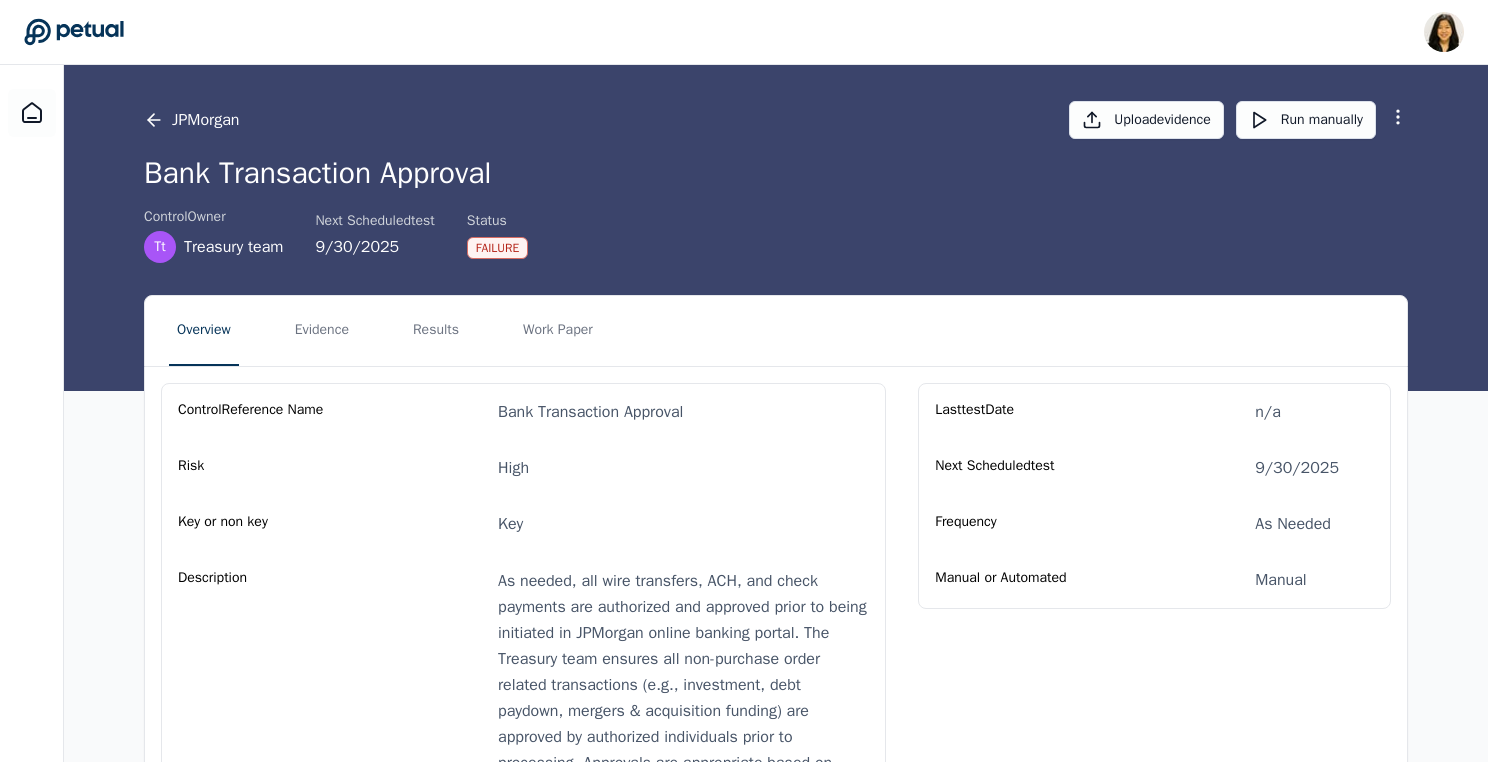 click on "JPMorgan" at bounding box center (191, 120) 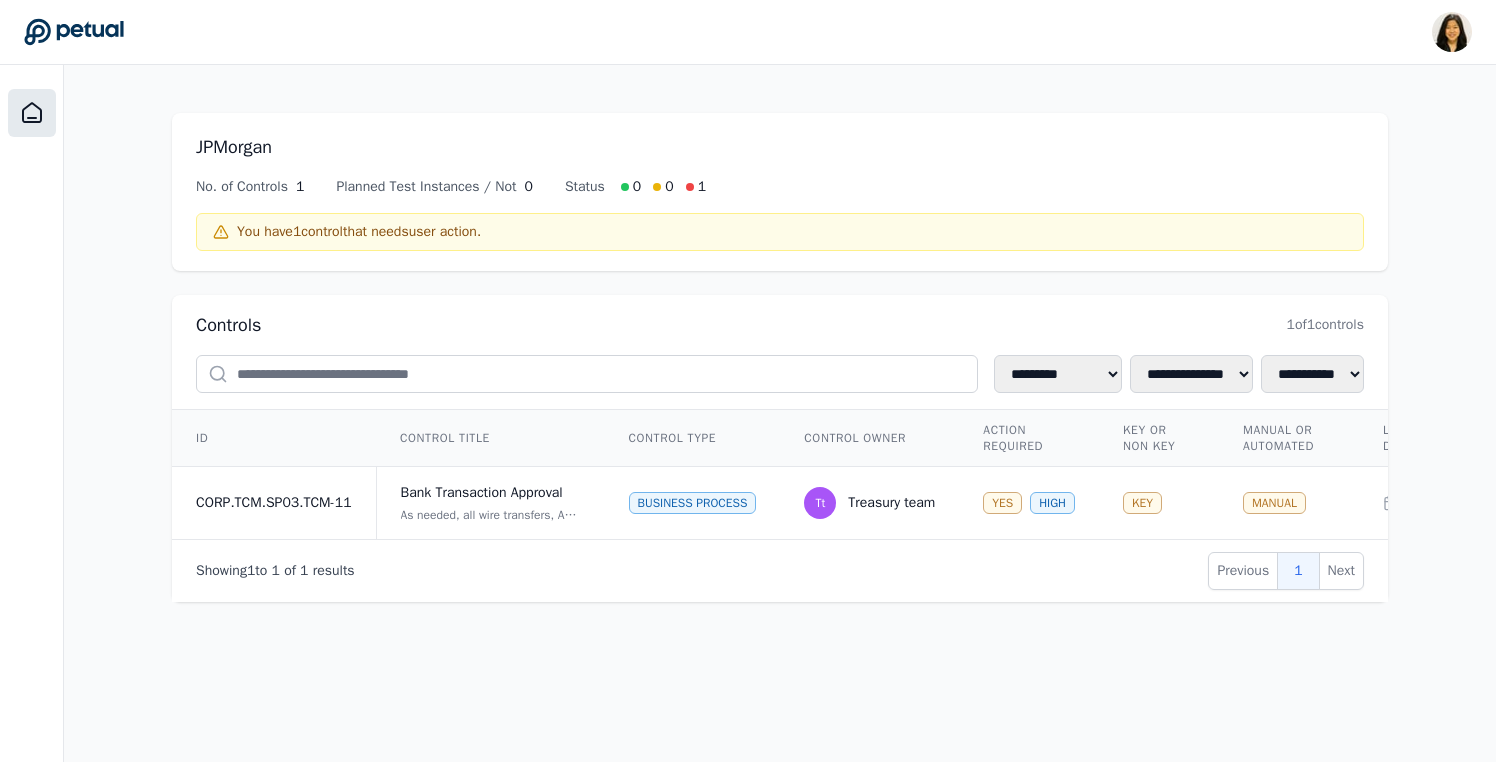 click 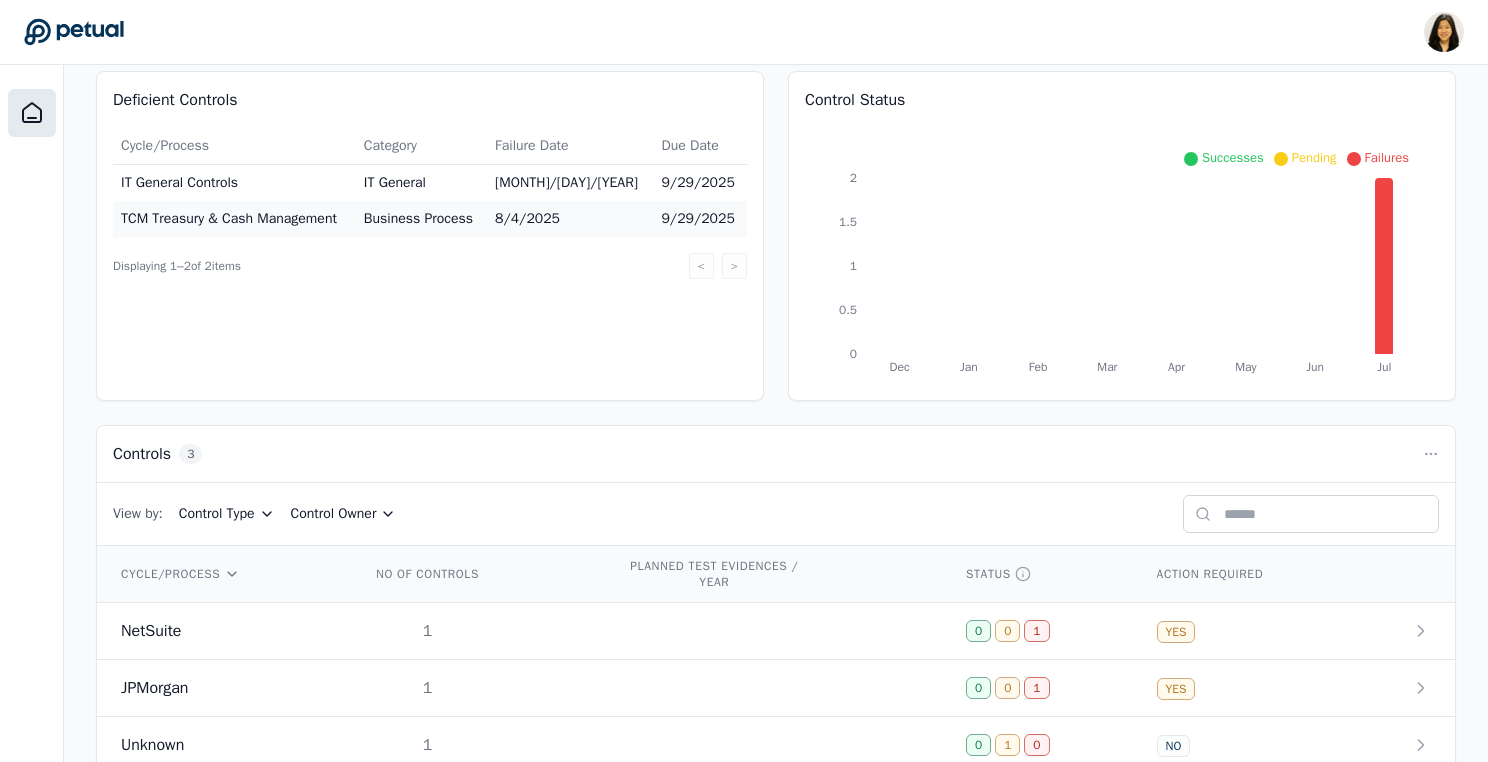 scroll, scrollTop: 249, scrollLeft: 0, axis: vertical 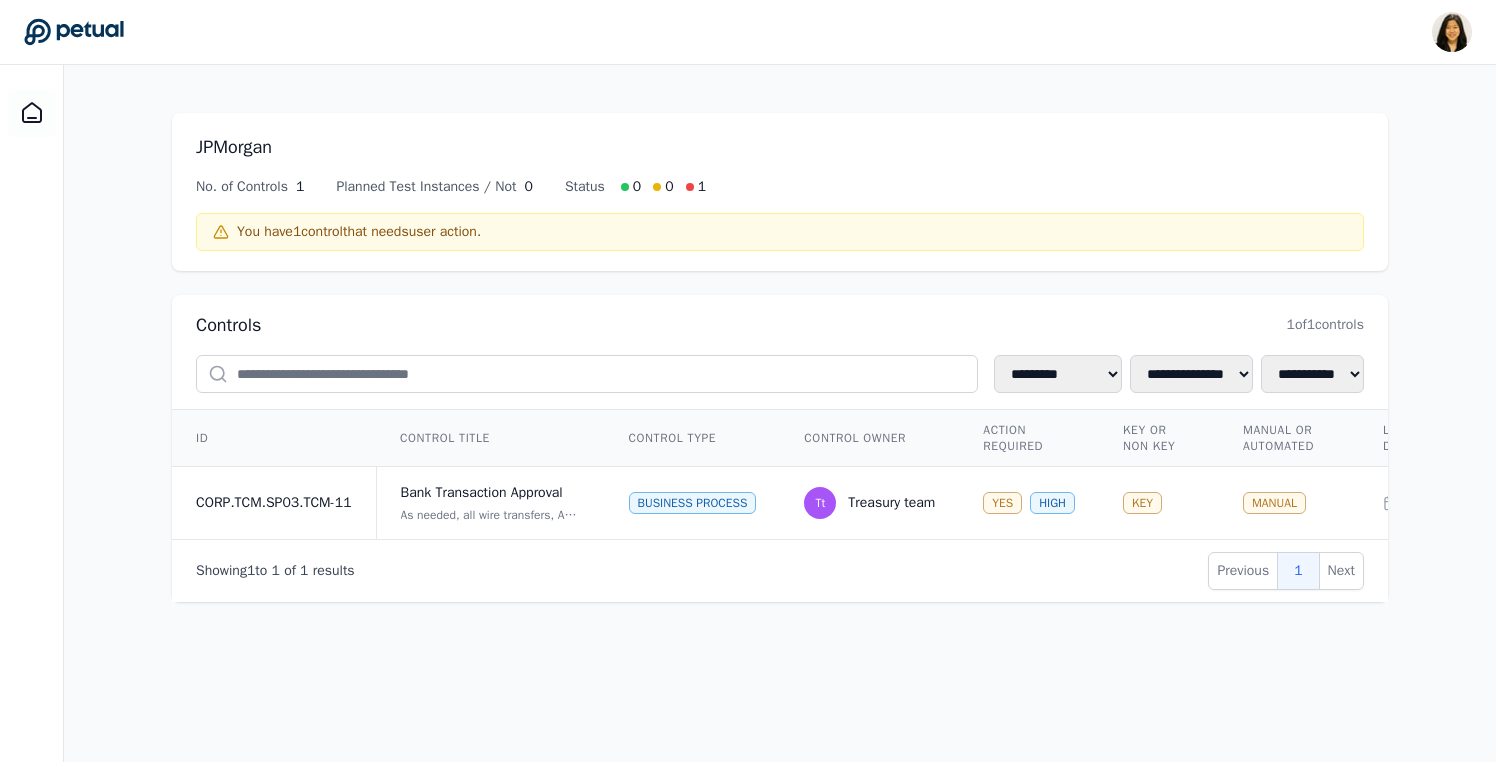 click on "JPMorgan" at bounding box center [780, 147] 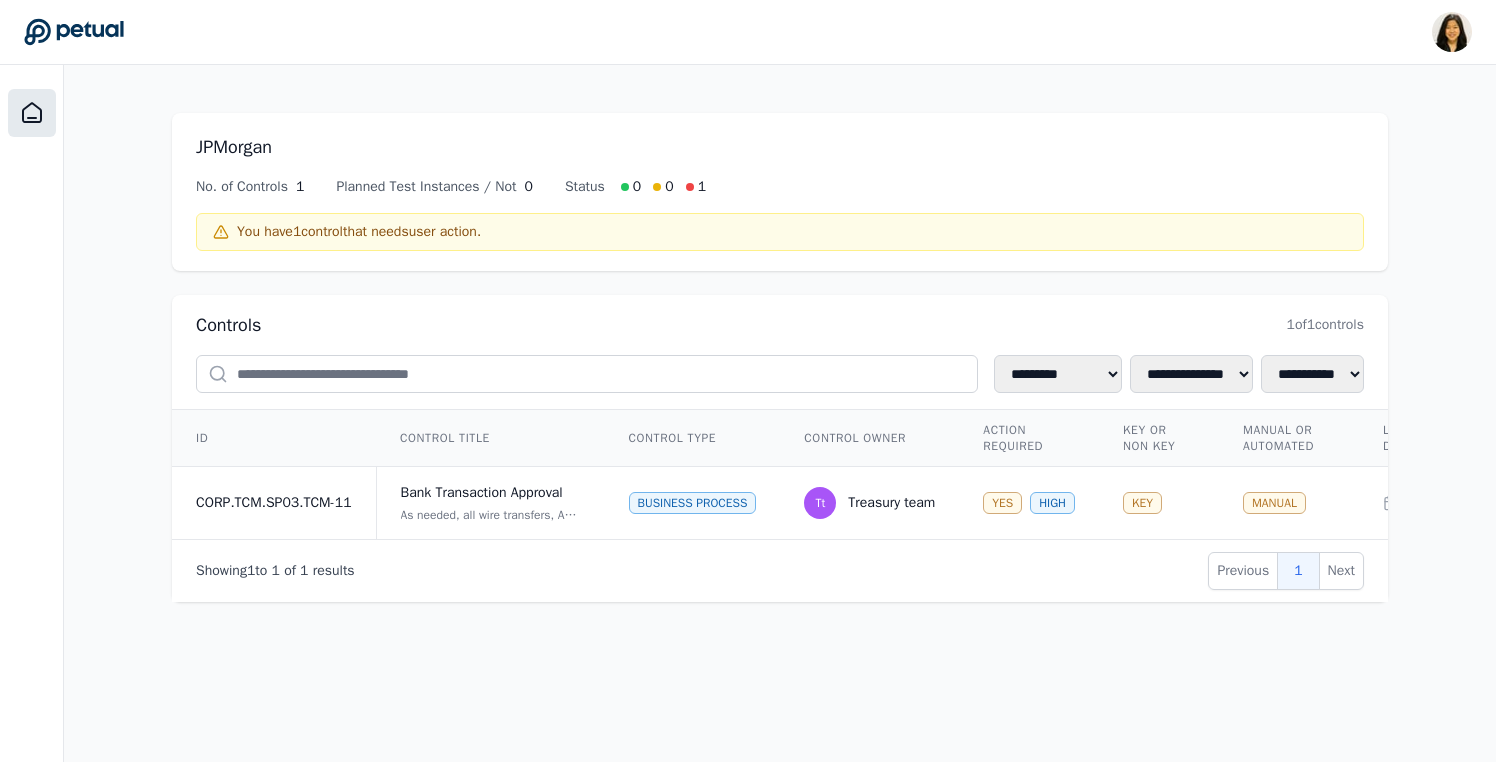click 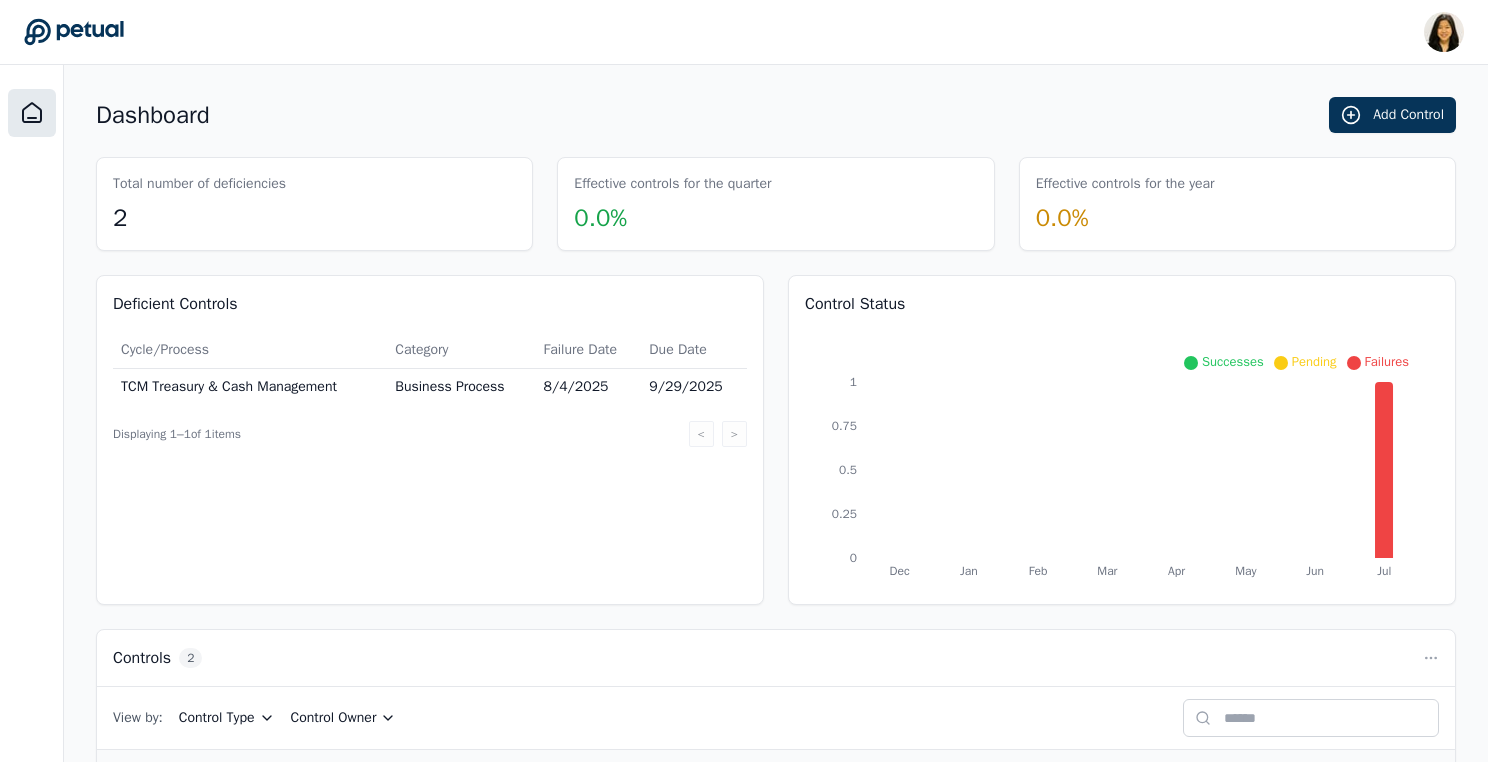 scroll, scrollTop: 192, scrollLeft: 0, axis: vertical 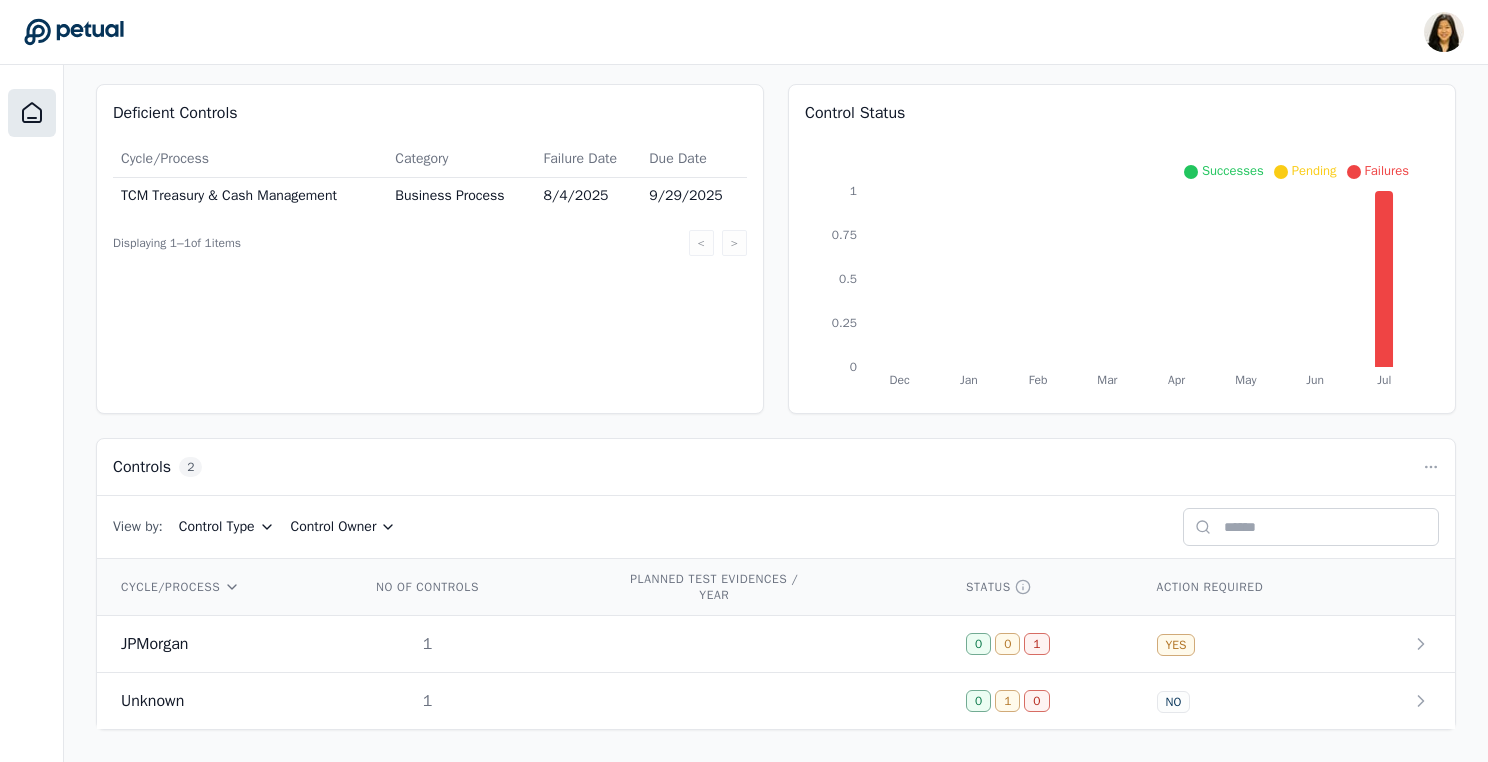 click on "TCM Treasury & Cash Management" at bounding box center [250, 196] 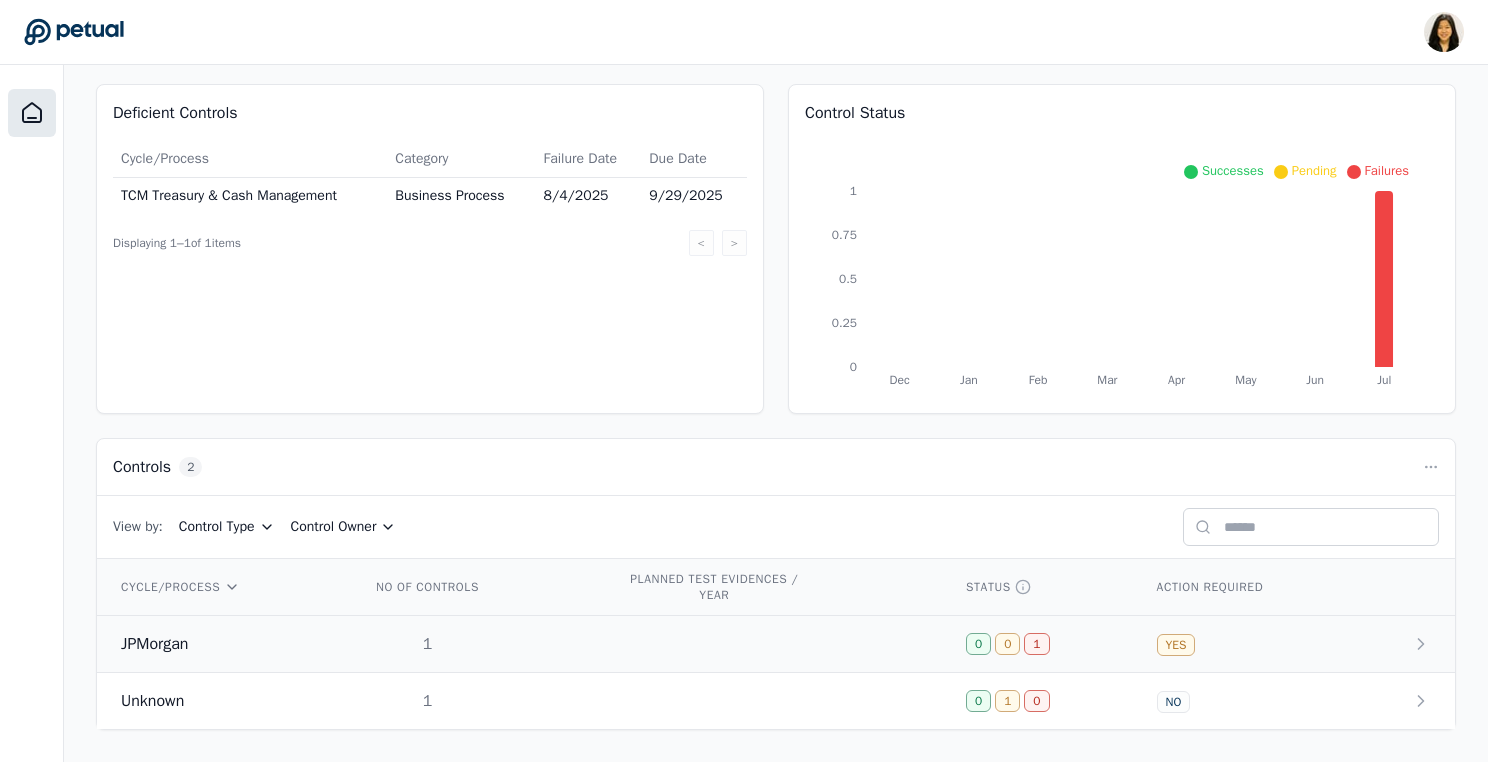 click on "1" at bounding box center (427, 644) 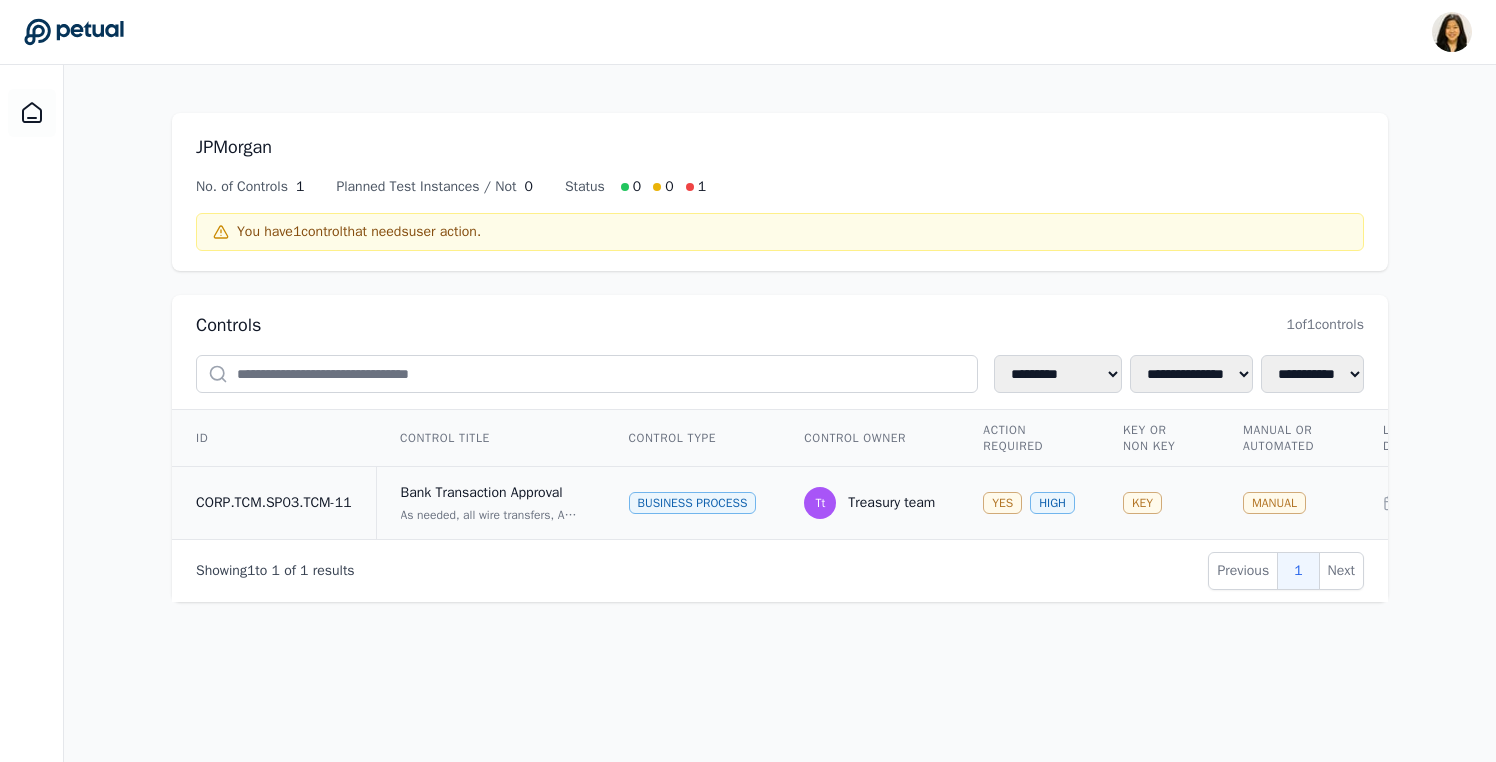 click on "Bank Transaction Approval" at bounding box center (491, 493) 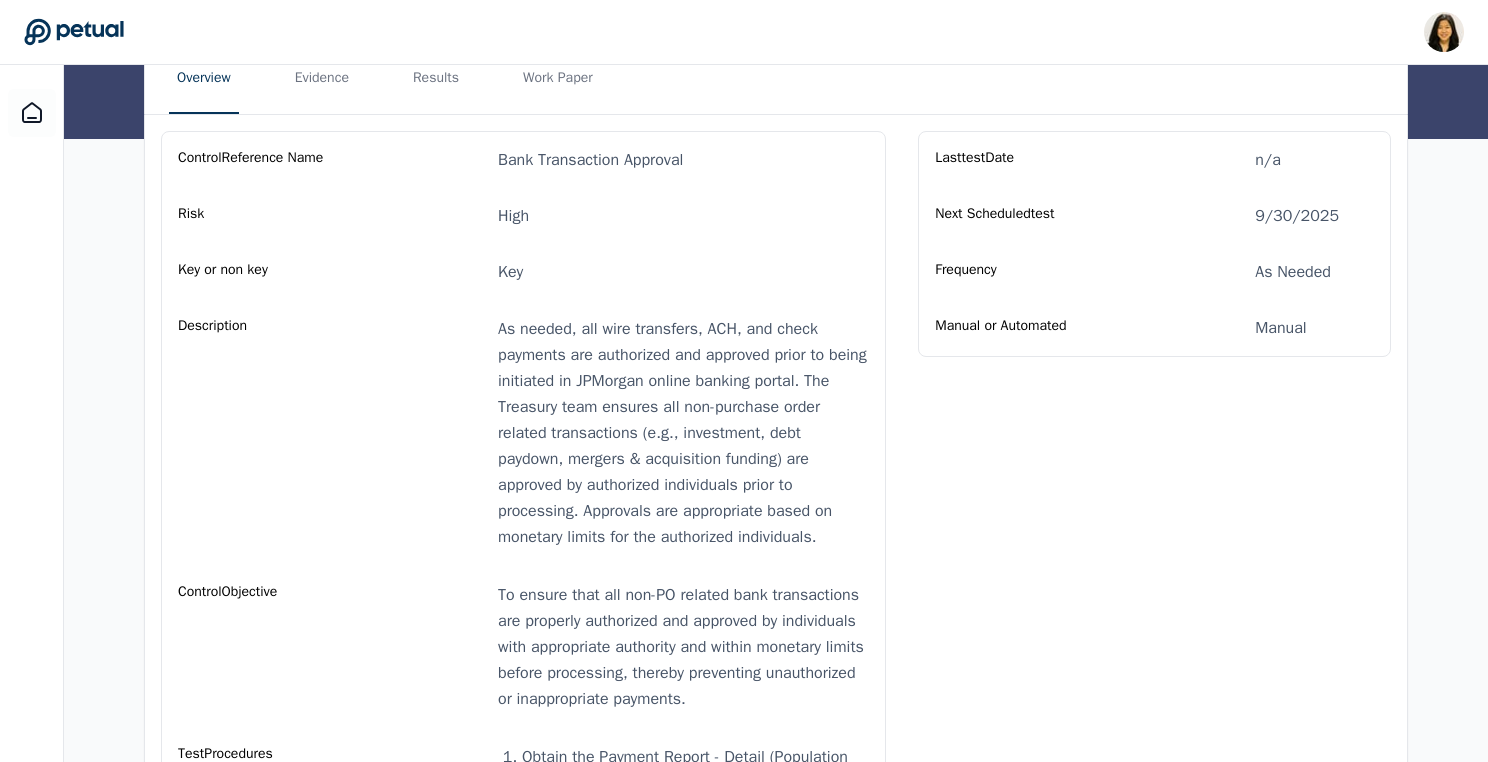 scroll, scrollTop: 0, scrollLeft: 0, axis: both 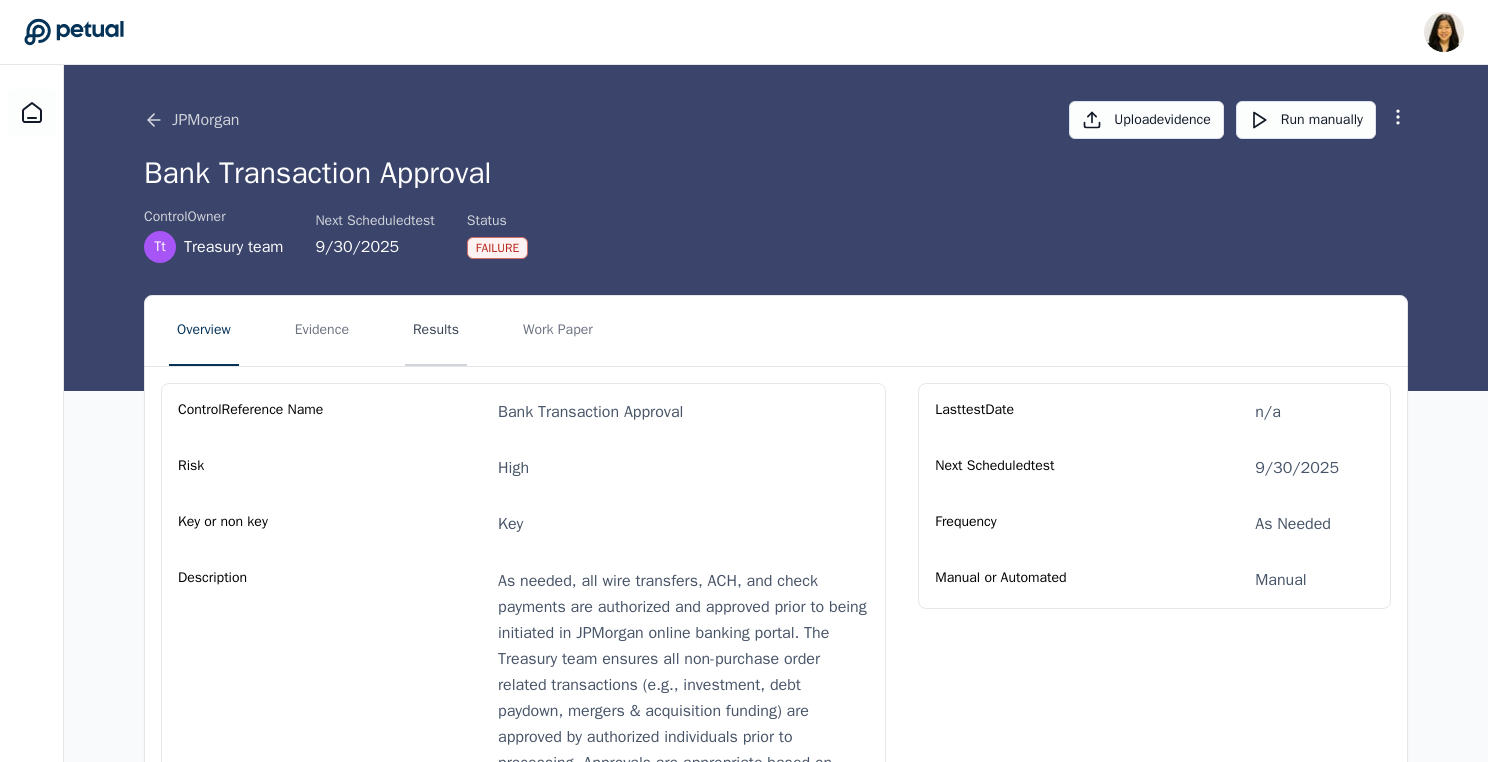 click on "Results" at bounding box center (436, 331) 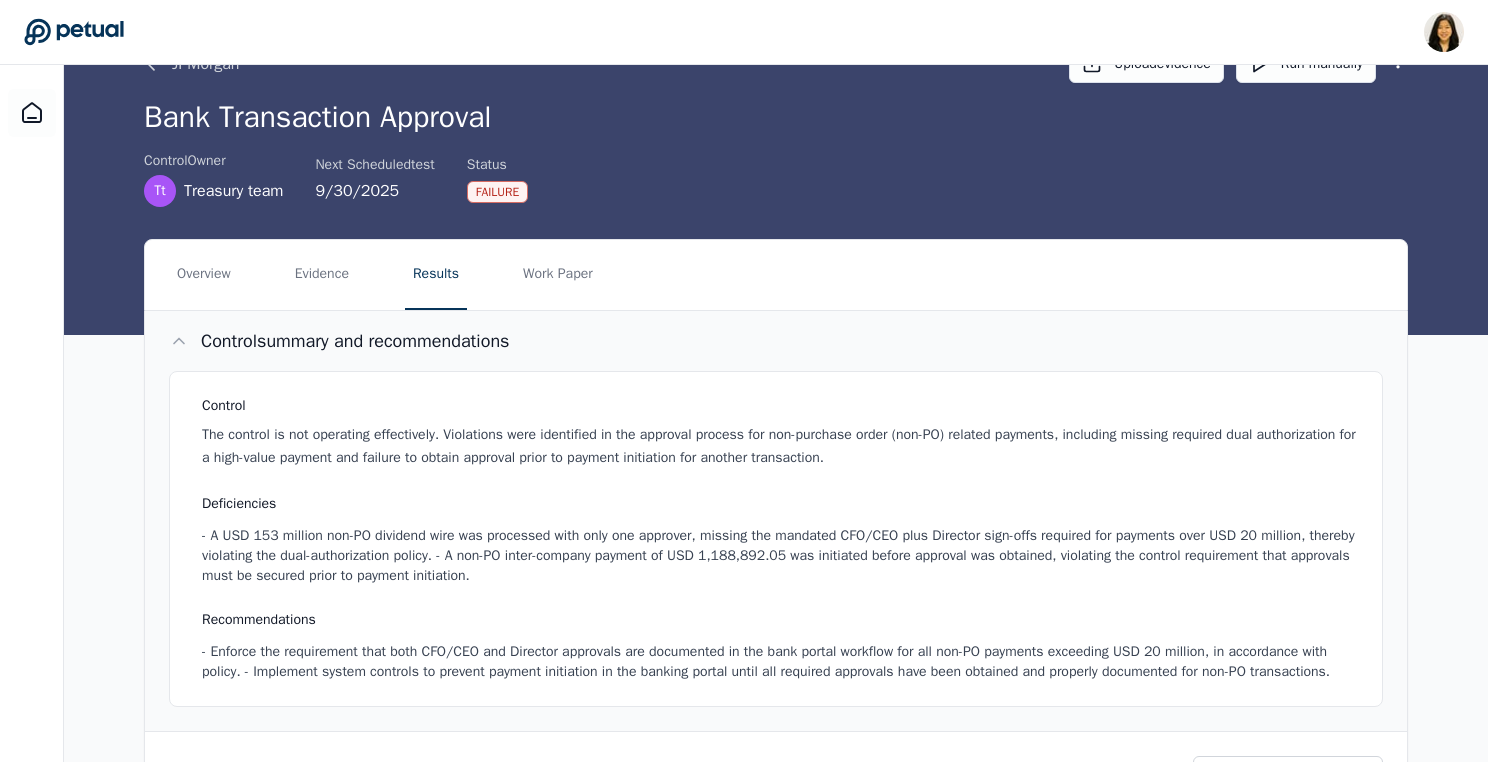scroll, scrollTop: 0, scrollLeft: 0, axis: both 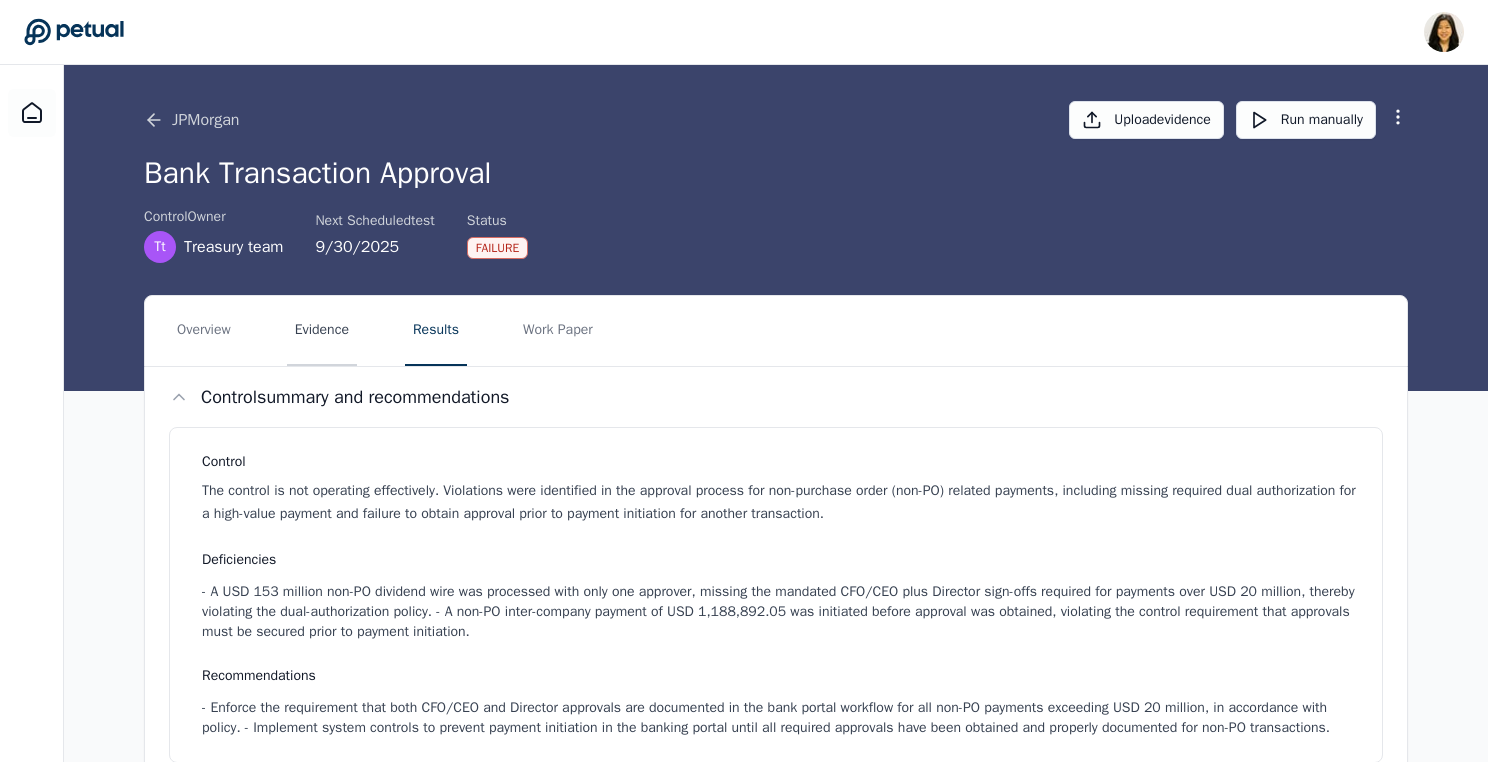 click on "Evidence" at bounding box center [322, 331] 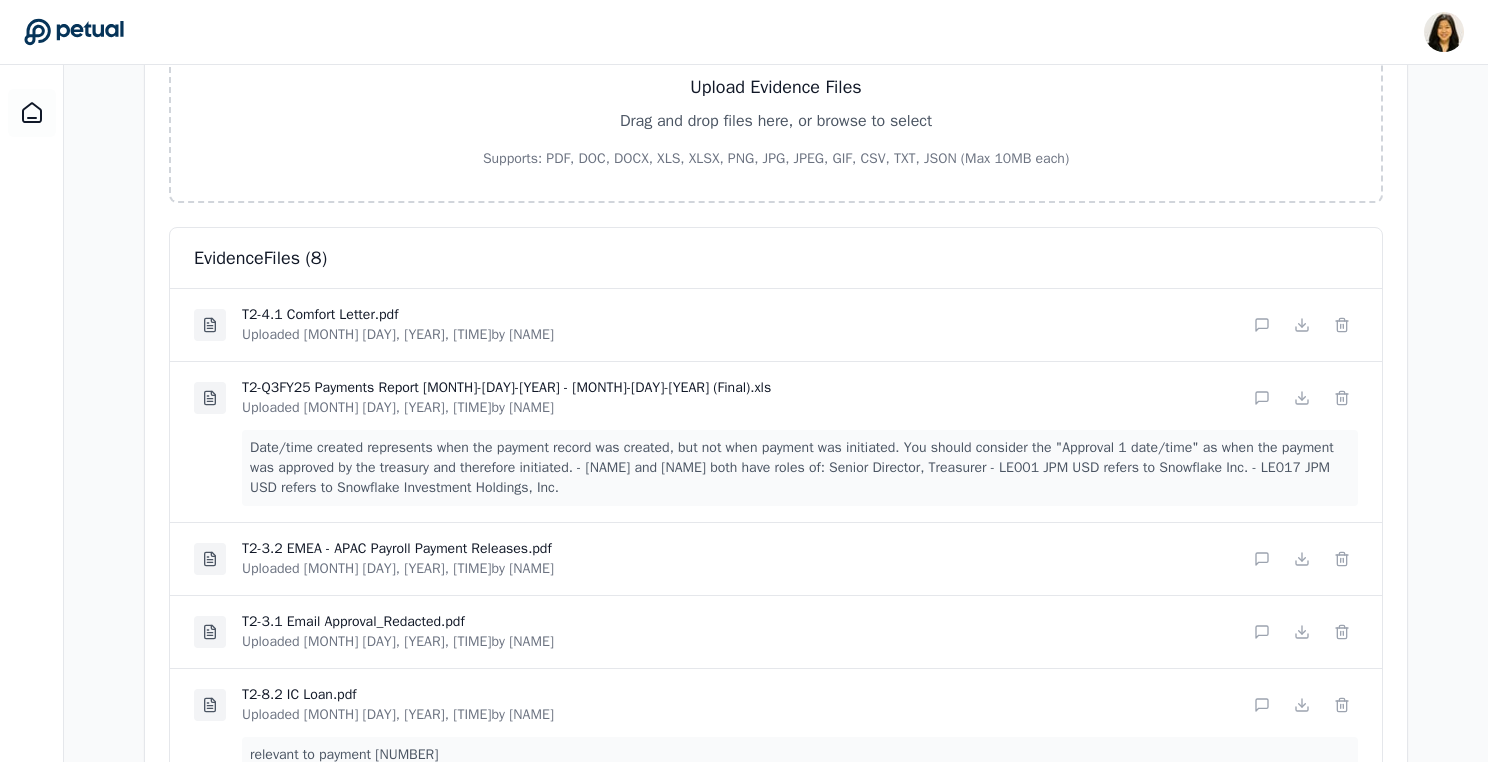 scroll, scrollTop: 716, scrollLeft: 0, axis: vertical 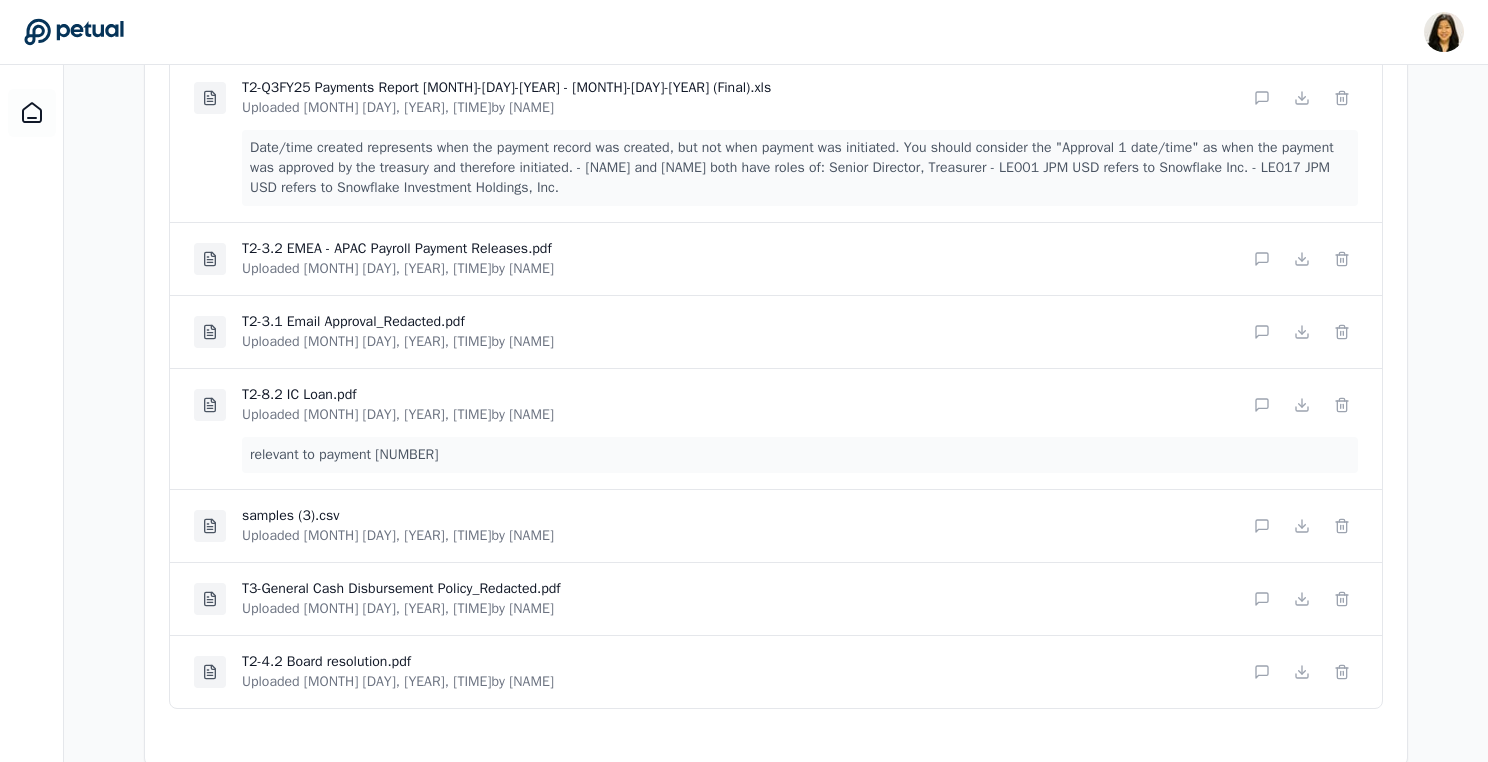 click 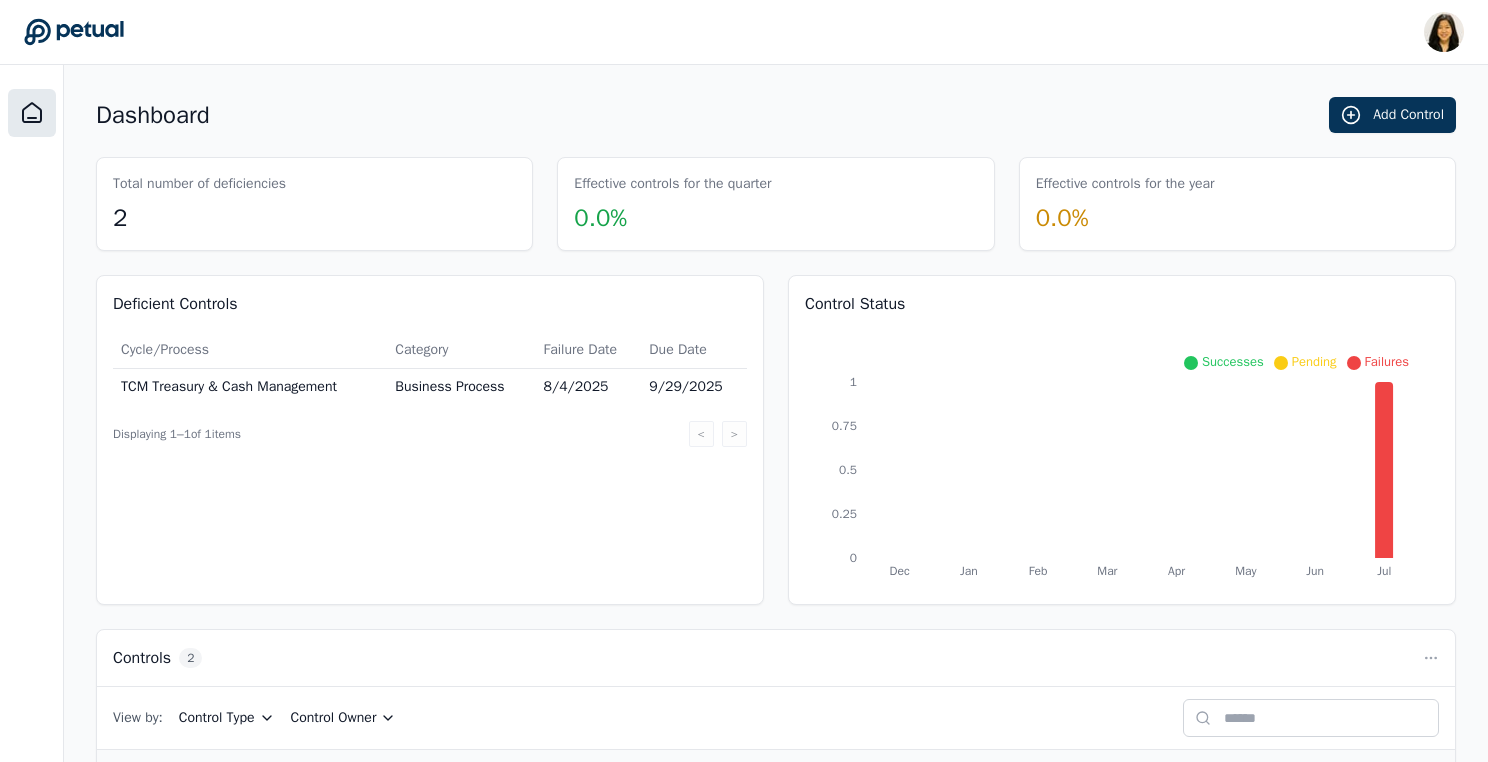 scroll, scrollTop: 192, scrollLeft: 0, axis: vertical 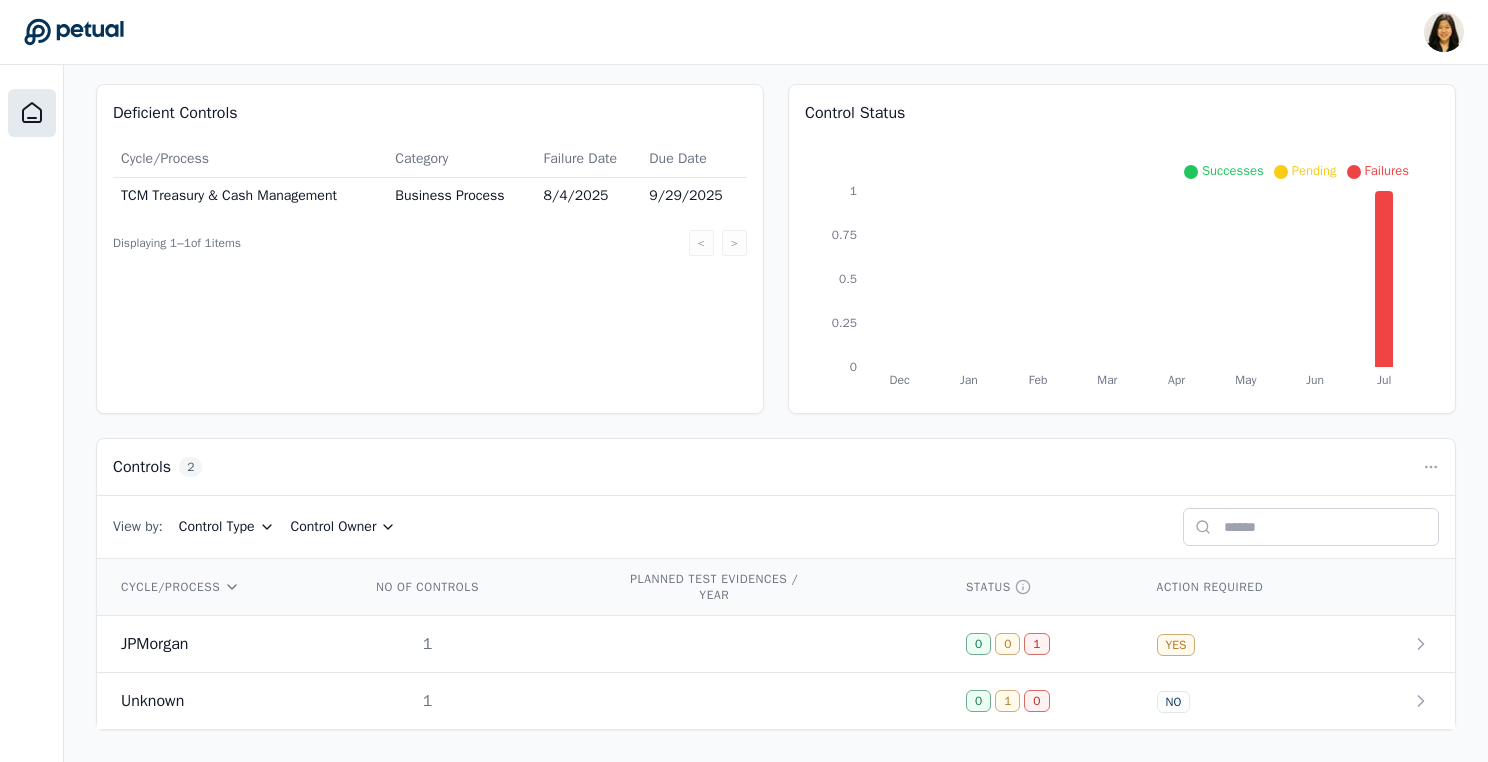 click 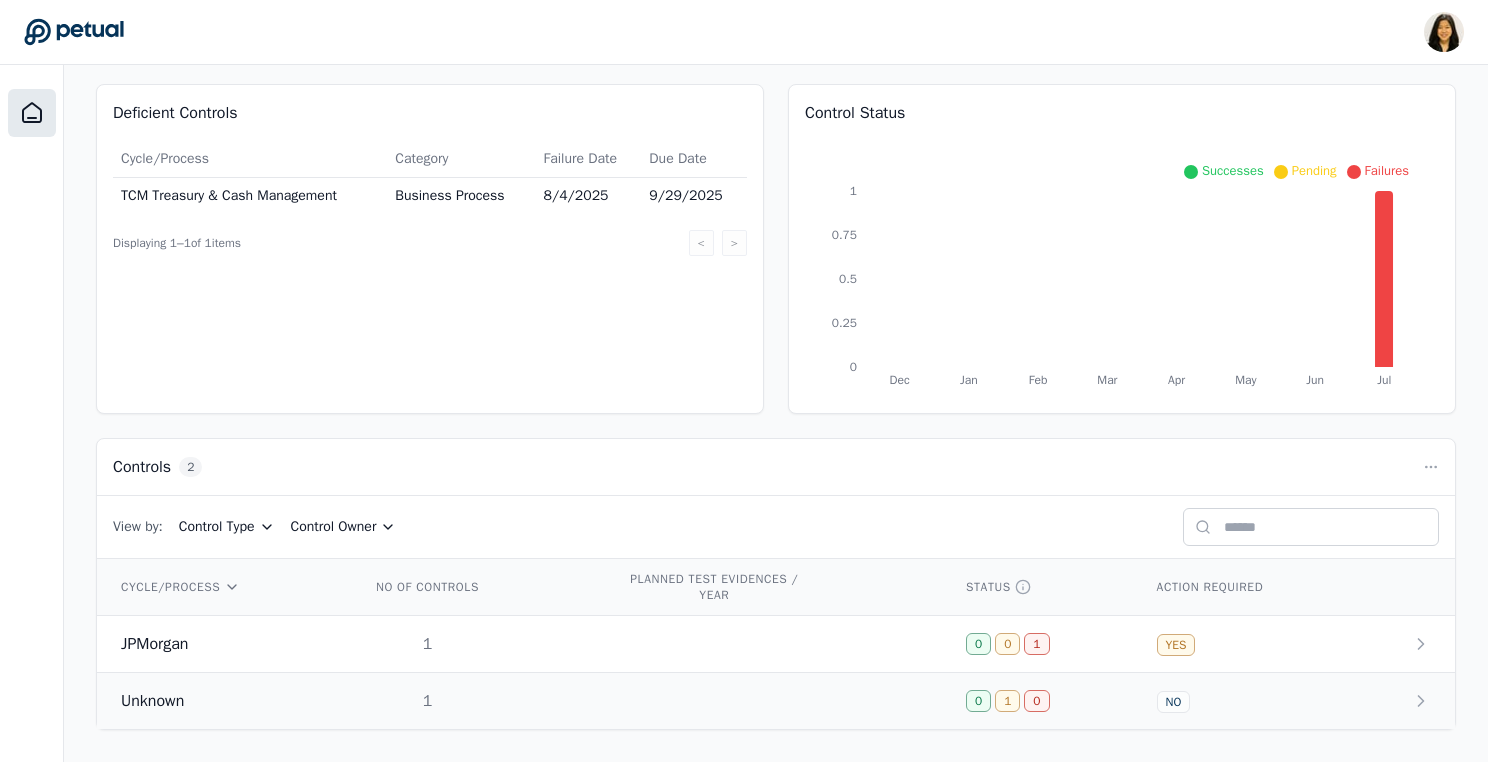 click on "Unknown" at bounding box center (218, 701) 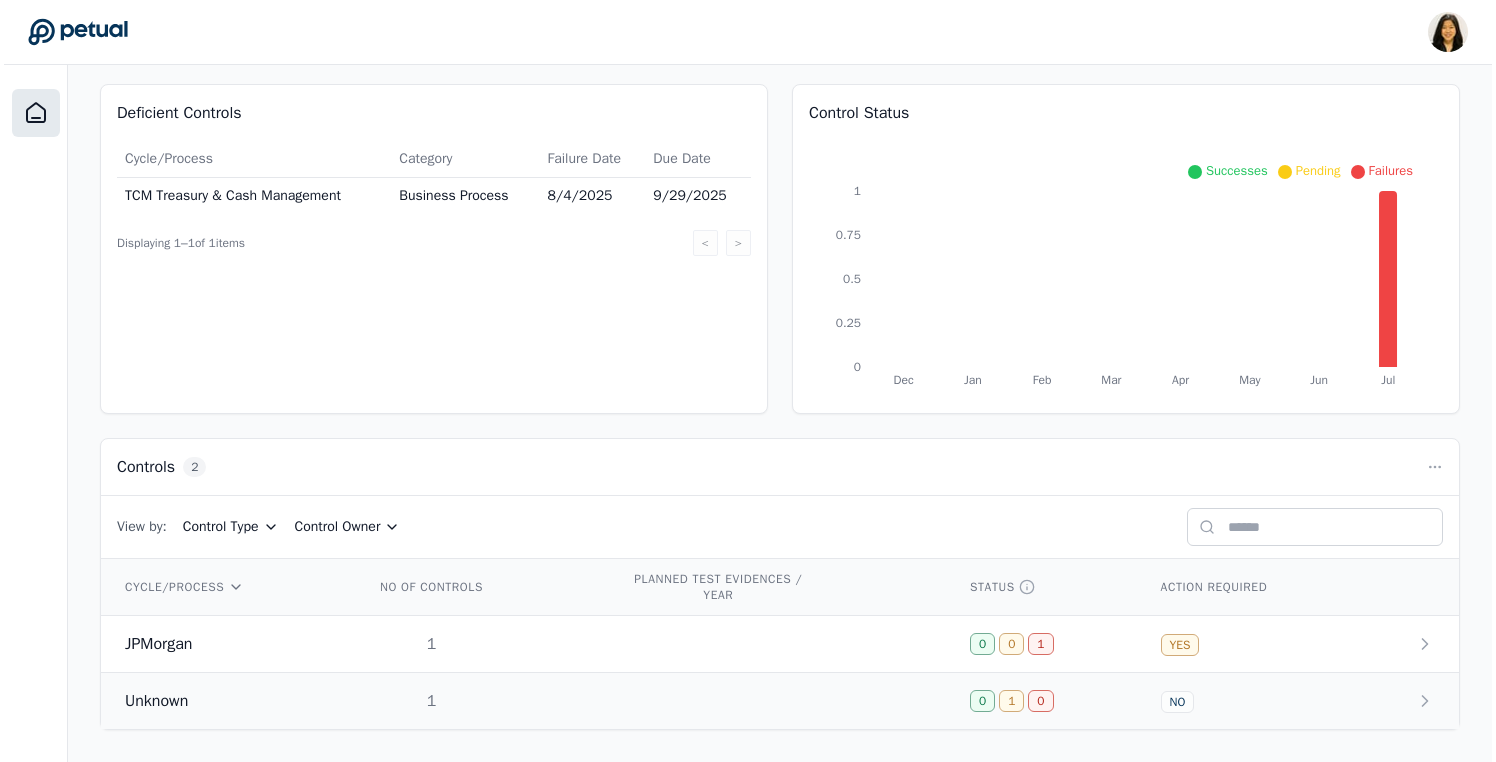 scroll, scrollTop: 0, scrollLeft: 0, axis: both 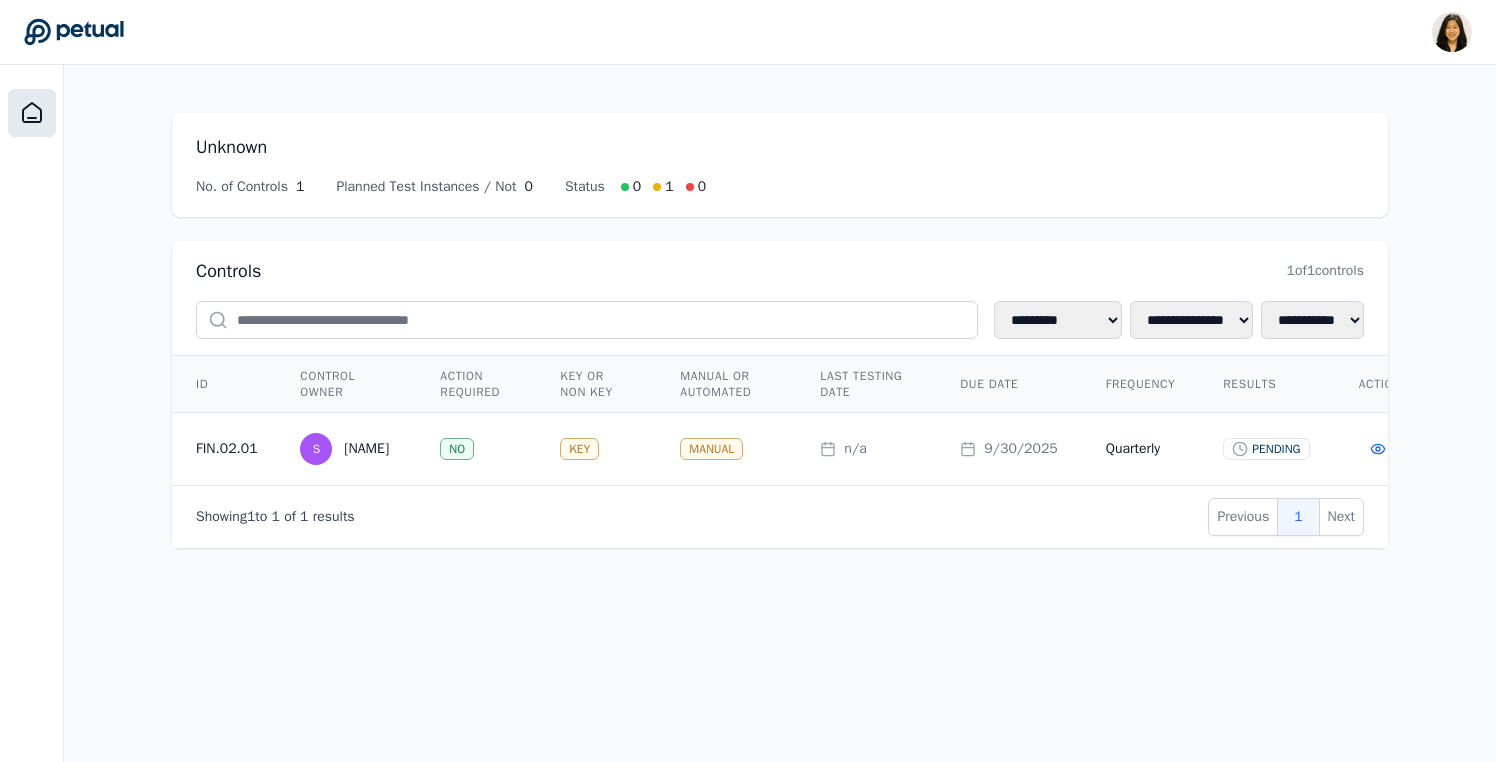 click 